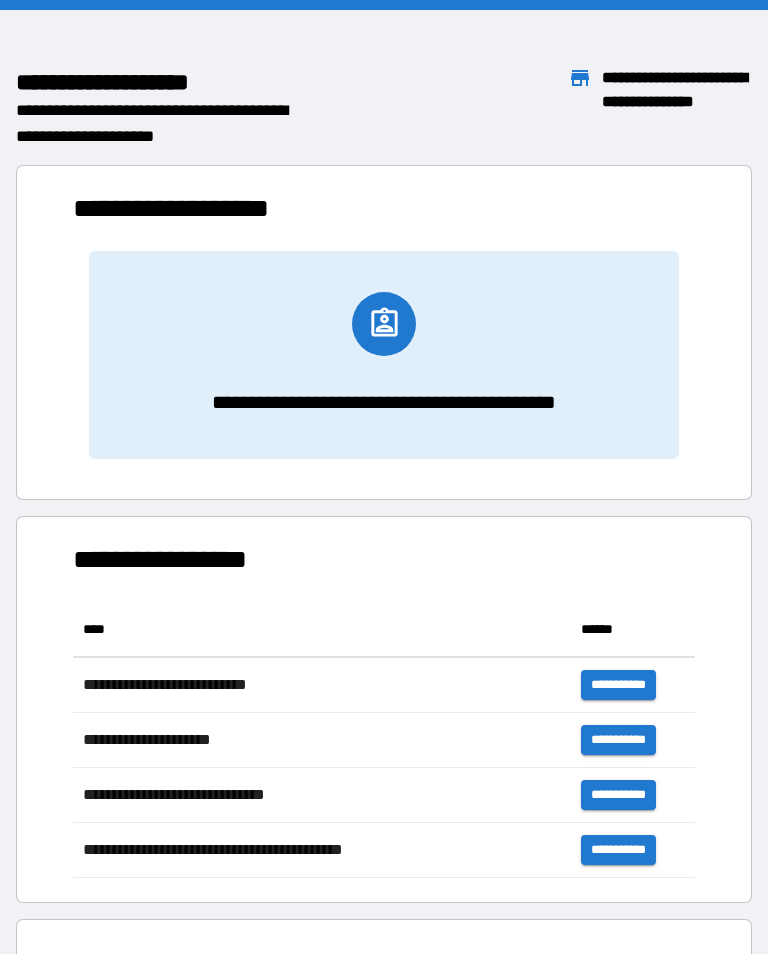 scroll, scrollTop: 0, scrollLeft: 0, axis: both 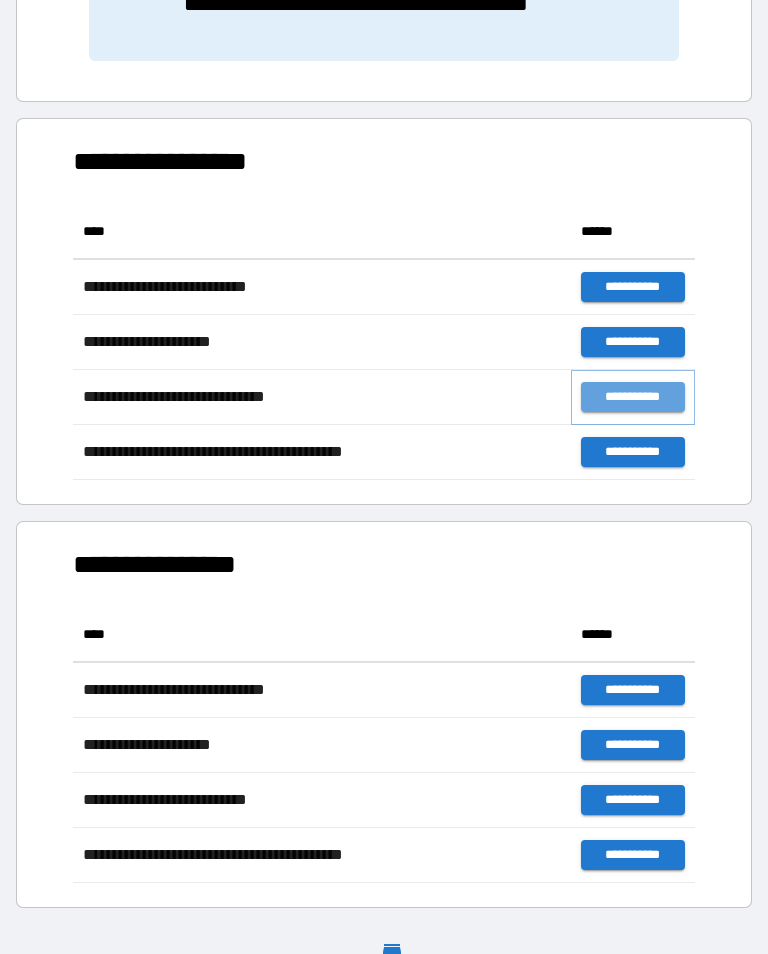 click on "**********" at bounding box center (633, 397) 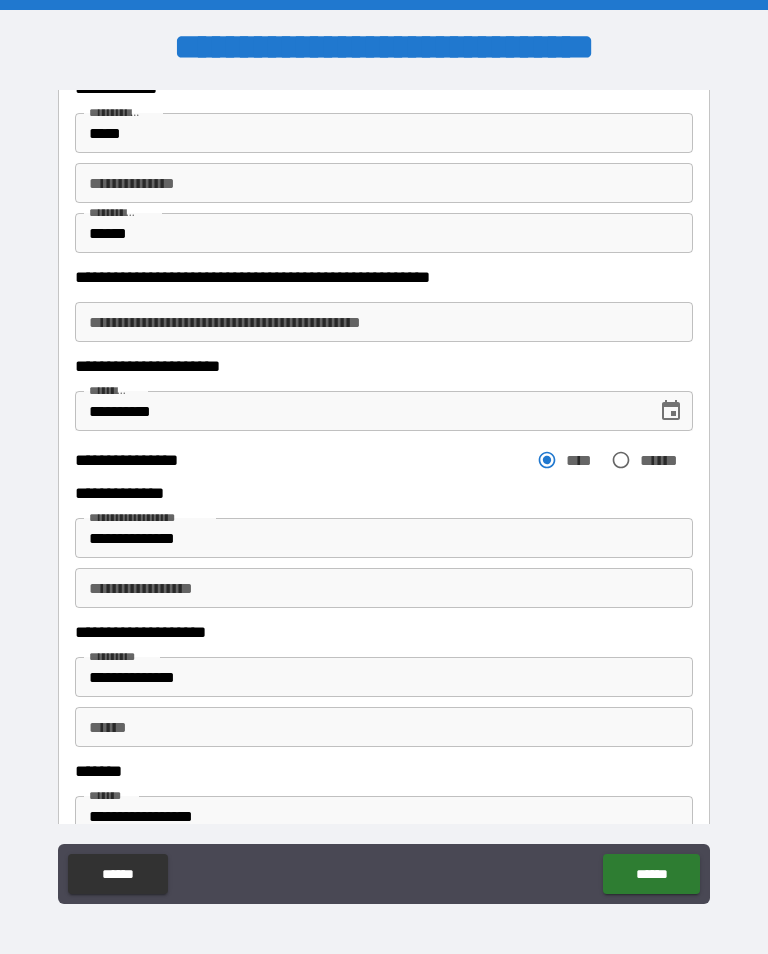 scroll, scrollTop: 83, scrollLeft: 0, axis: vertical 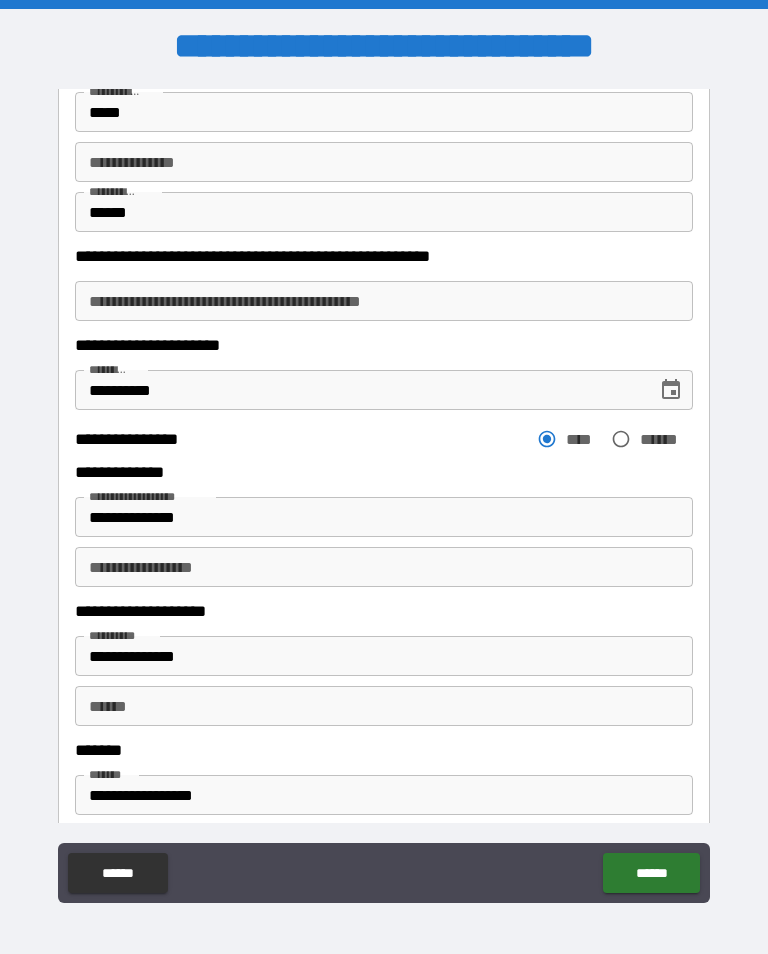click on "******" at bounding box center [651, 873] 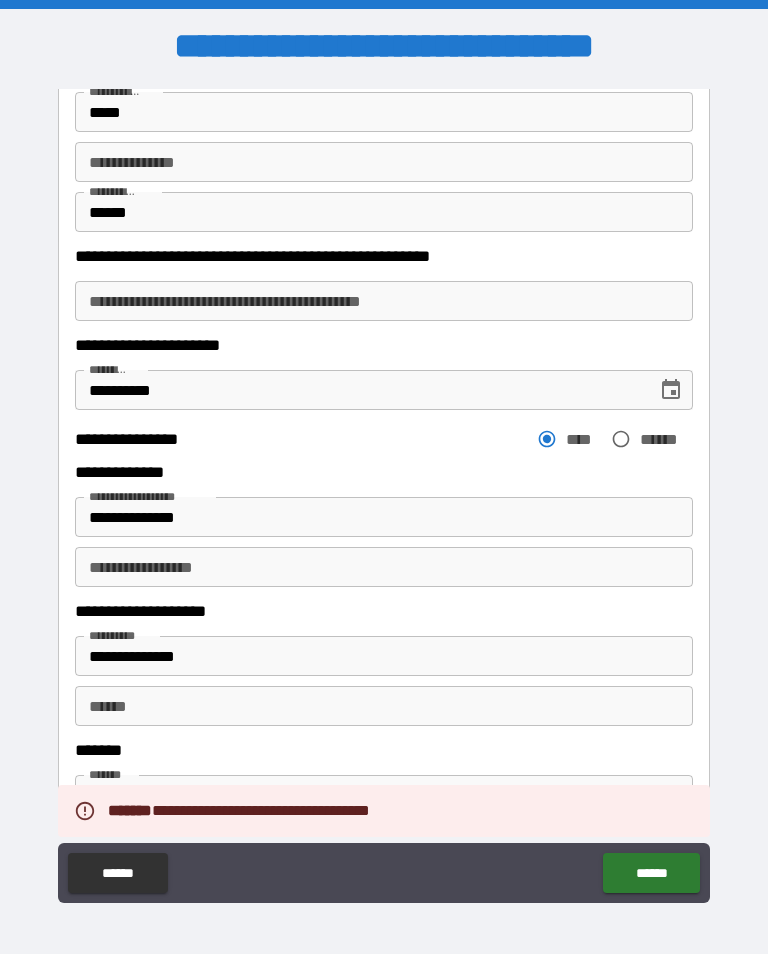 click on "******" at bounding box center (384, 706) 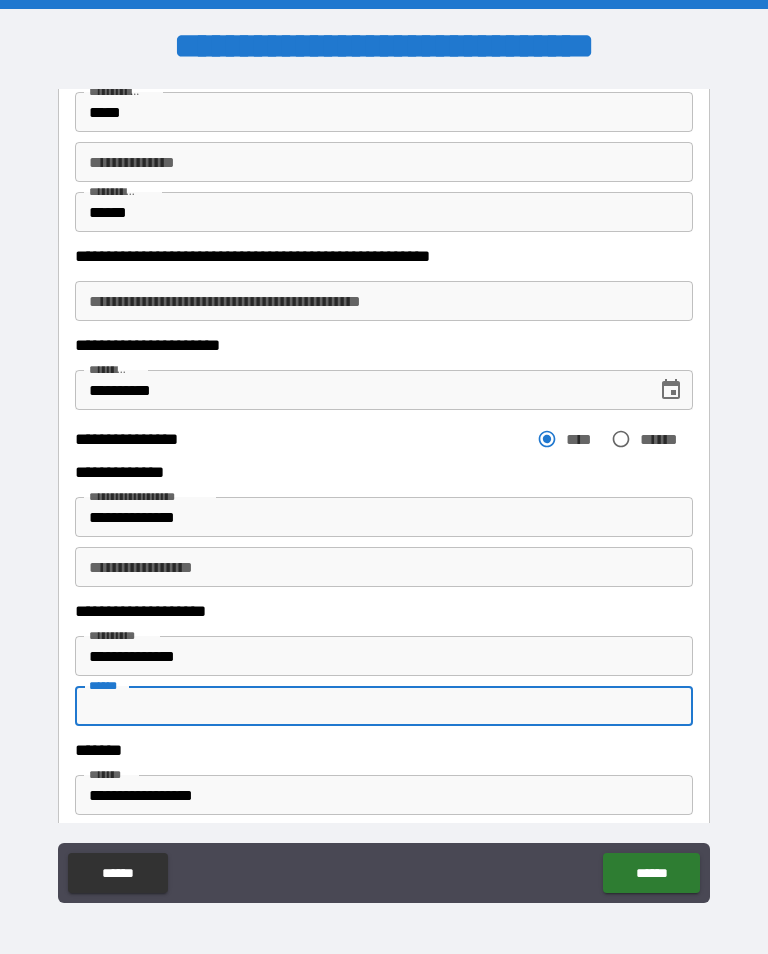 scroll, scrollTop: 314, scrollLeft: 0, axis: vertical 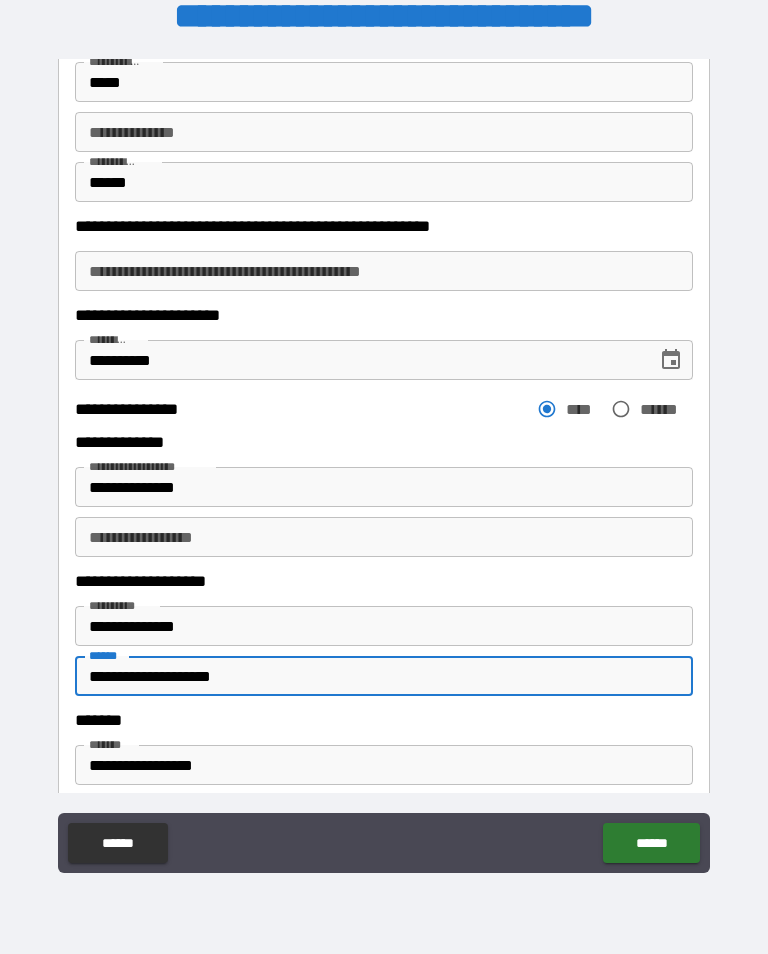type on "**********" 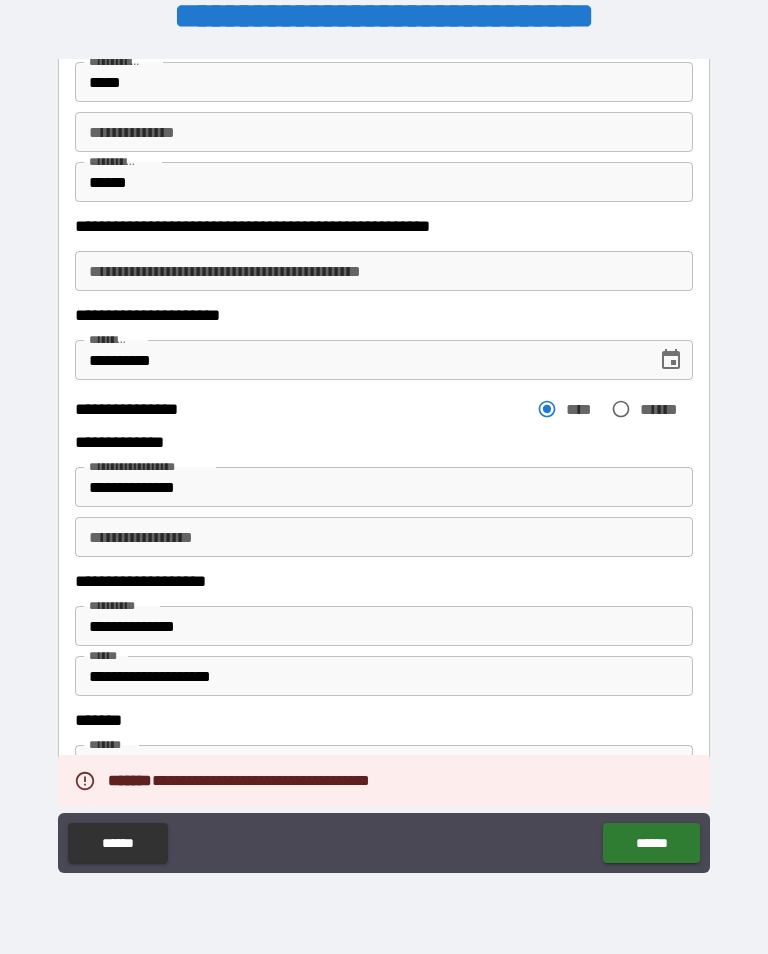 scroll, scrollTop: 1, scrollLeft: 0, axis: vertical 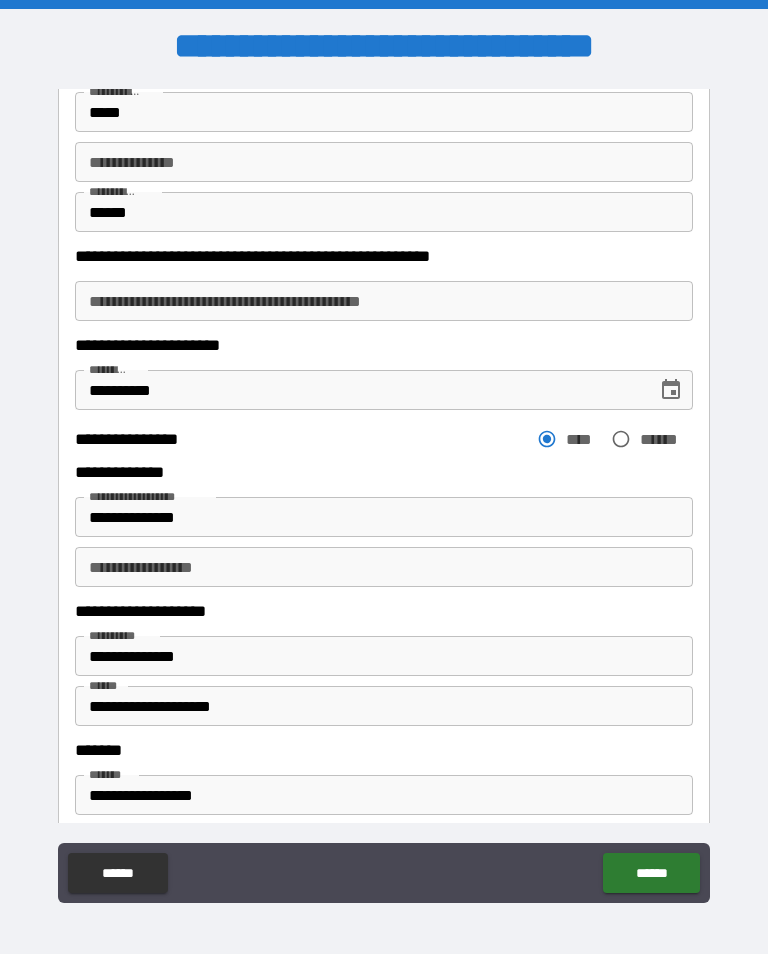 type on "*" 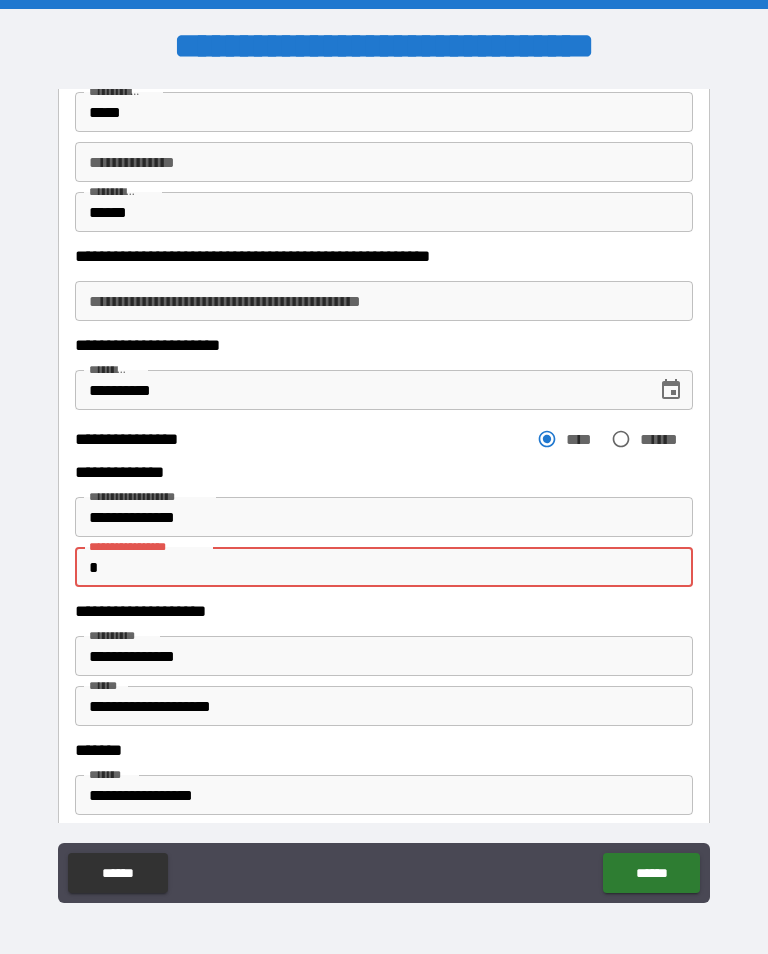 click on "**********" at bounding box center (384, 656) 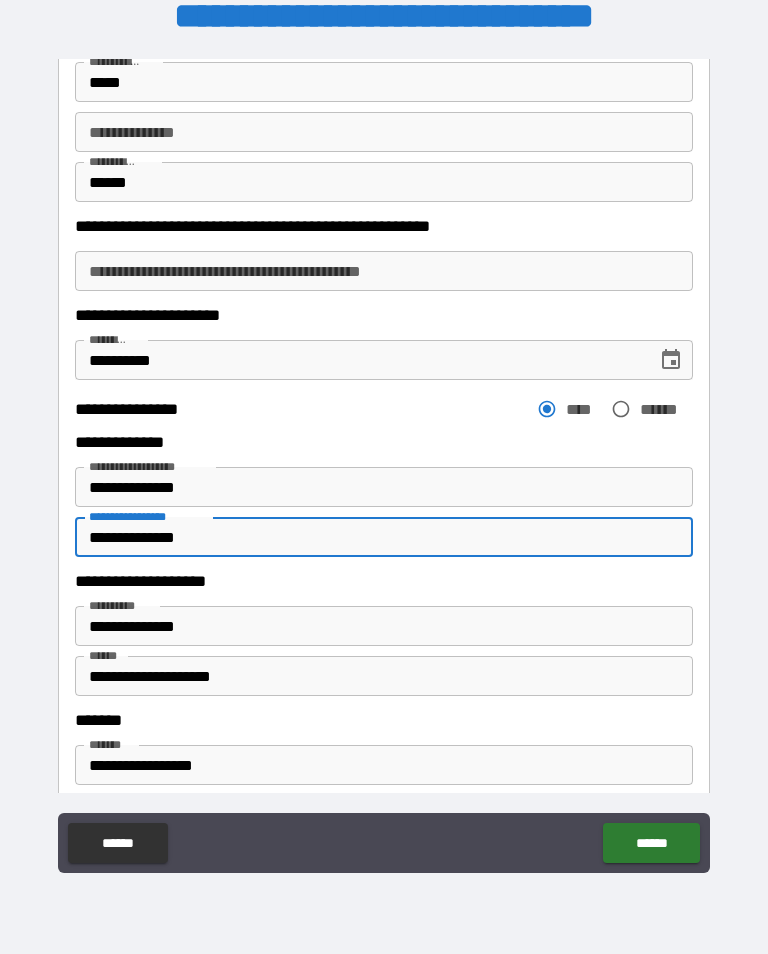 scroll, scrollTop: 314, scrollLeft: 0, axis: vertical 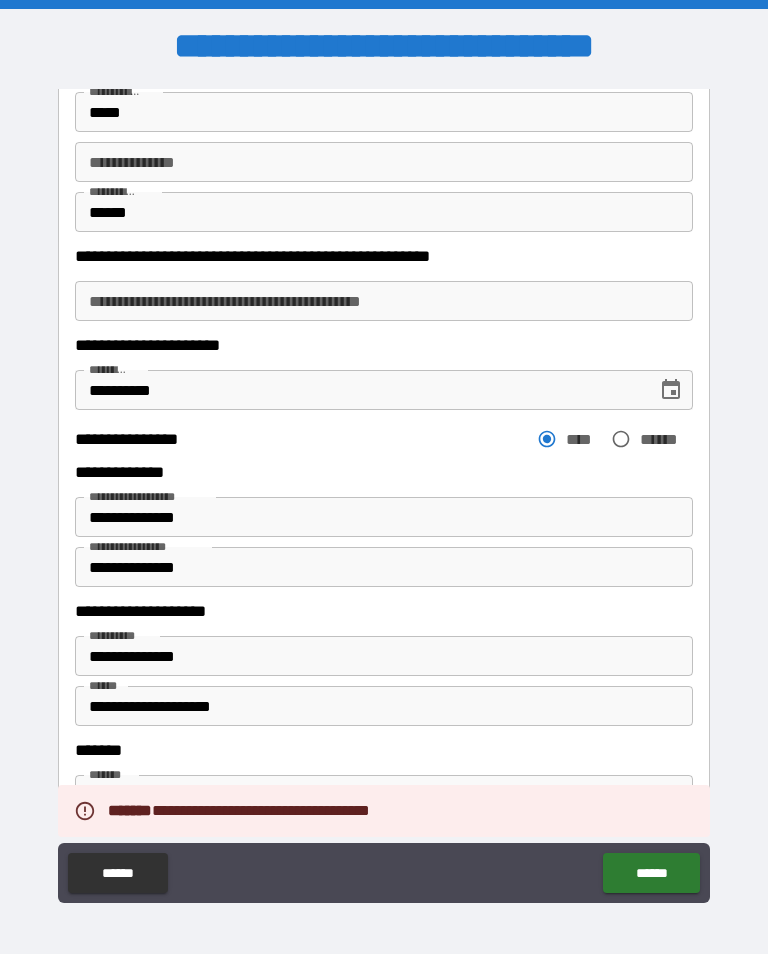 click on "**********" at bounding box center (378, 611) 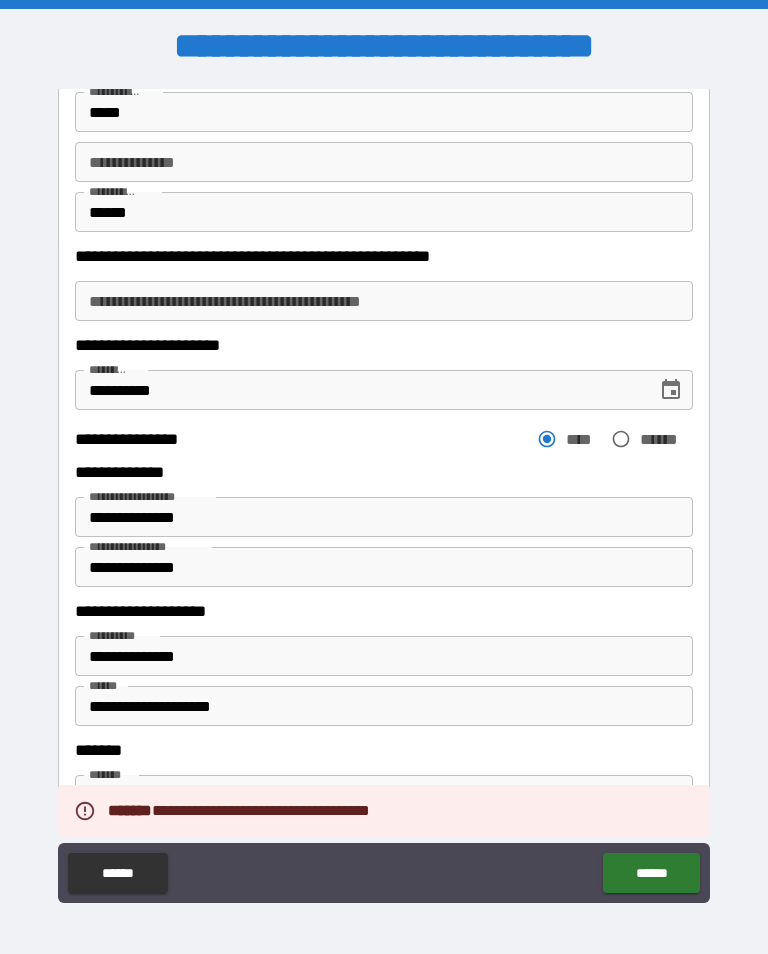 scroll, scrollTop: 24, scrollLeft: 0, axis: vertical 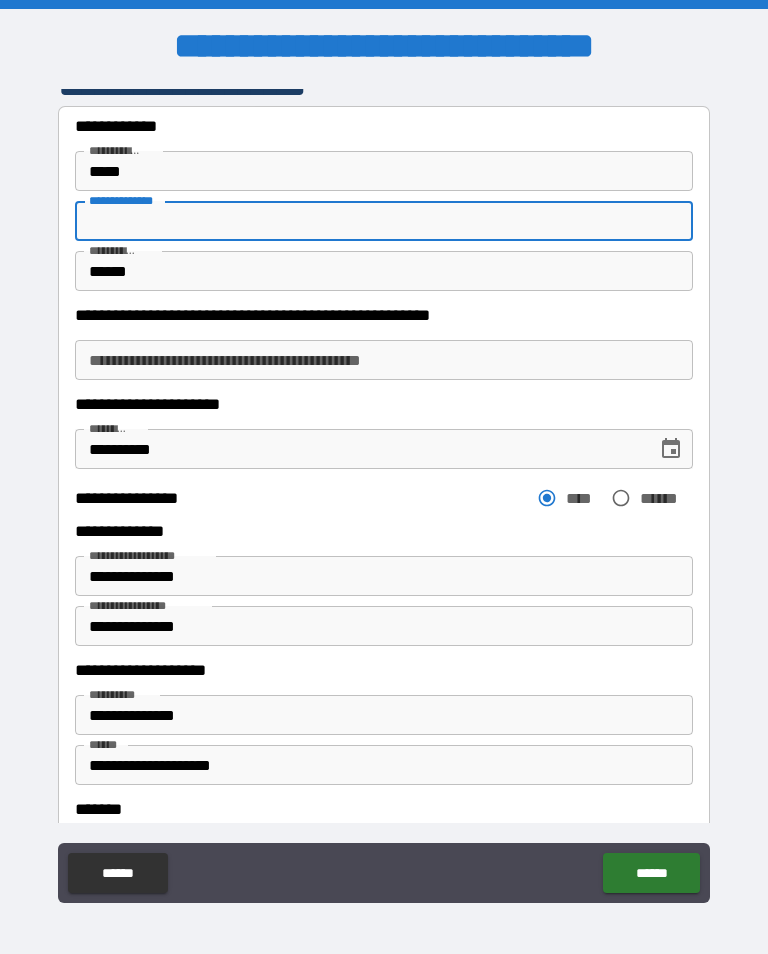 type on "*" 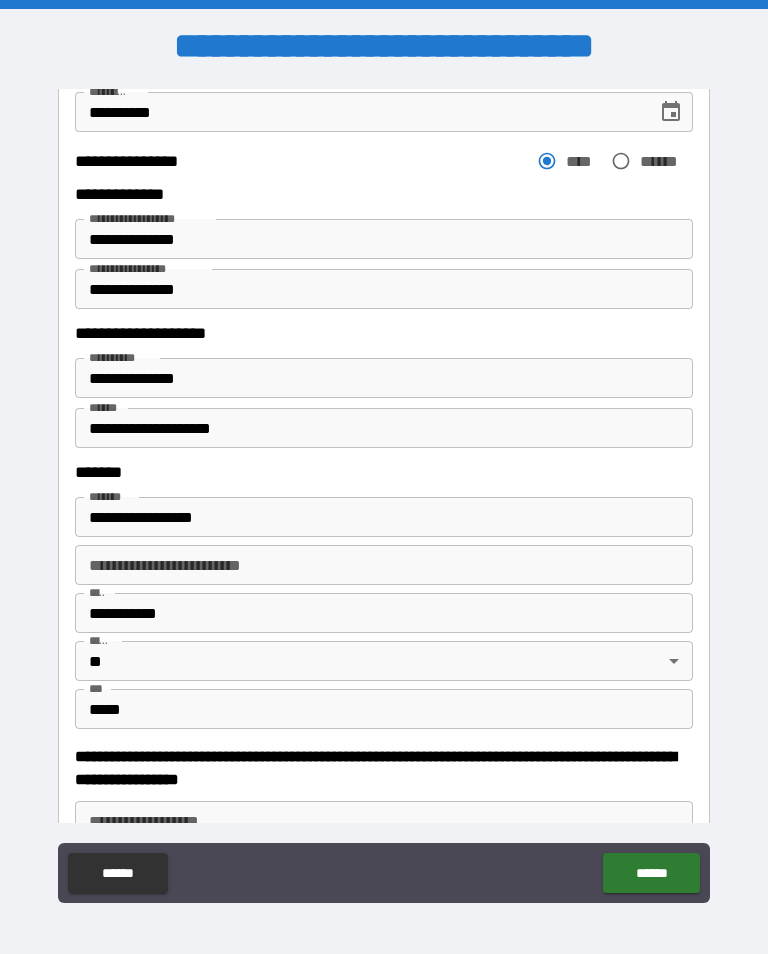 scroll, scrollTop: 394, scrollLeft: 0, axis: vertical 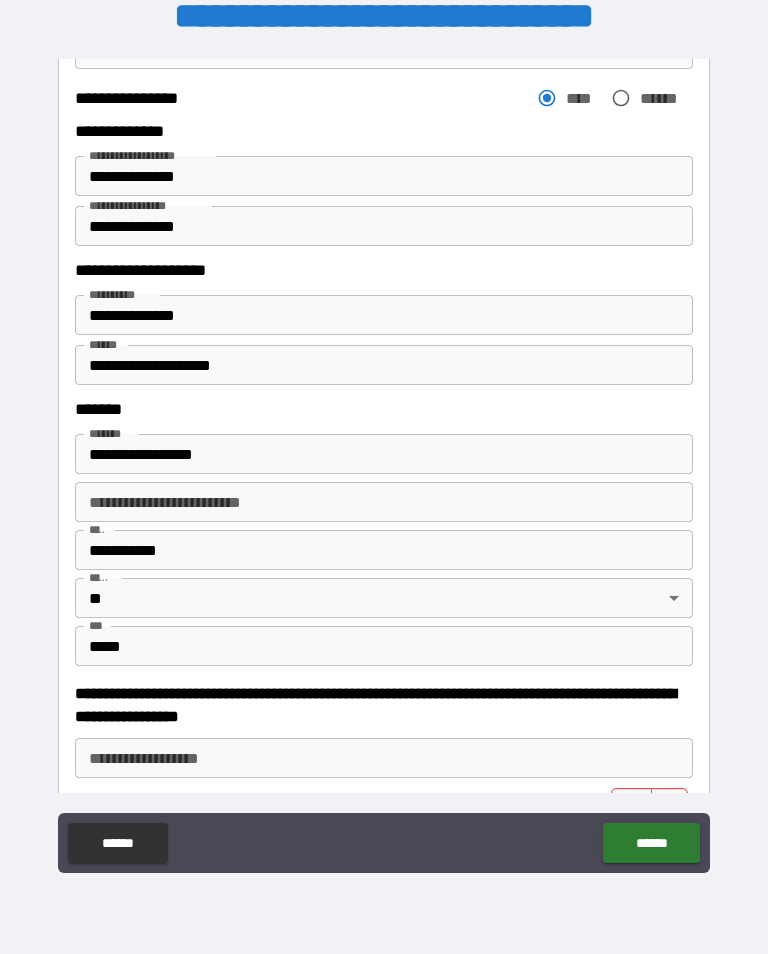 type on "*" 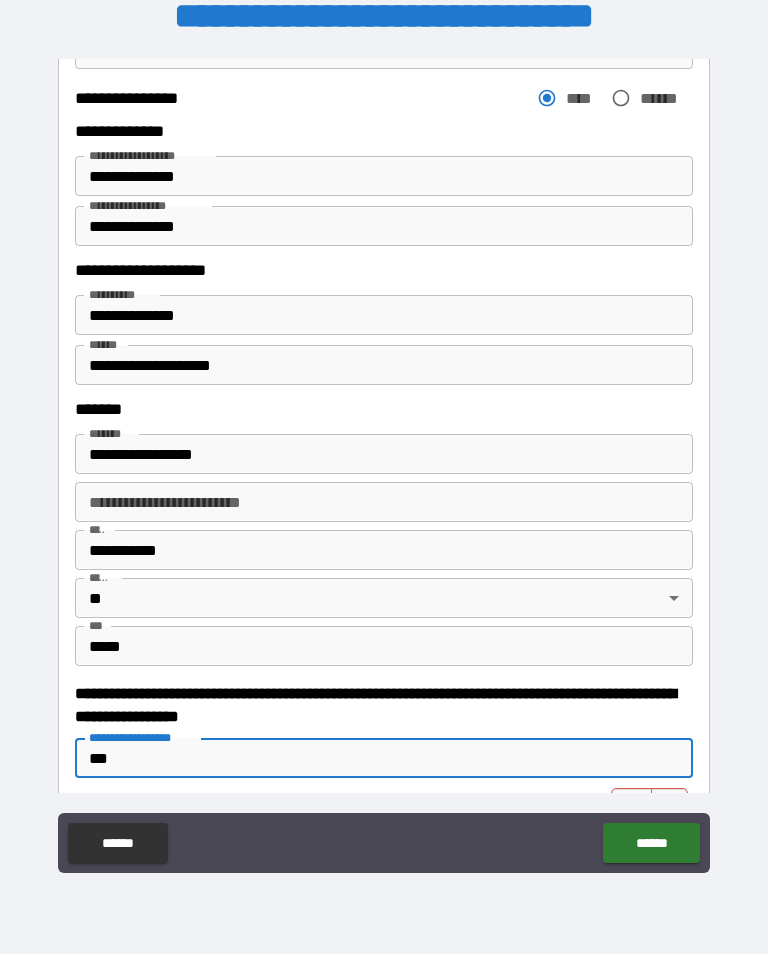 type on "***" 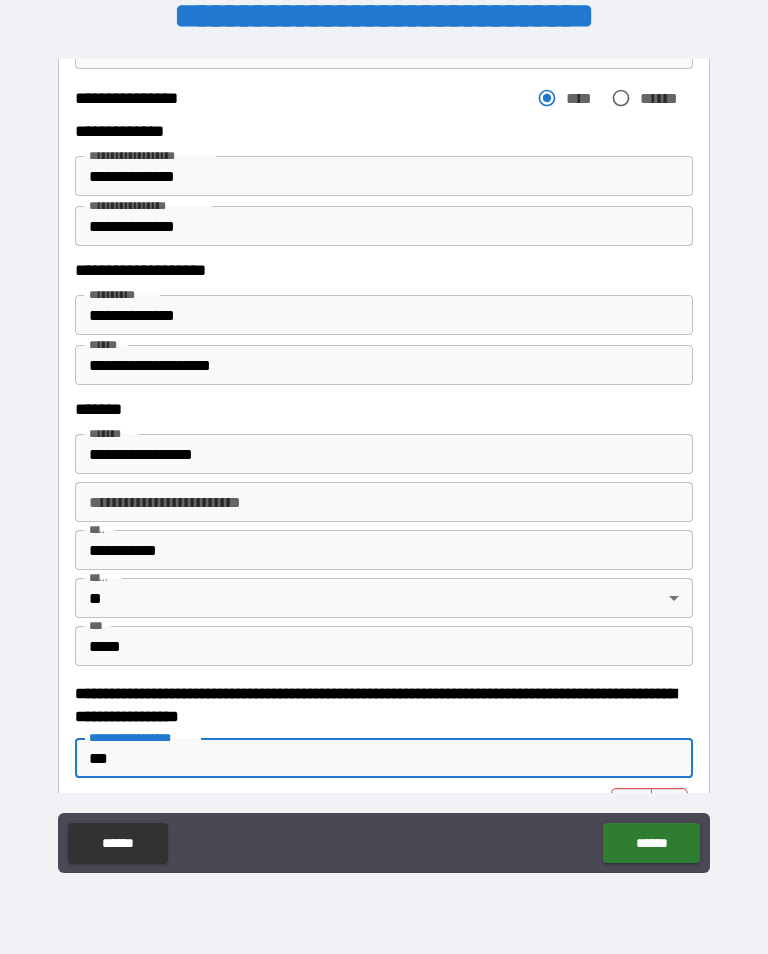 click on "******" at bounding box center (651, 843) 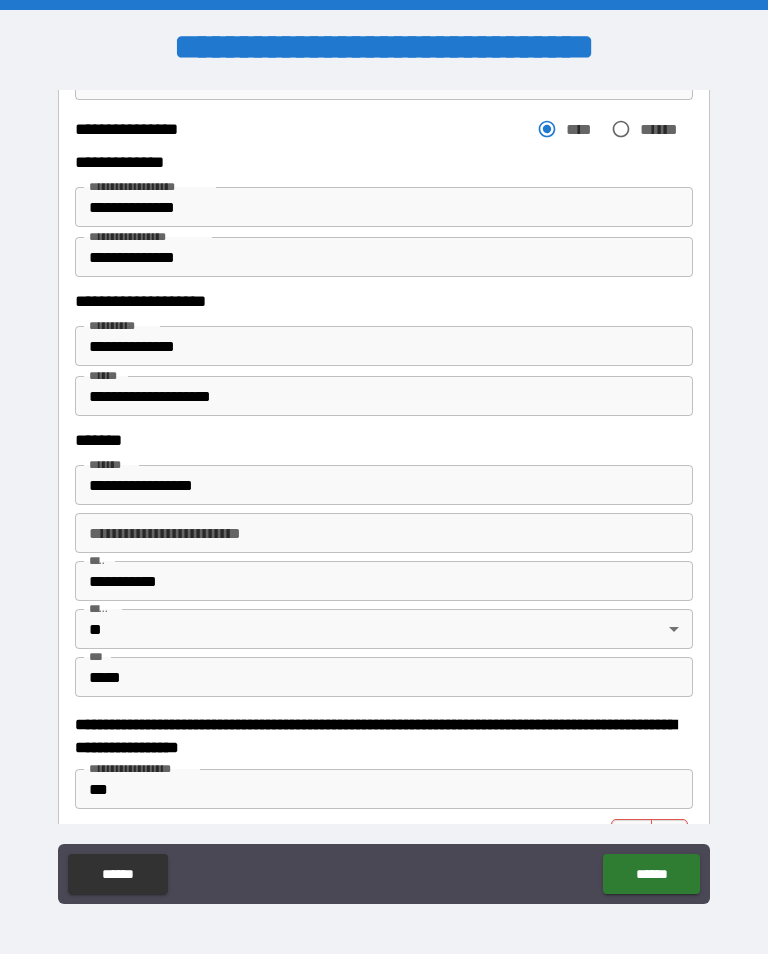 scroll, scrollTop: 0, scrollLeft: 0, axis: both 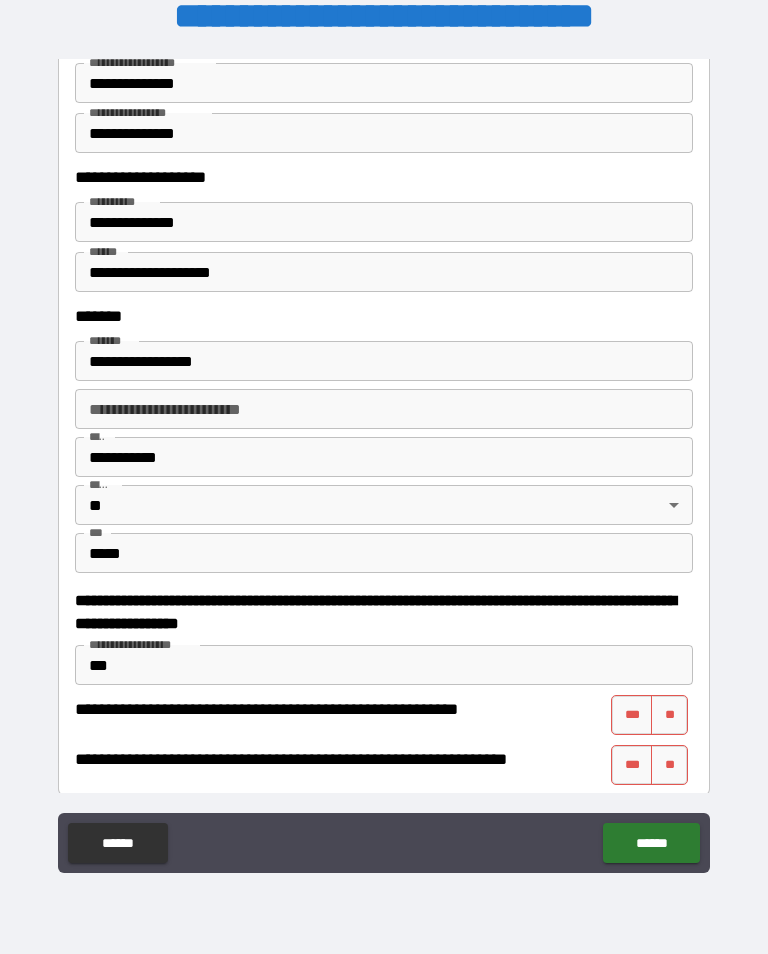 click on "***" at bounding box center [632, 715] 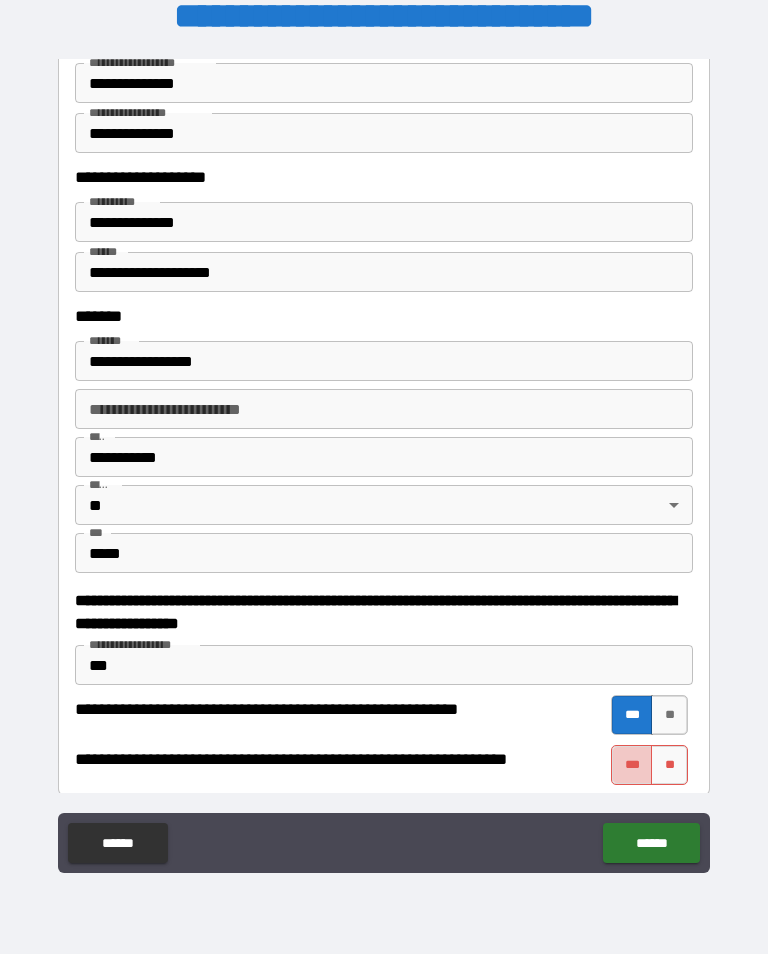 click on "***" at bounding box center (632, 765) 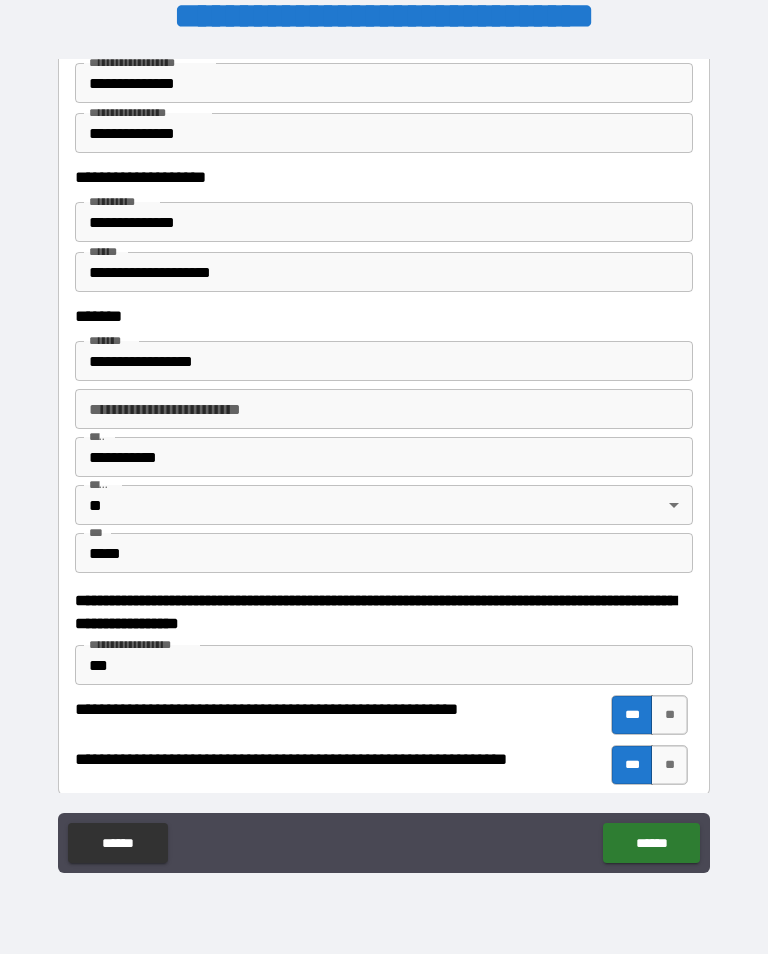 click on "******" at bounding box center (651, 843) 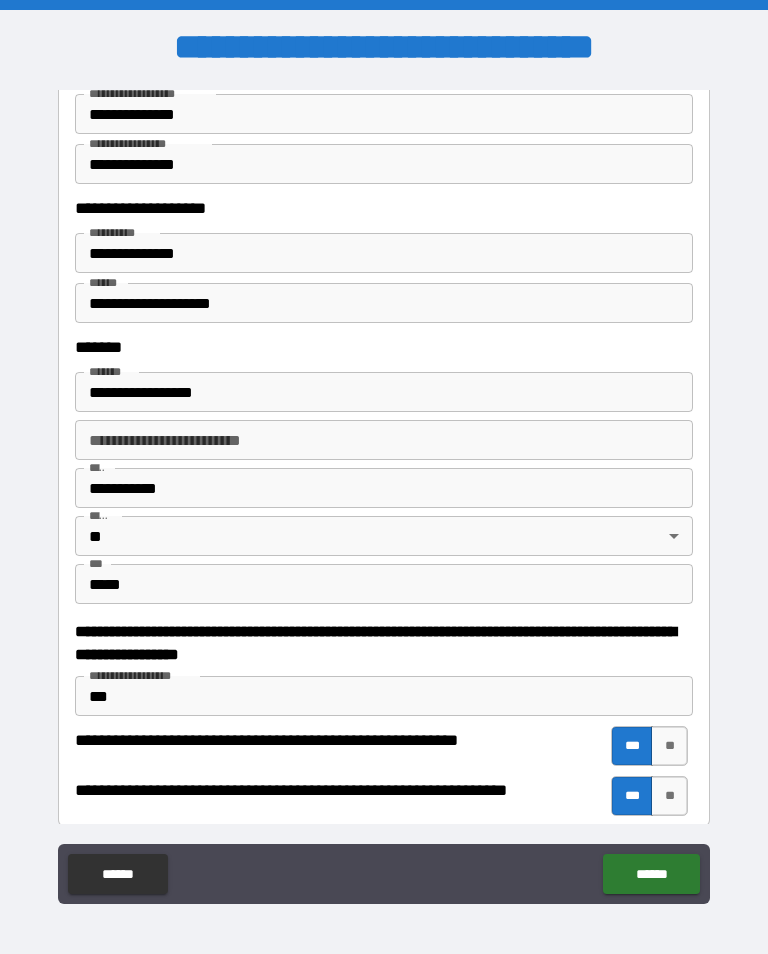 scroll, scrollTop: 0, scrollLeft: 0, axis: both 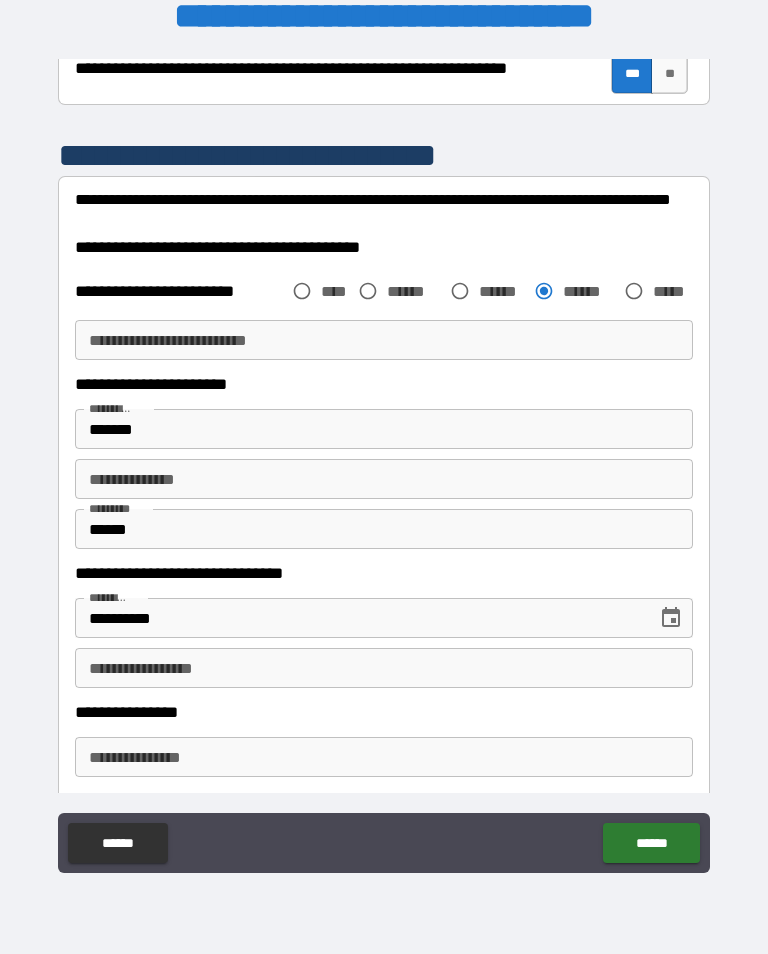 click on "******" at bounding box center (651, 843) 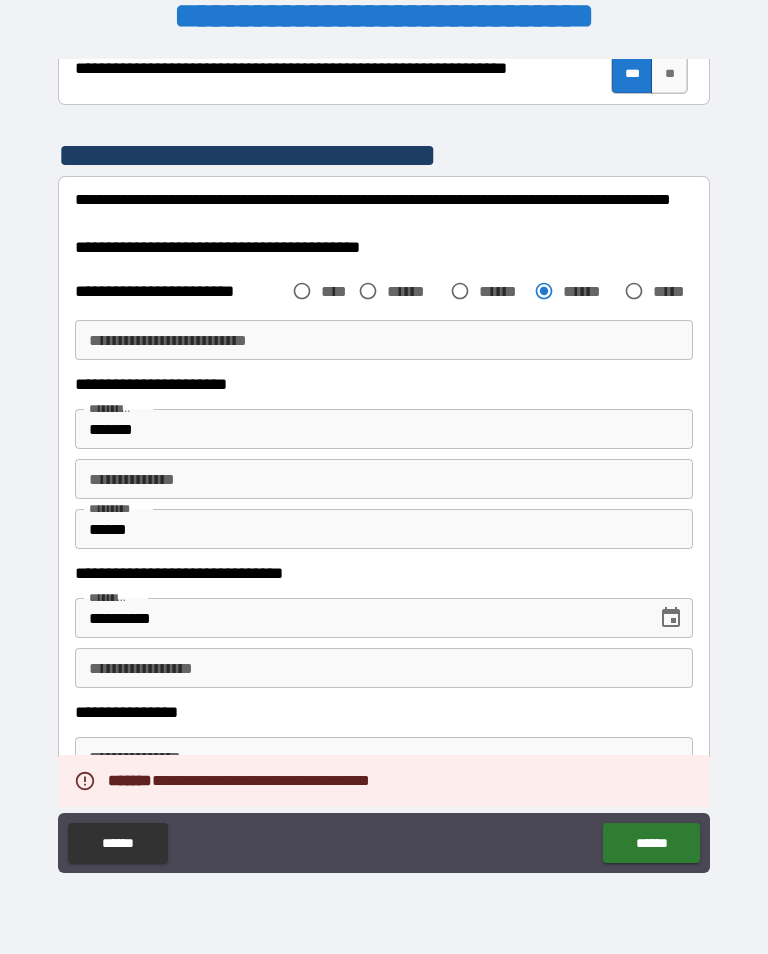 scroll, scrollTop: 31, scrollLeft: 0, axis: vertical 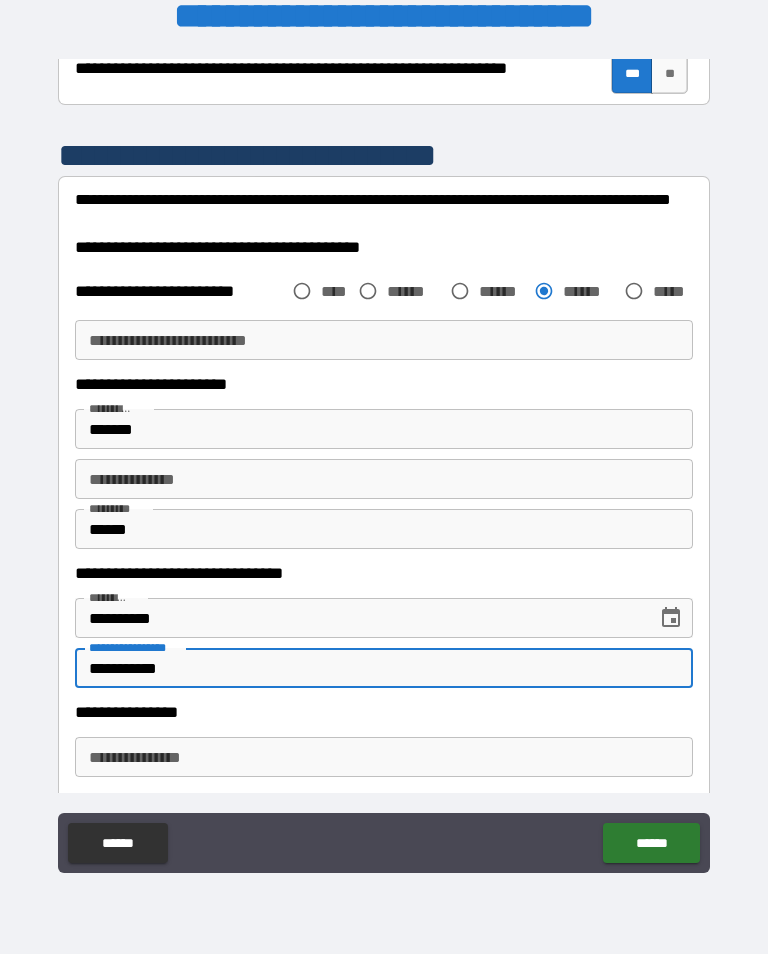 type on "**********" 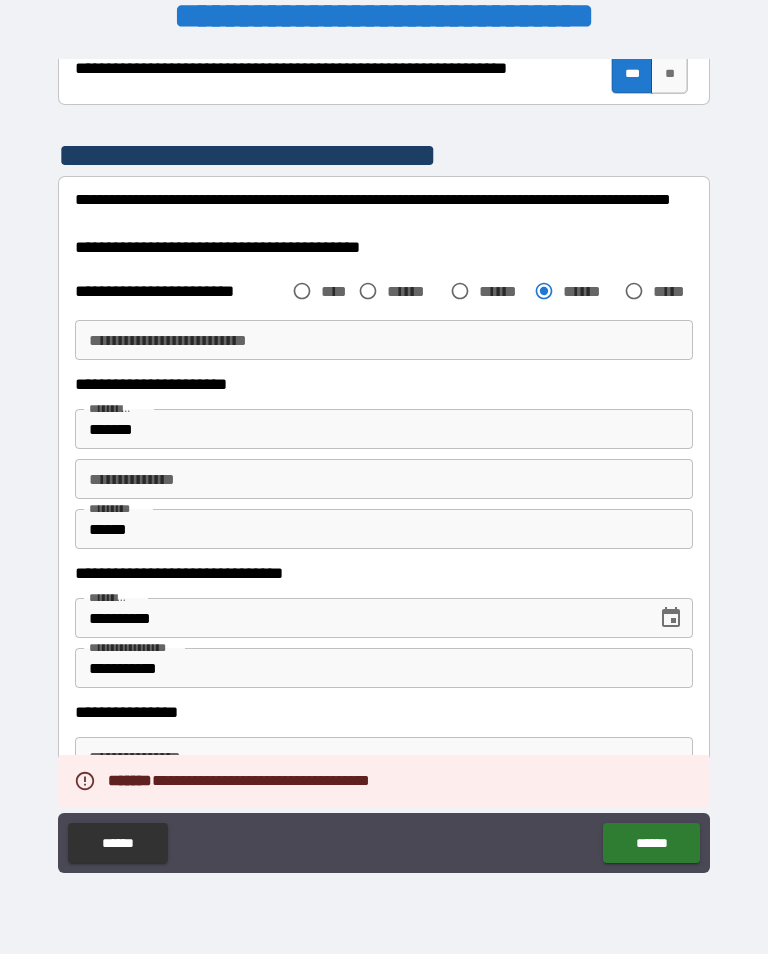 scroll, scrollTop: 31, scrollLeft: 0, axis: vertical 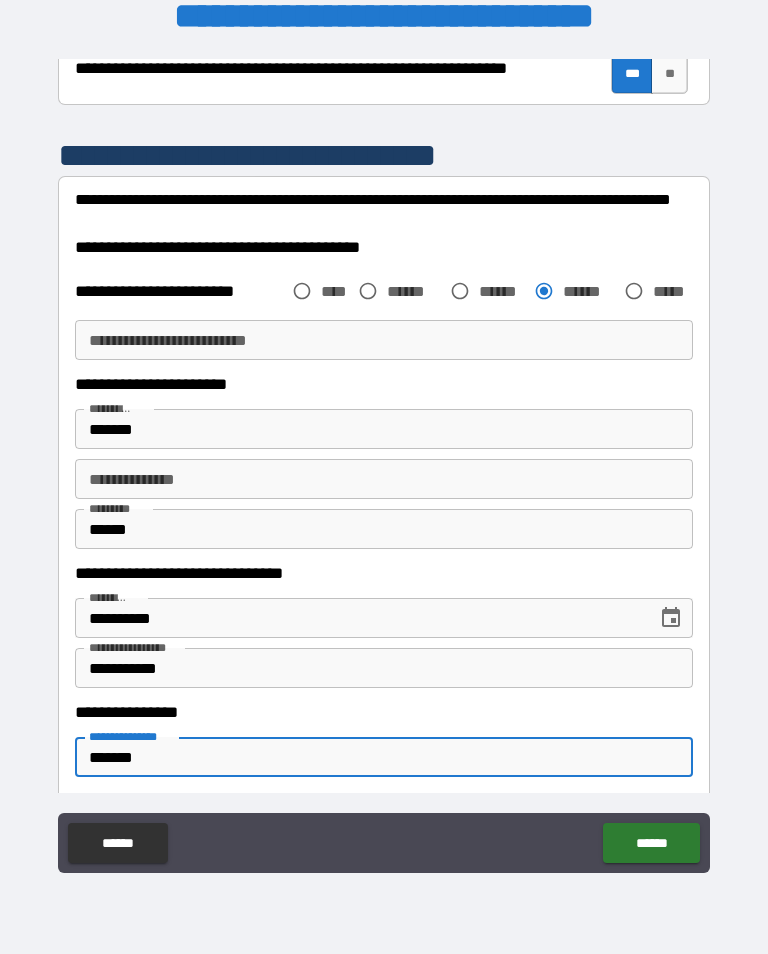 type on "*******" 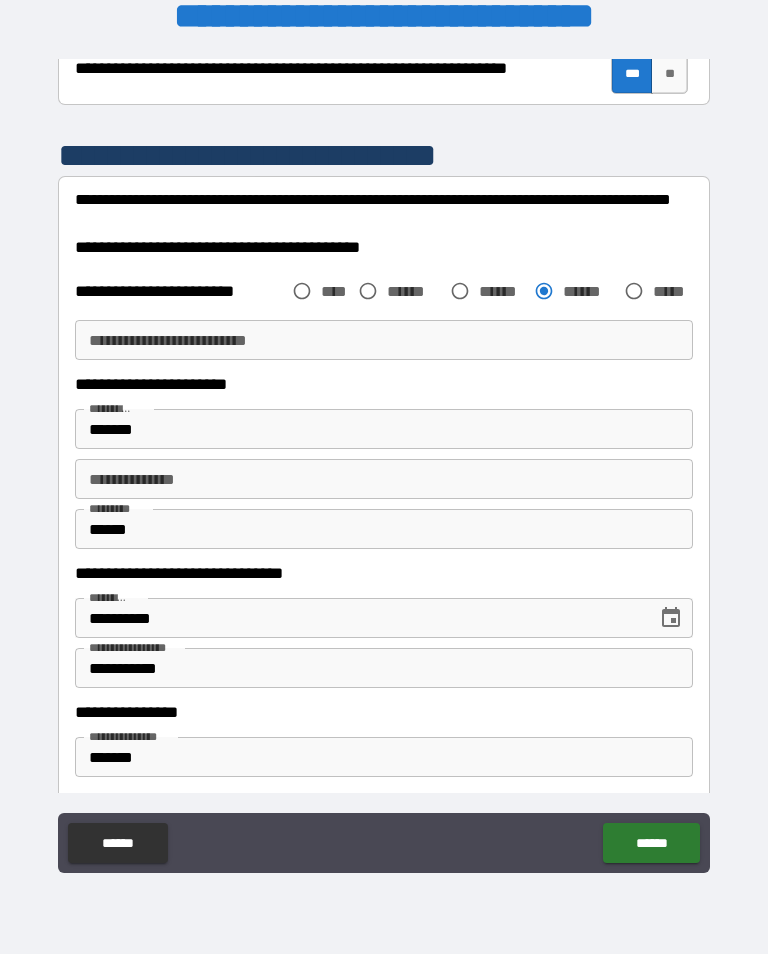 scroll, scrollTop: 31, scrollLeft: 0, axis: vertical 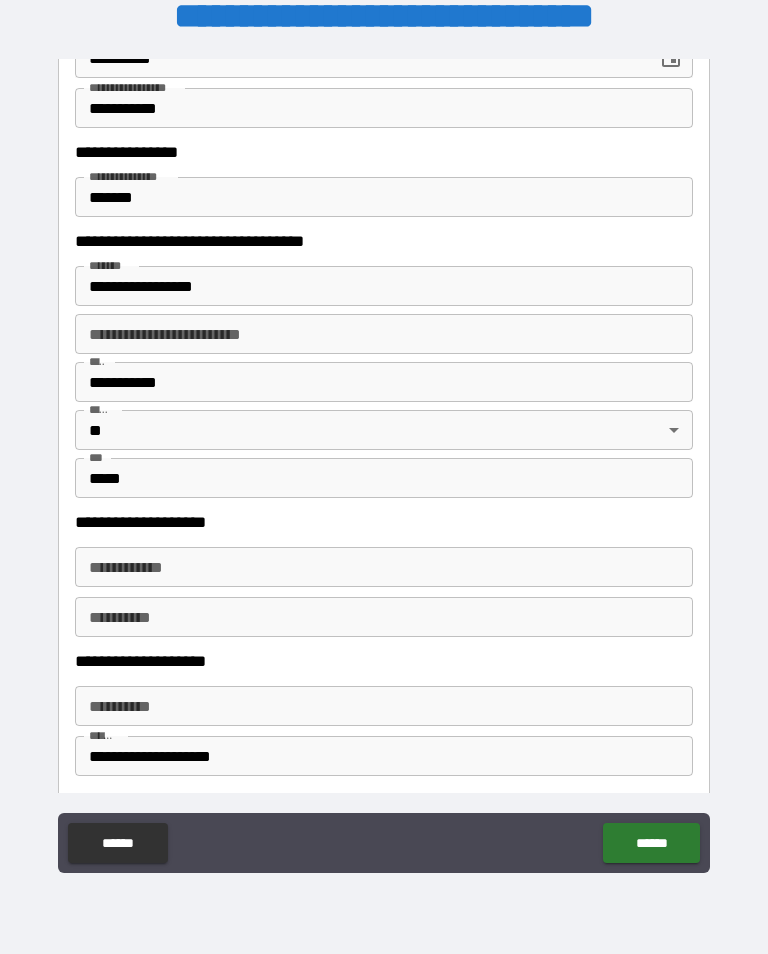 click on "**********" at bounding box center [384, 567] 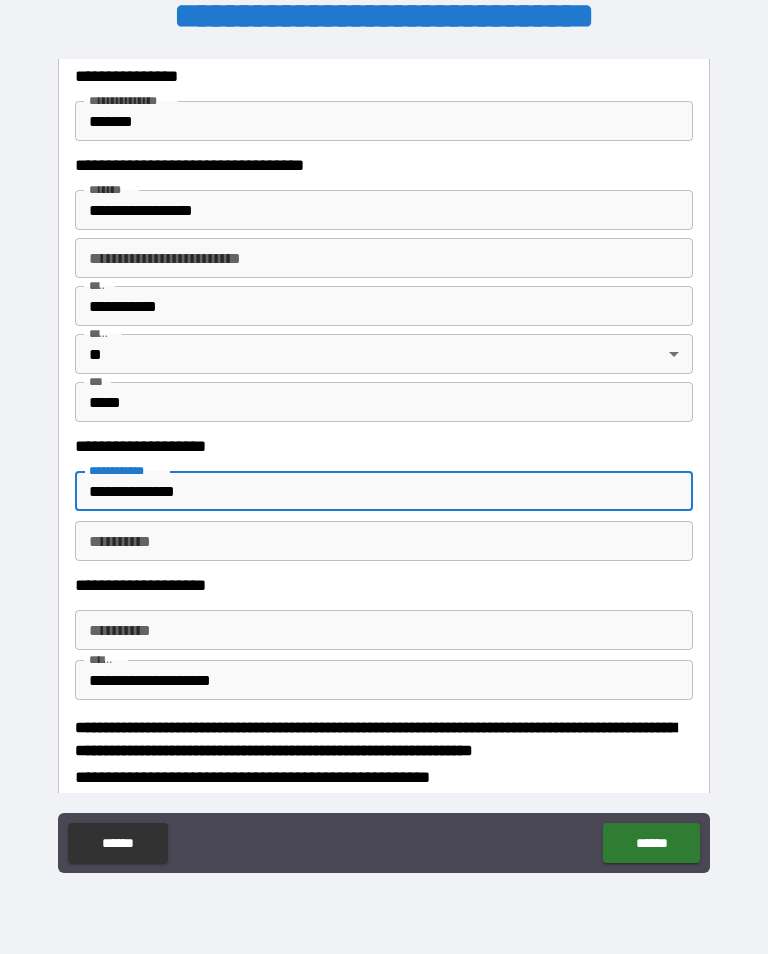 scroll, scrollTop: 1822, scrollLeft: 0, axis: vertical 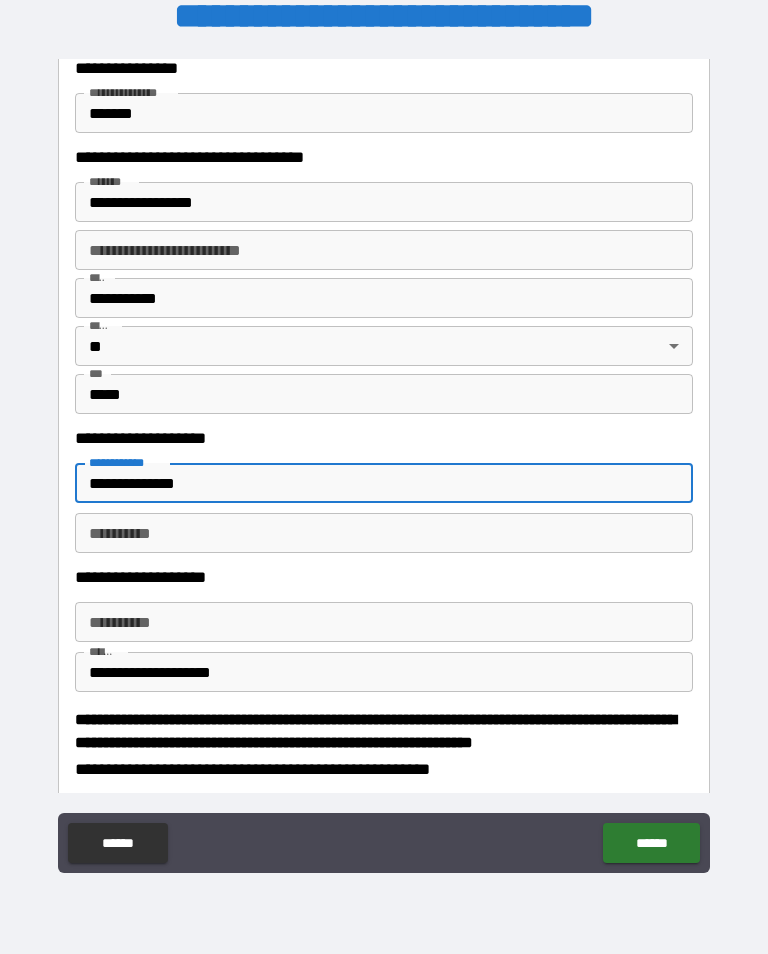 type on "**********" 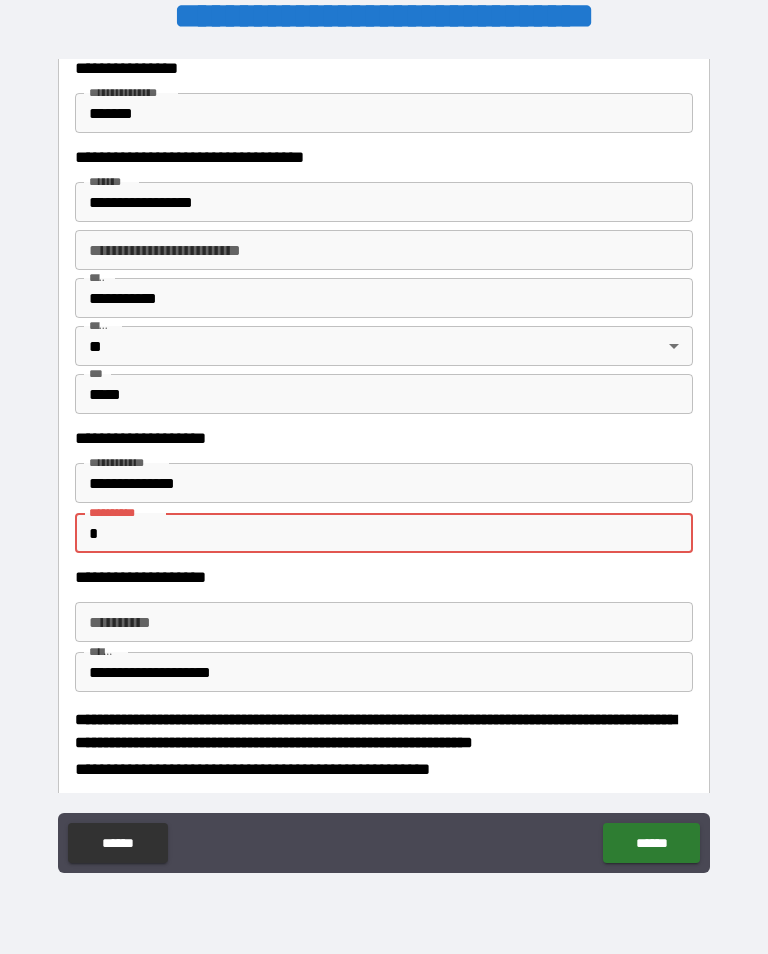 scroll, scrollTop: 31, scrollLeft: 0, axis: vertical 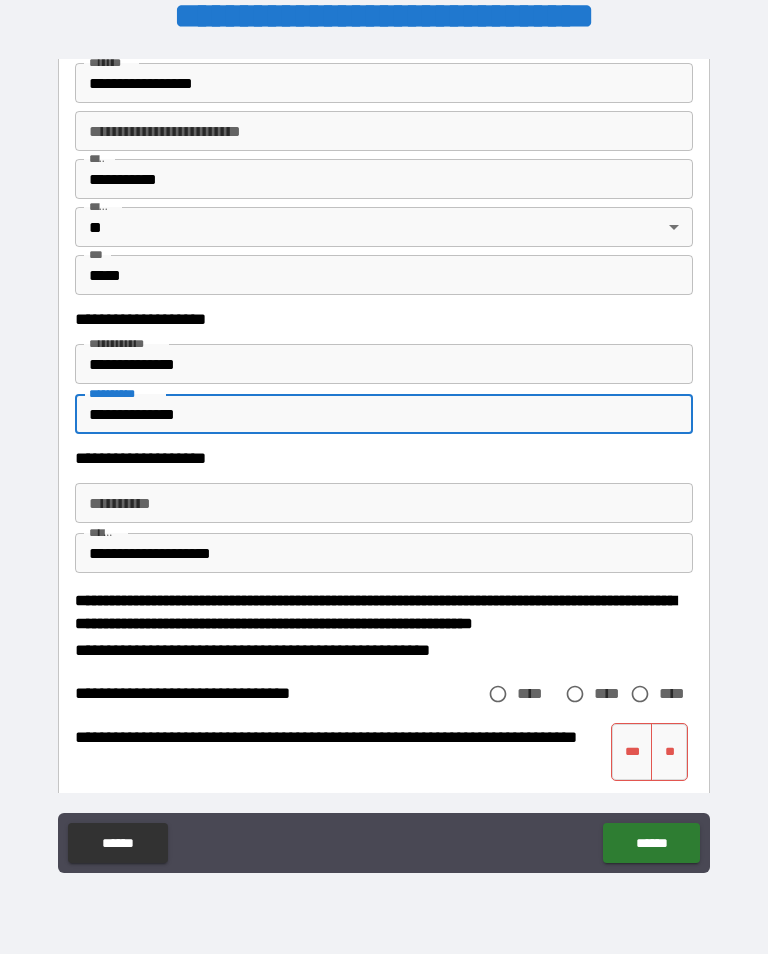 type on "**********" 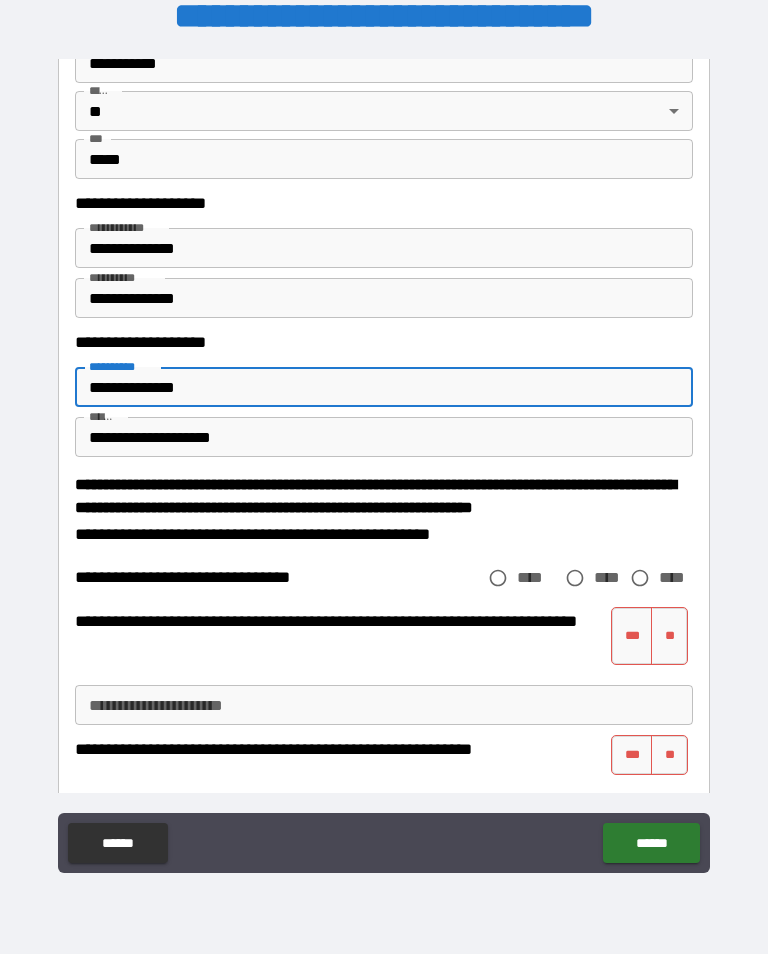 scroll, scrollTop: 2138, scrollLeft: 0, axis: vertical 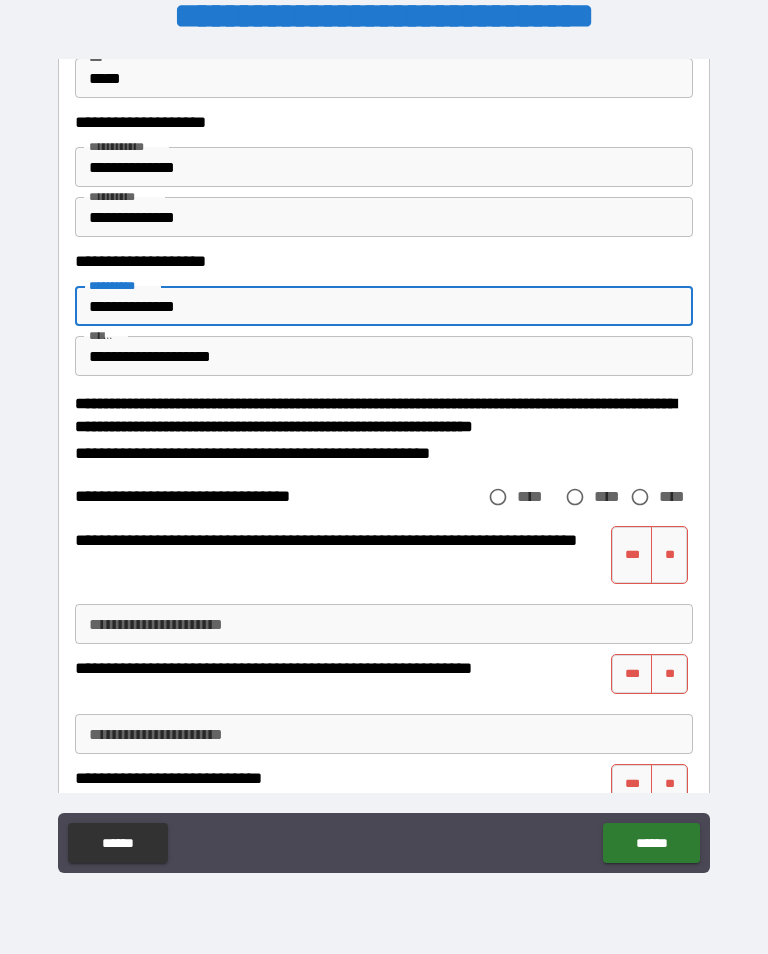 type on "**********" 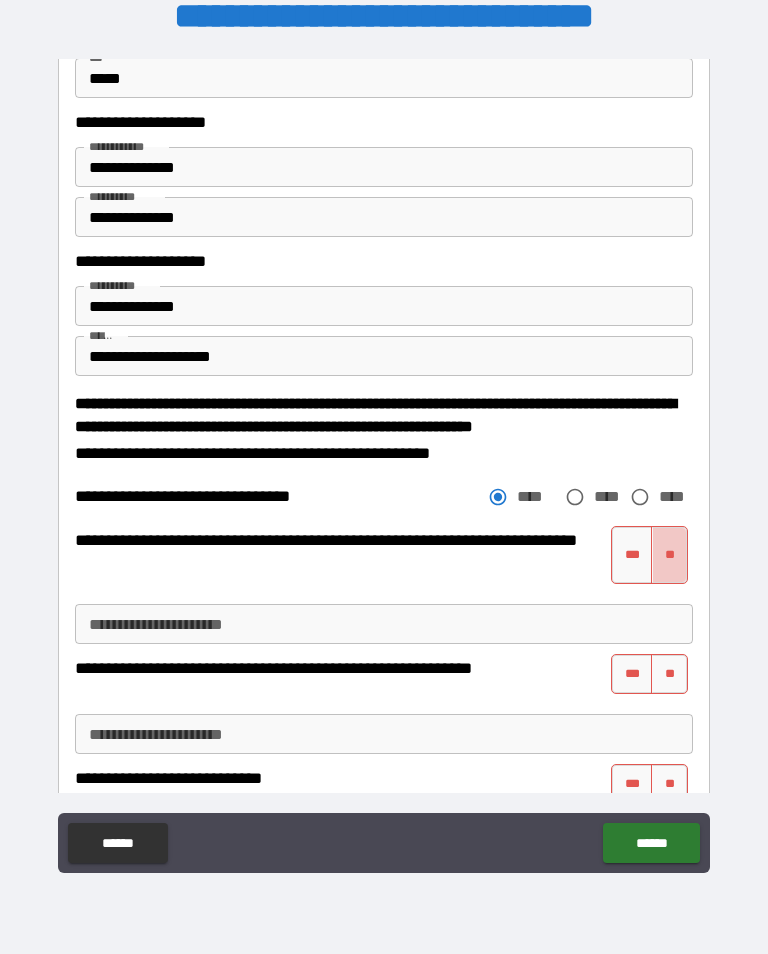click on "**" at bounding box center [669, 555] 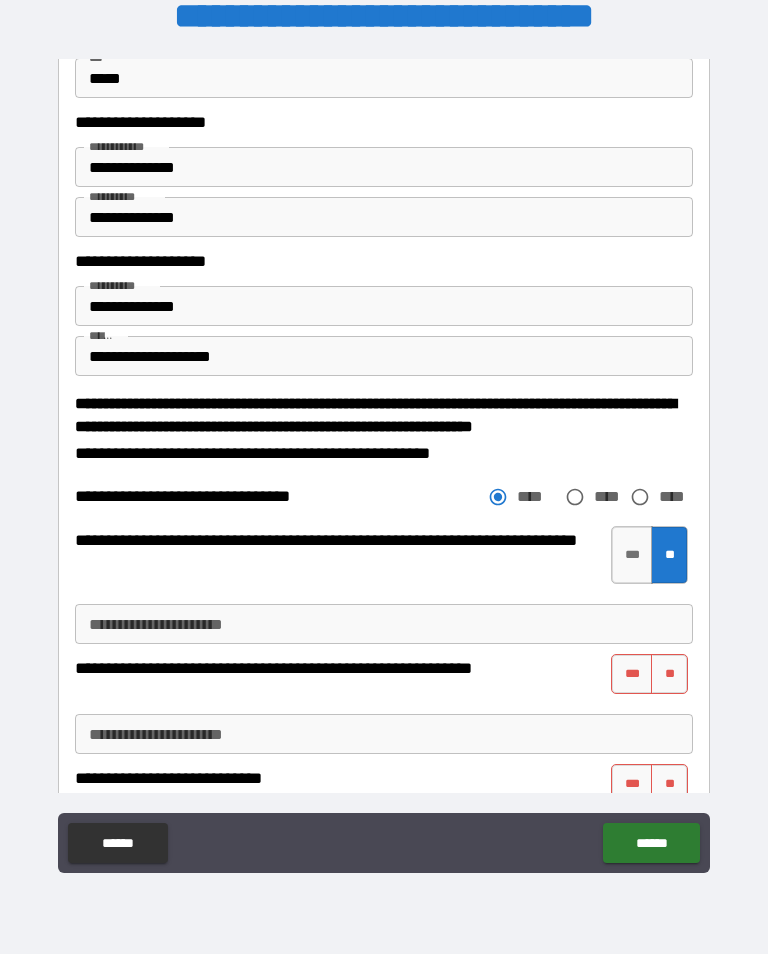 scroll, scrollTop: 2214, scrollLeft: 0, axis: vertical 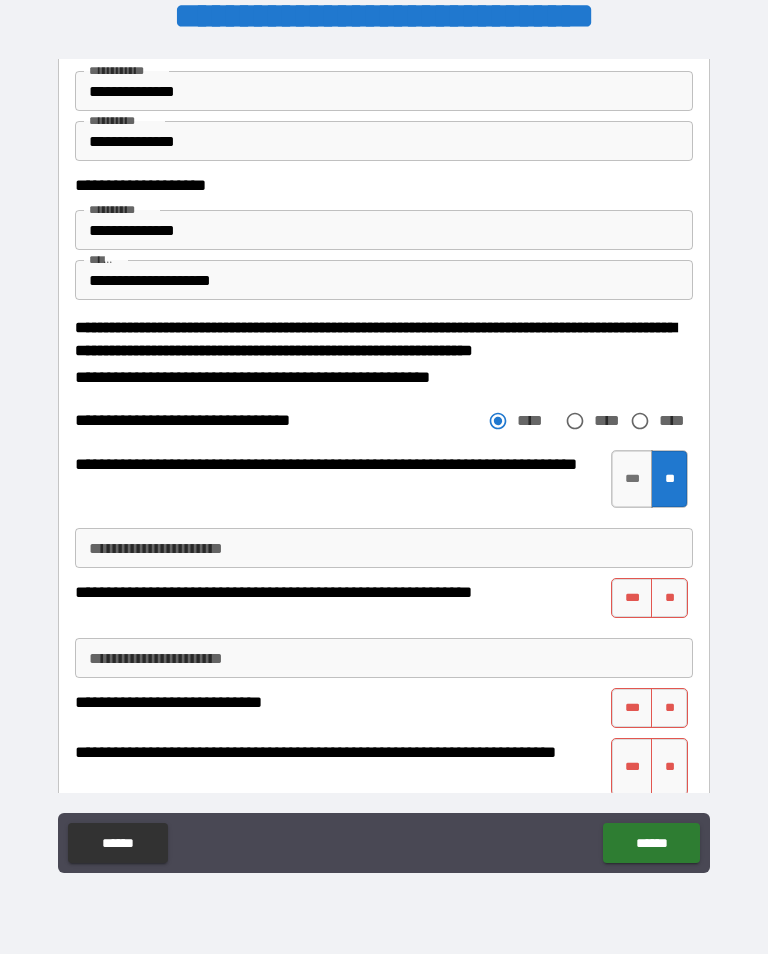 click on "**" at bounding box center [669, 598] 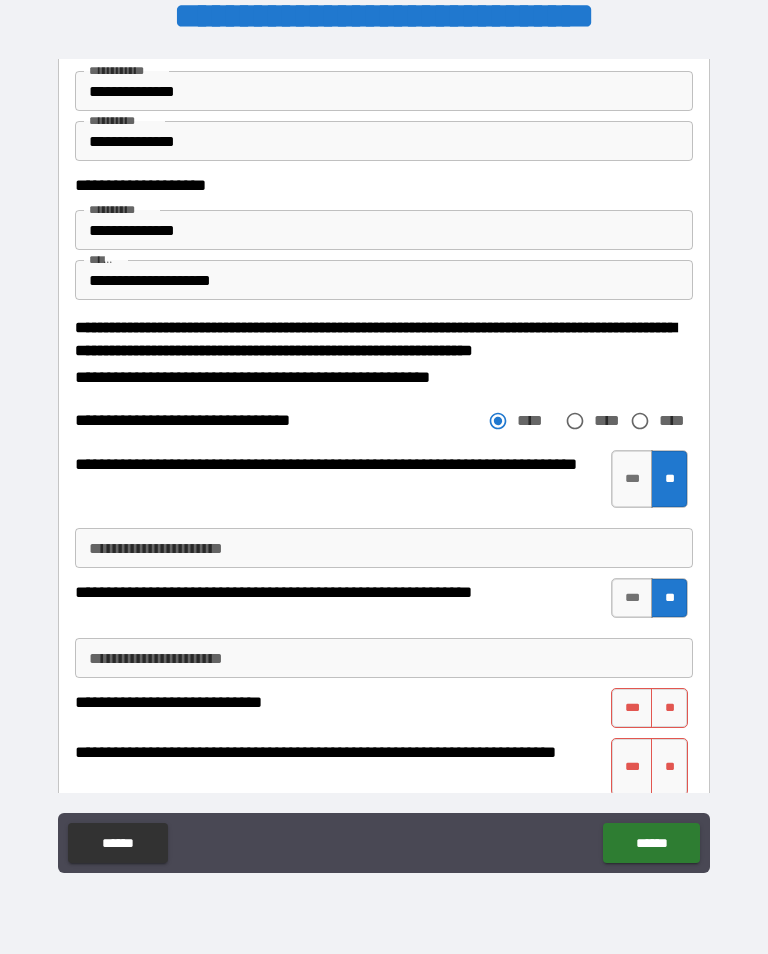 click on "**" at bounding box center (669, 708) 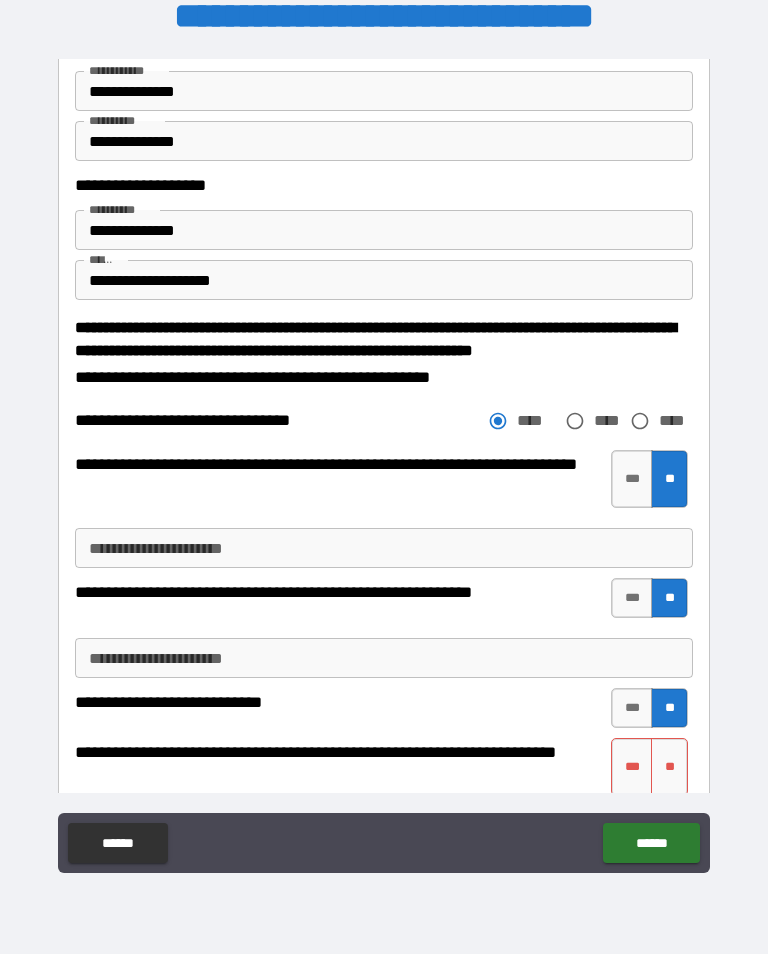 scroll, scrollTop: 2277, scrollLeft: 0, axis: vertical 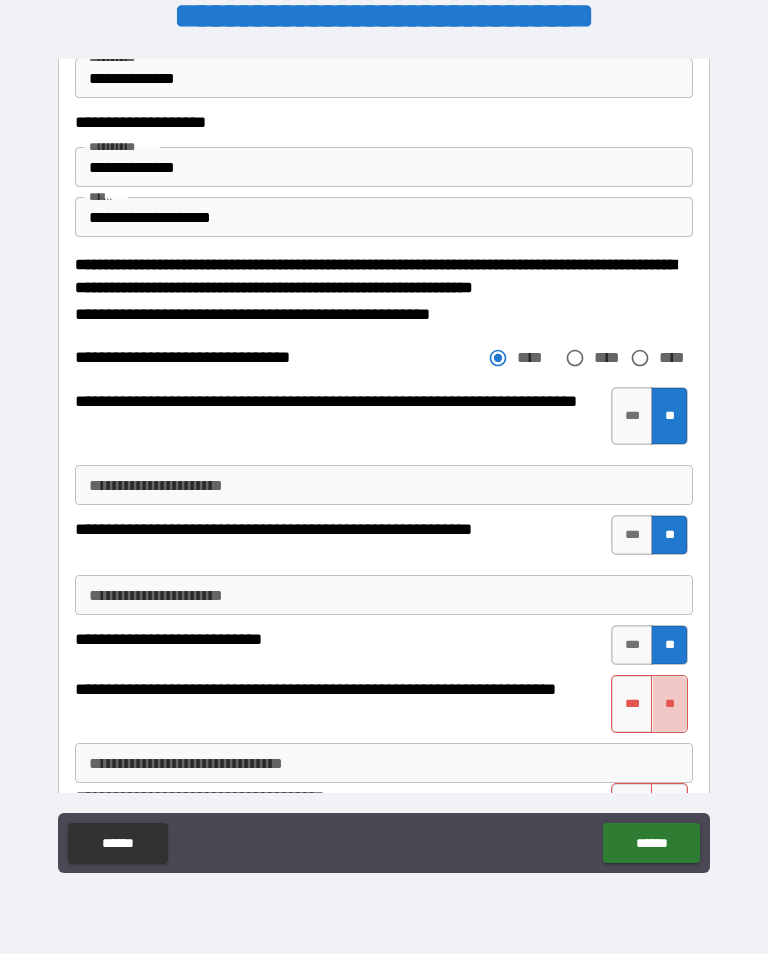 click on "**" at bounding box center (669, 704) 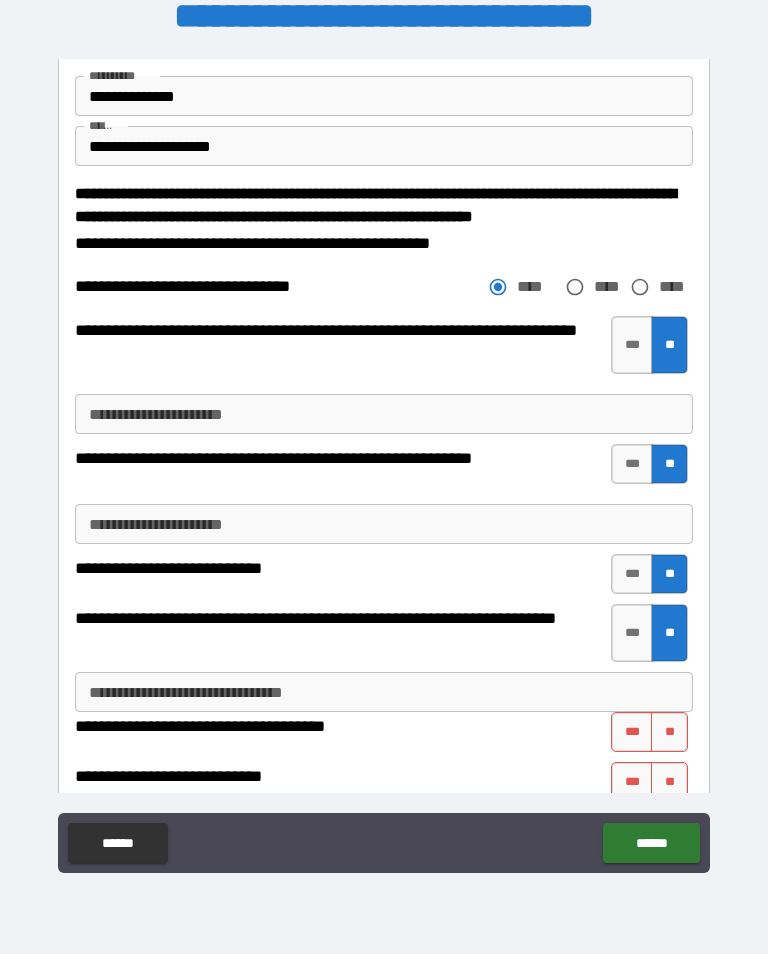 scroll, scrollTop: 2441, scrollLeft: 0, axis: vertical 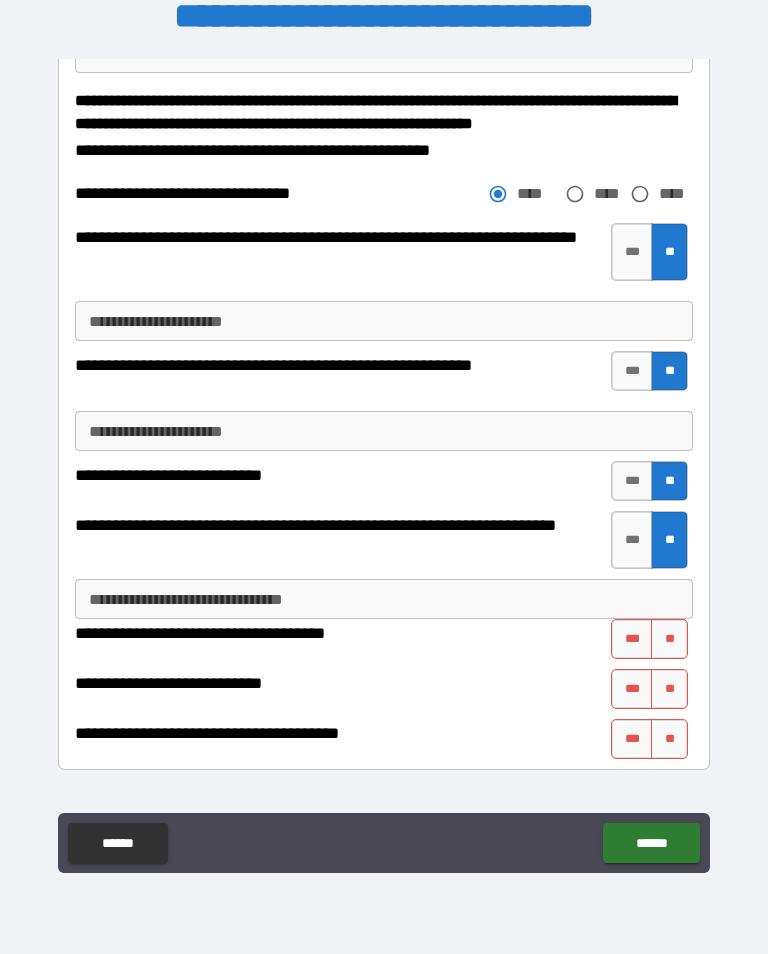 click on "**" at bounding box center [669, 639] 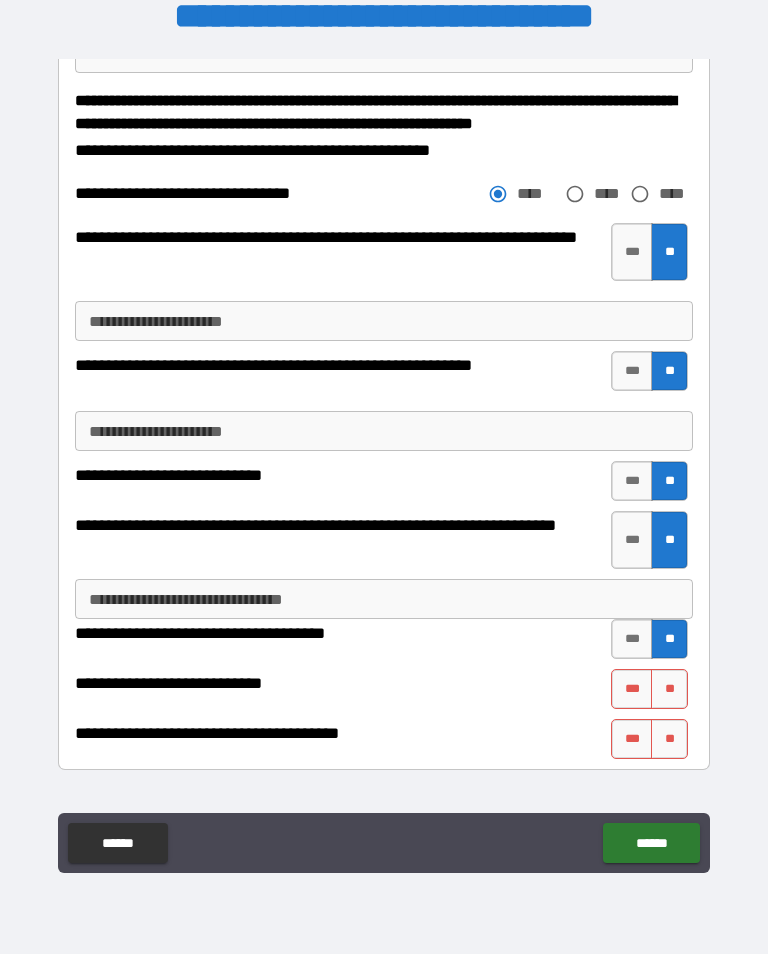 click on "**" at bounding box center [669, 689] 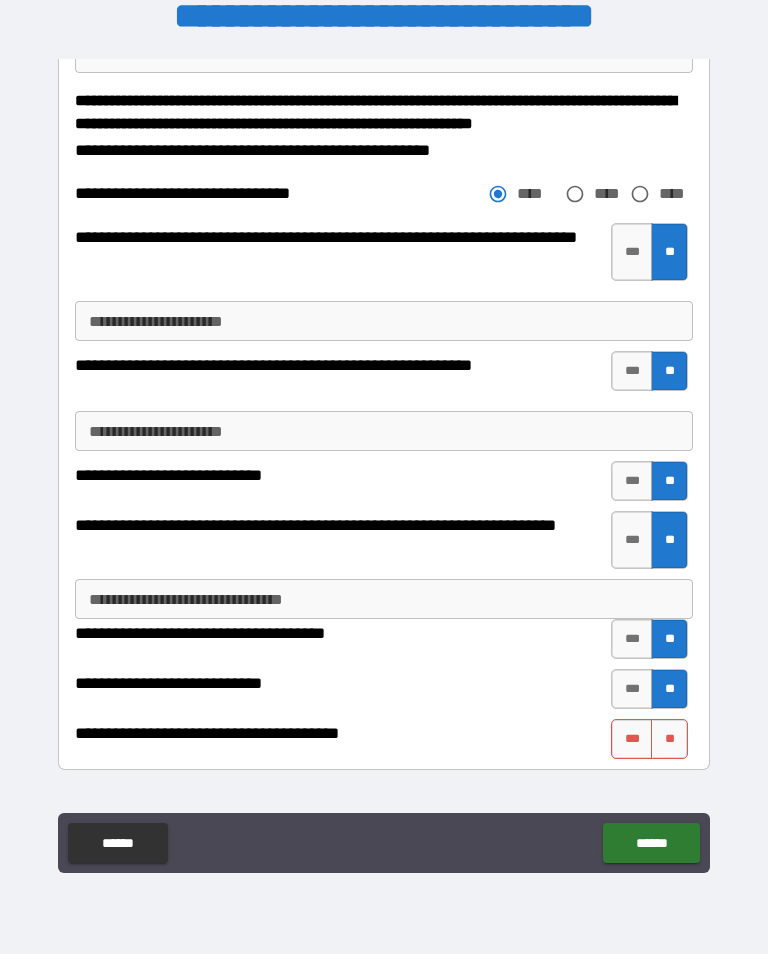 click on "***" at bounding box center [632, 739] 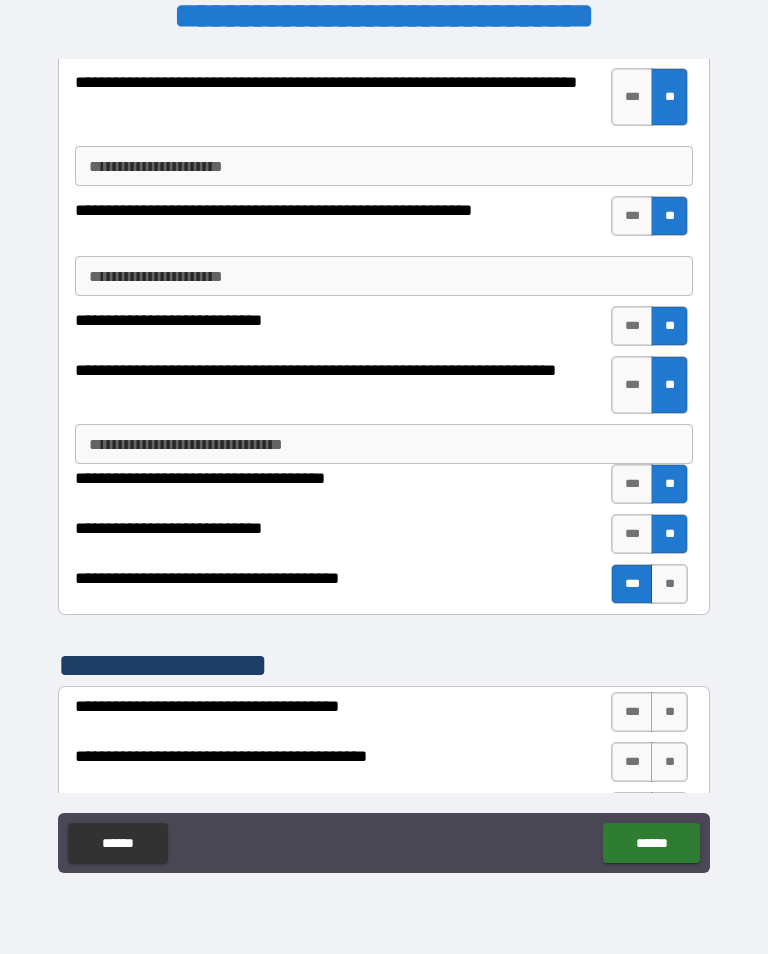 scroll, scrollTop: 2712, scrollLeft: 0, axis: vertical 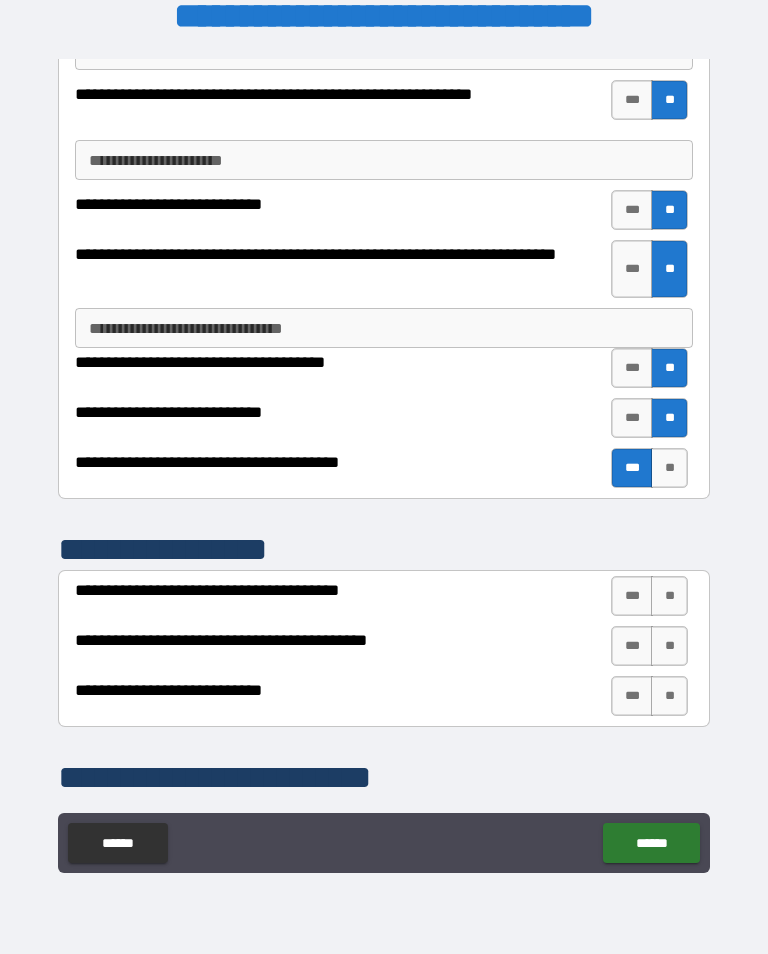 click on "***" at bounding box center (632, 596) 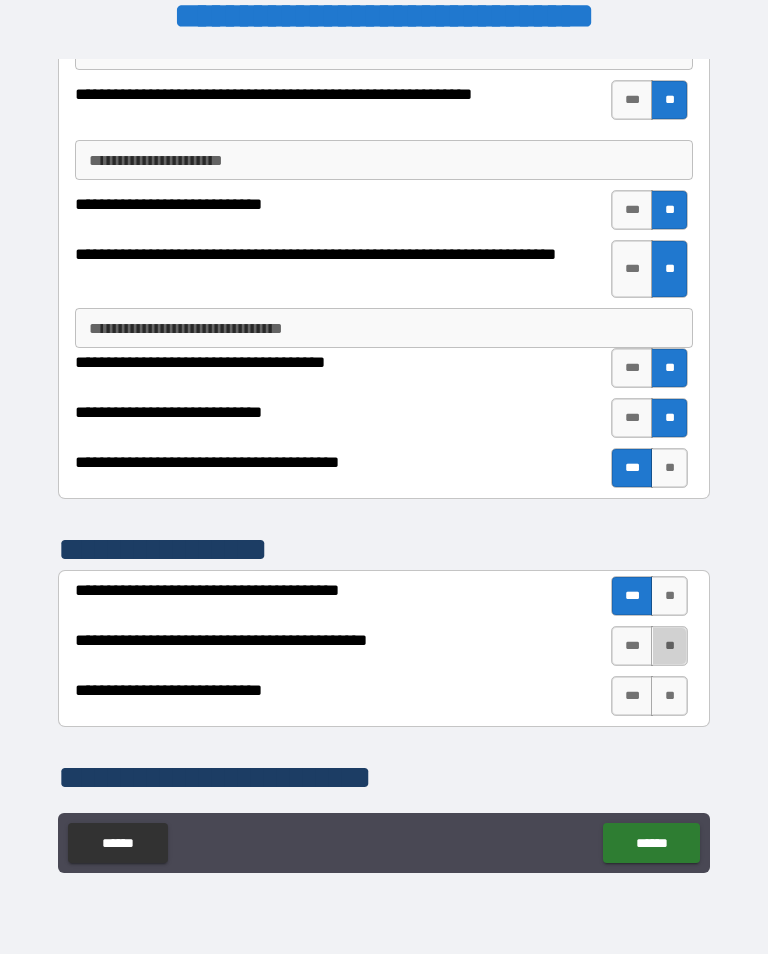 click on "**" at bounding box center [669, 646] 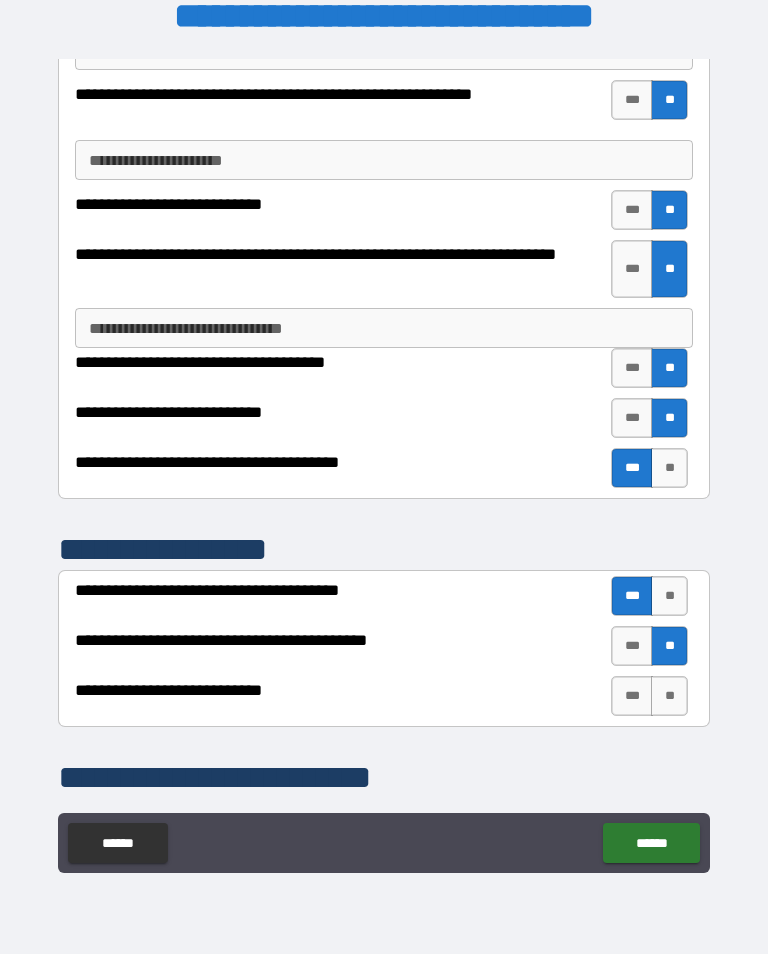 click on "***" at bounding box center (632, 696) 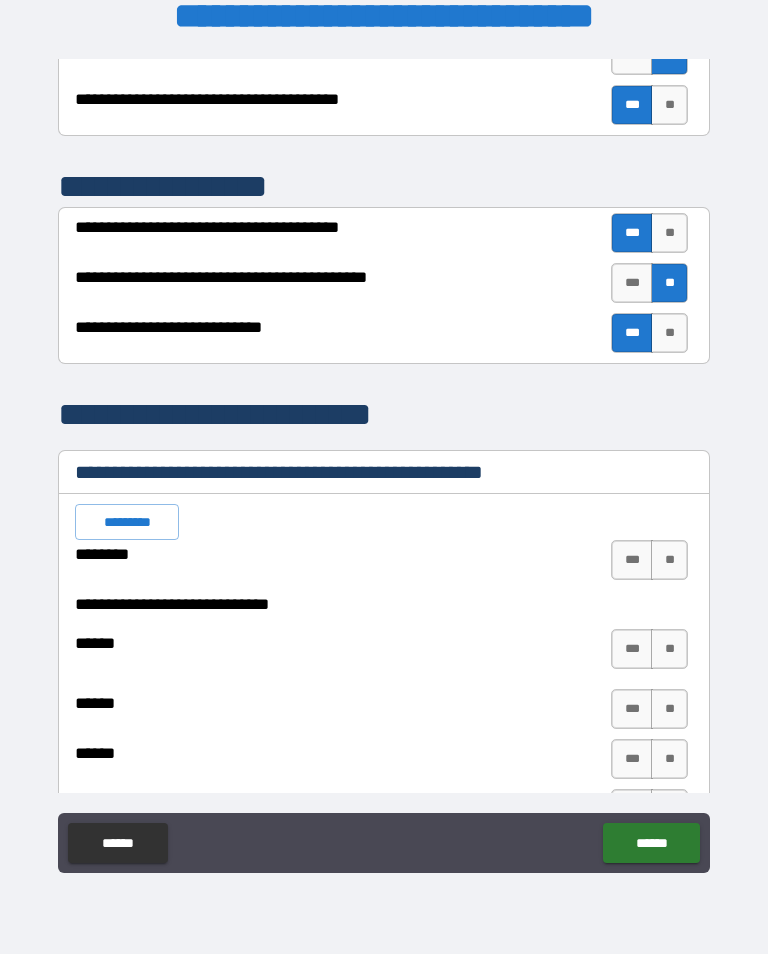 scroll, scrollTop: 3197, scrollLeft: 0, axis: vertical 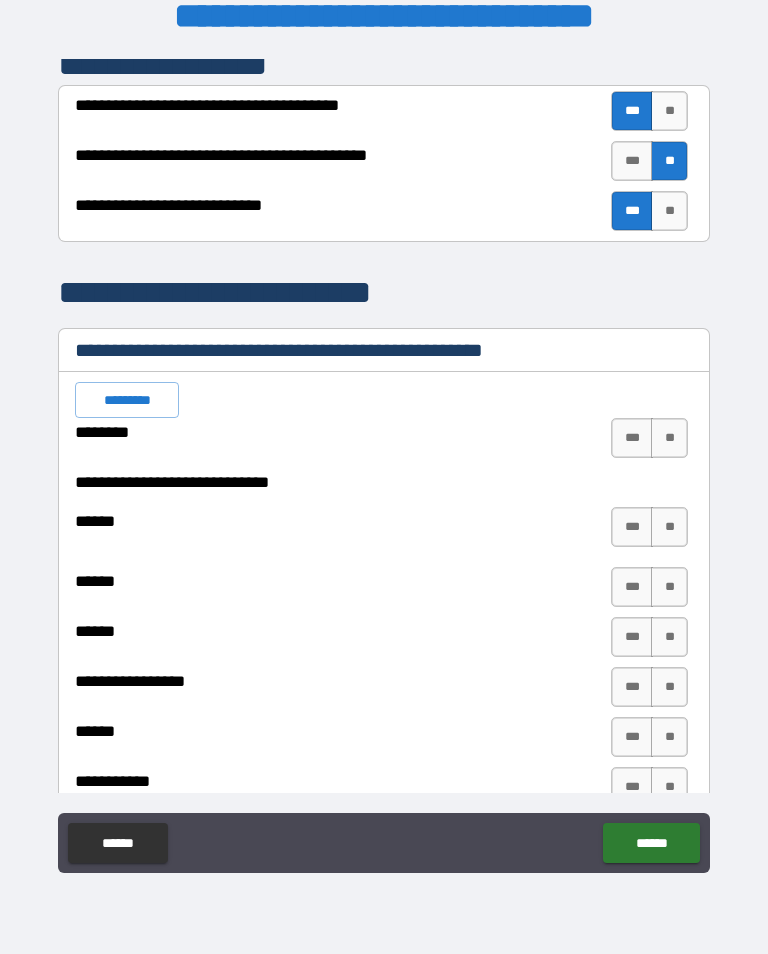 click on "**" at bounding box center (669, 438) 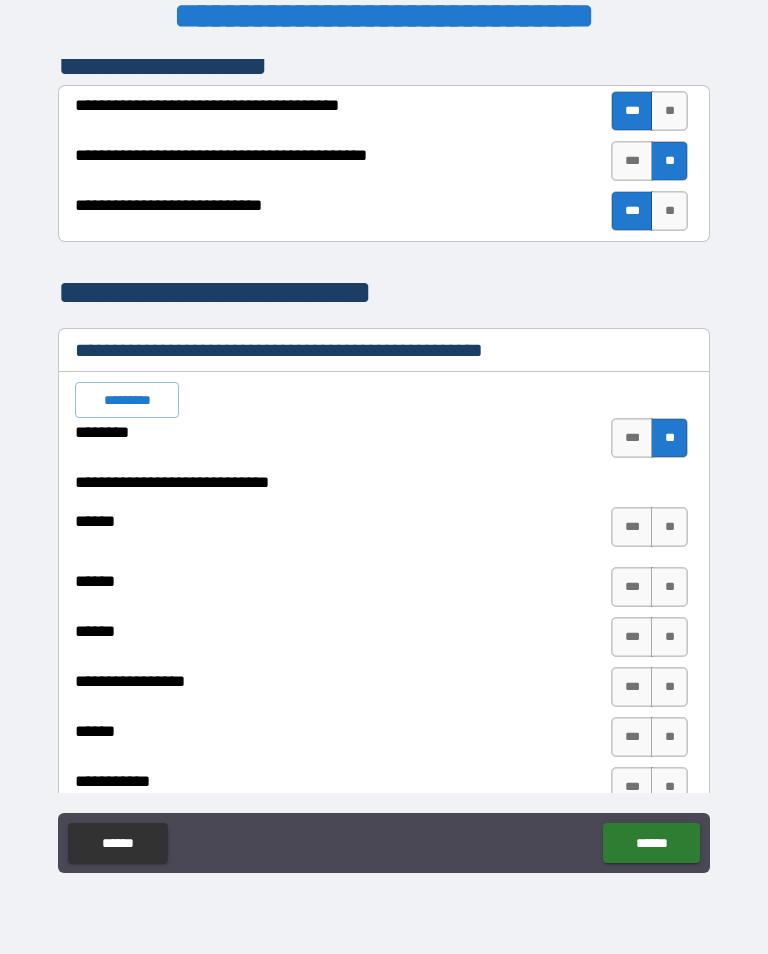 click on "**" at bounding box center [669, 527] 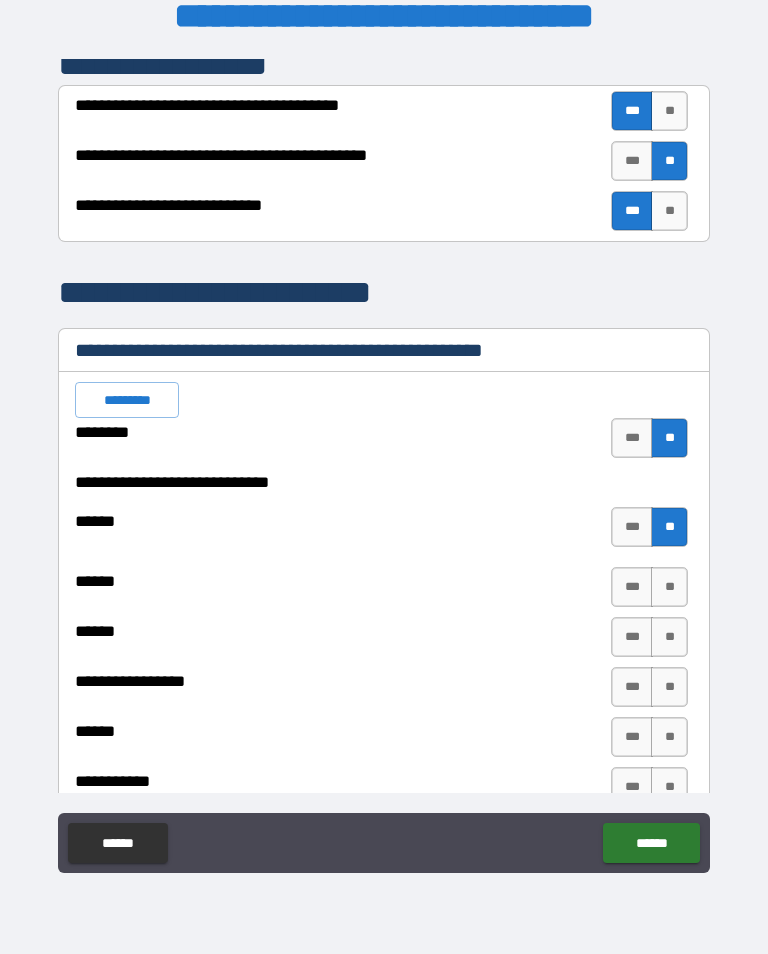click on "**" at bounding box center (669, 587) 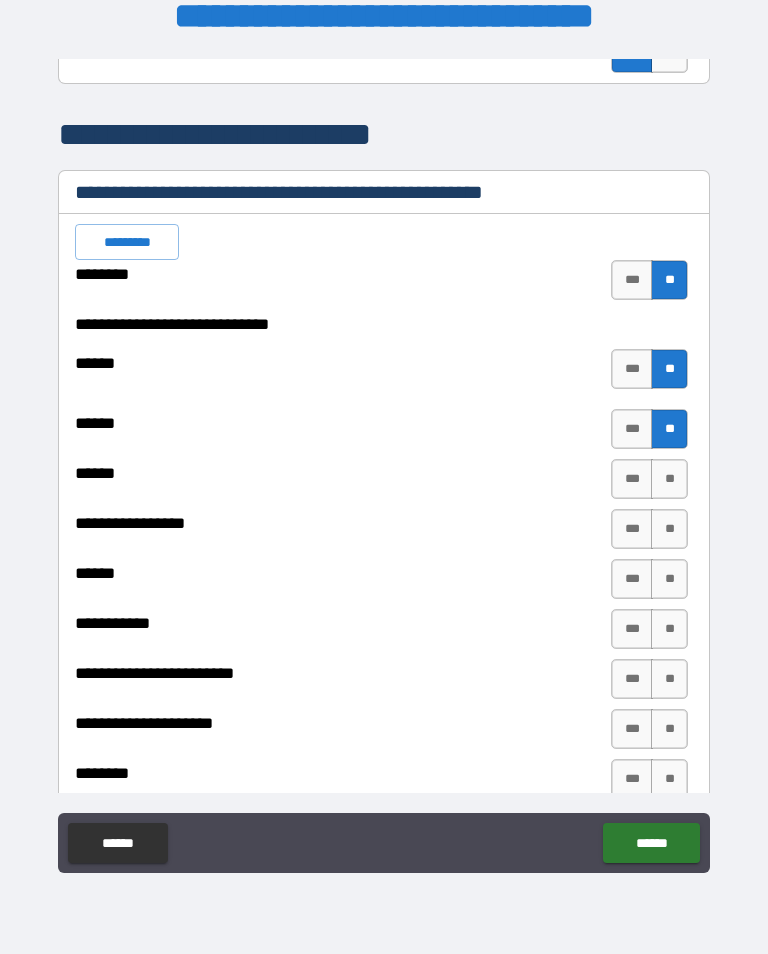 scroll, scrollTop: 3359, scrollLeft: 0, axis: vertical 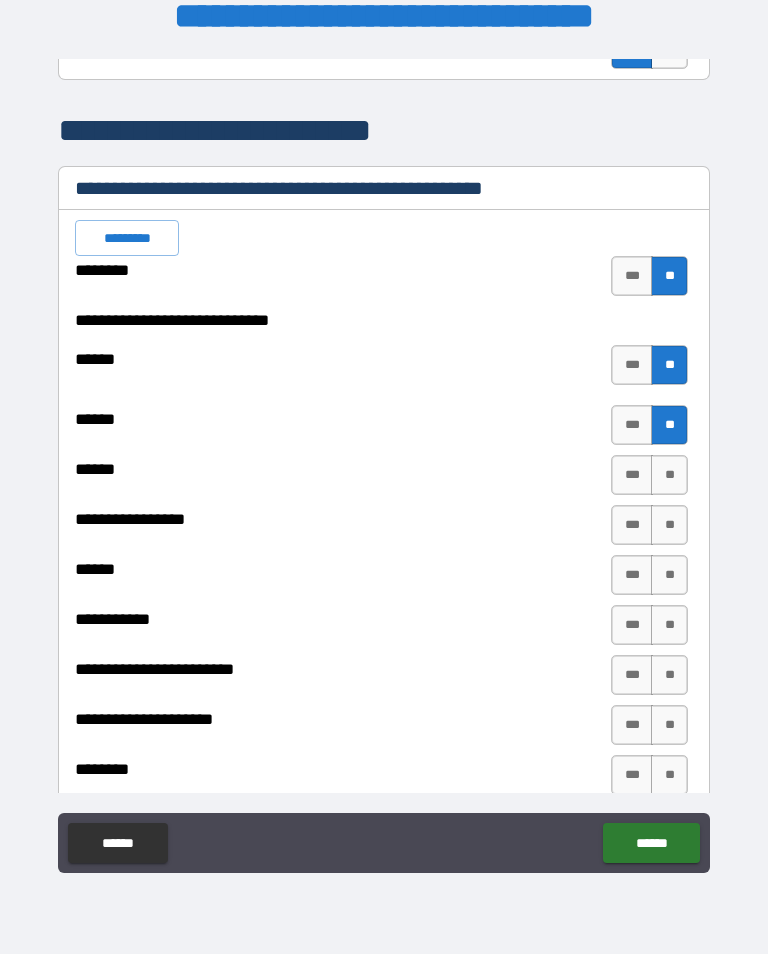 click on "**" at bounding box center (669, 475) 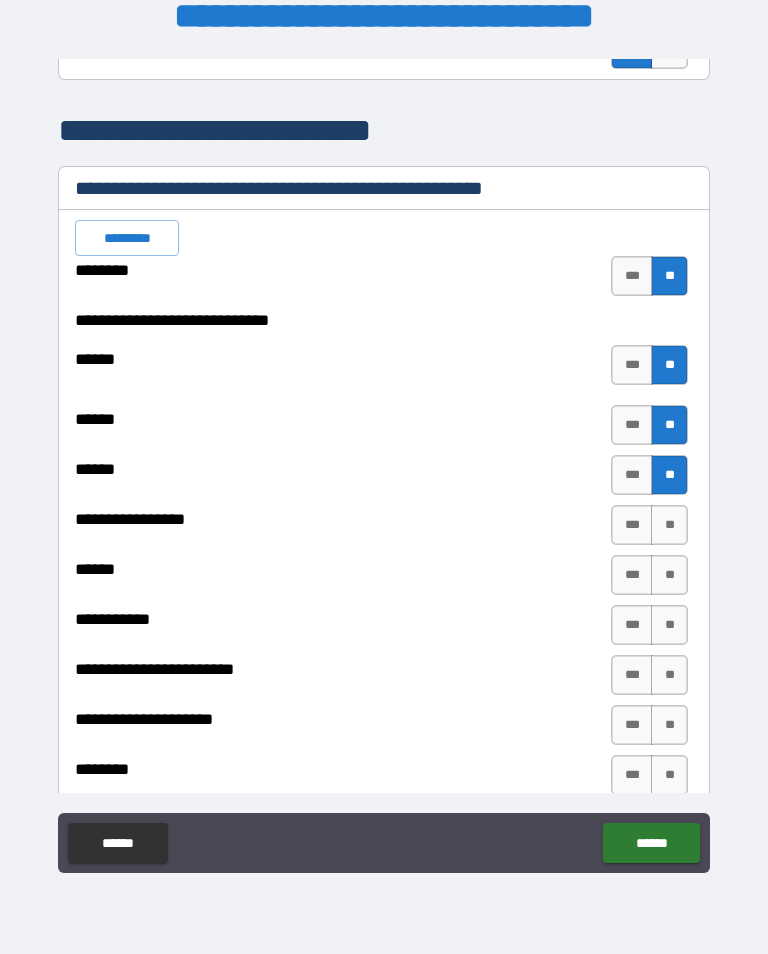 click on "**" at bounding box center (669, 525) 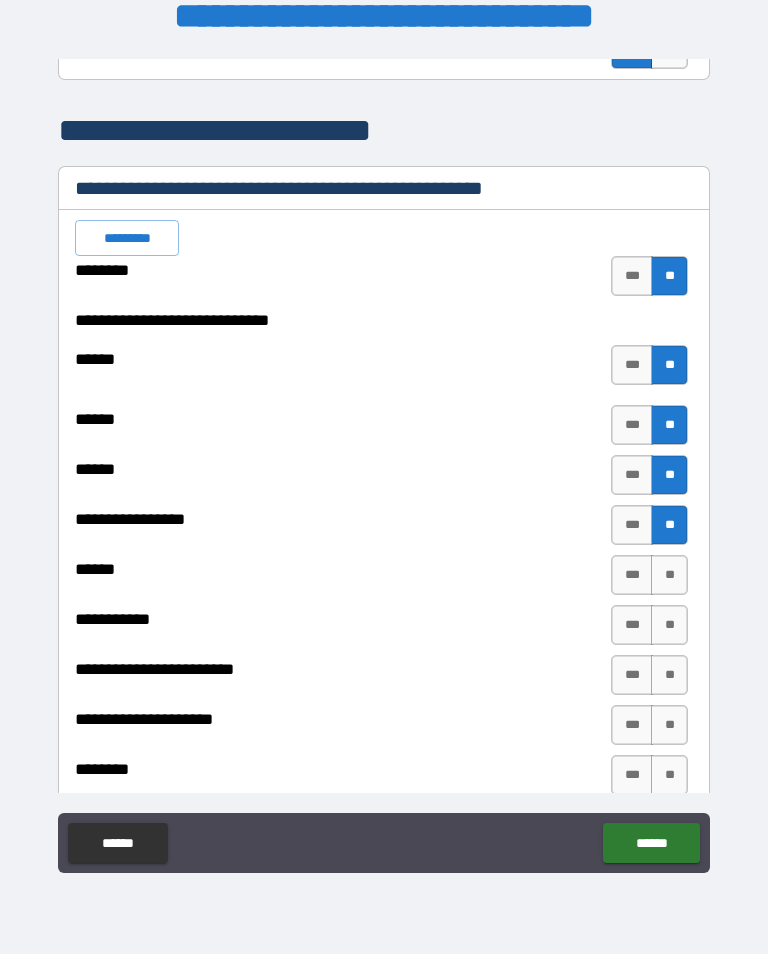 click on "**" at bounding box center [669, 575] 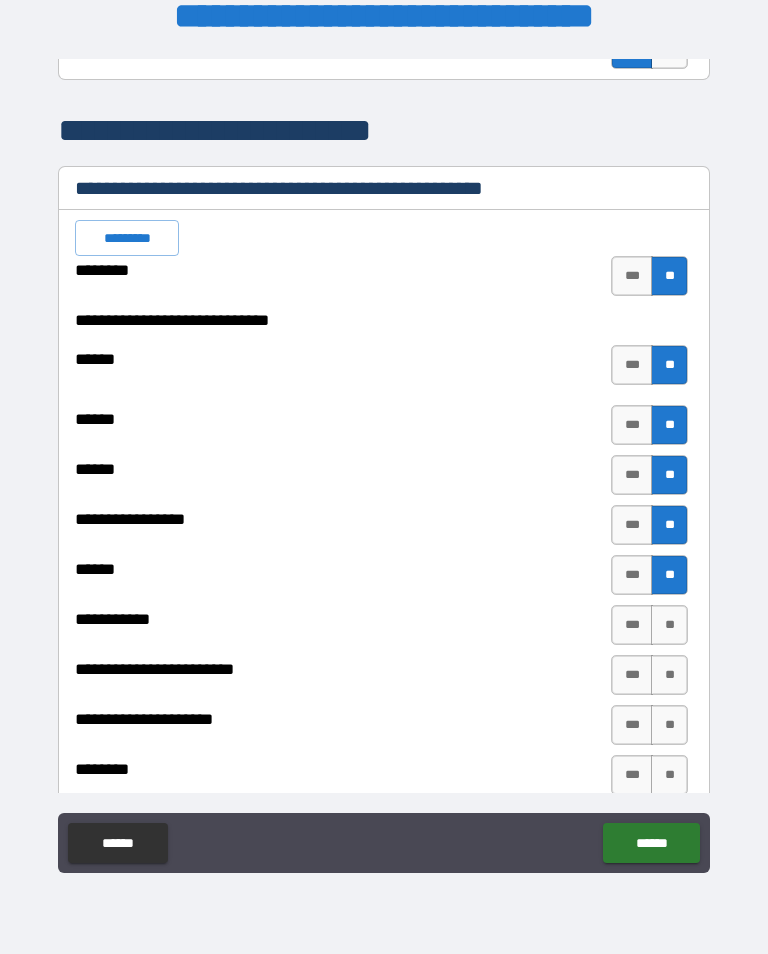 click on "**" at bounding box center (669, 625) 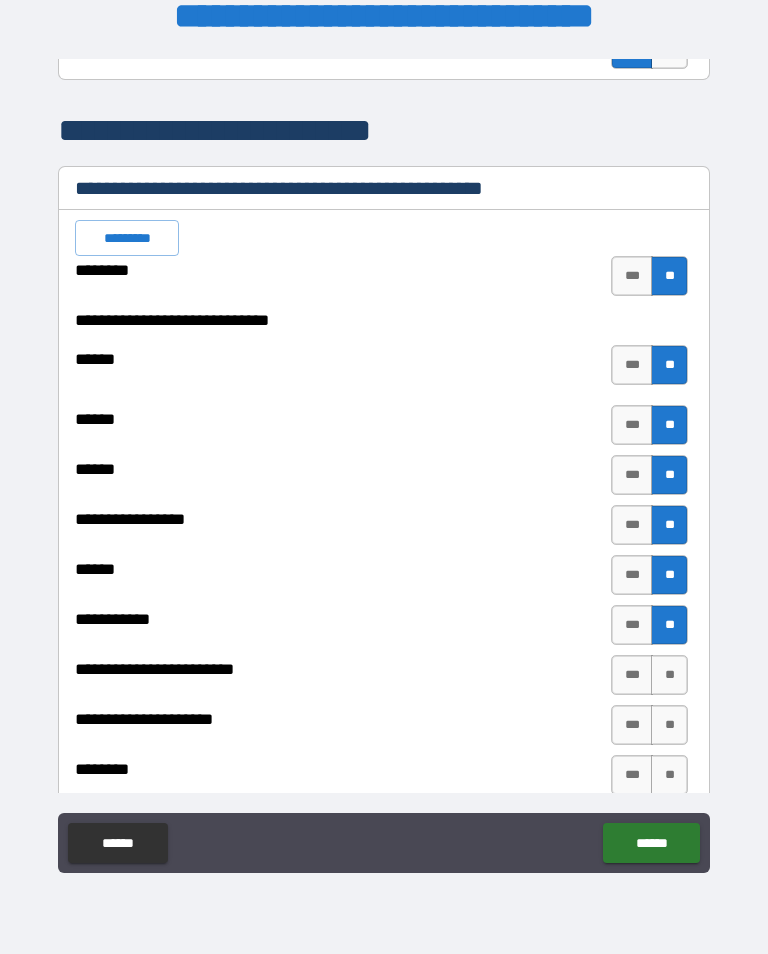 click on "**" at bounding box center [669, 675] 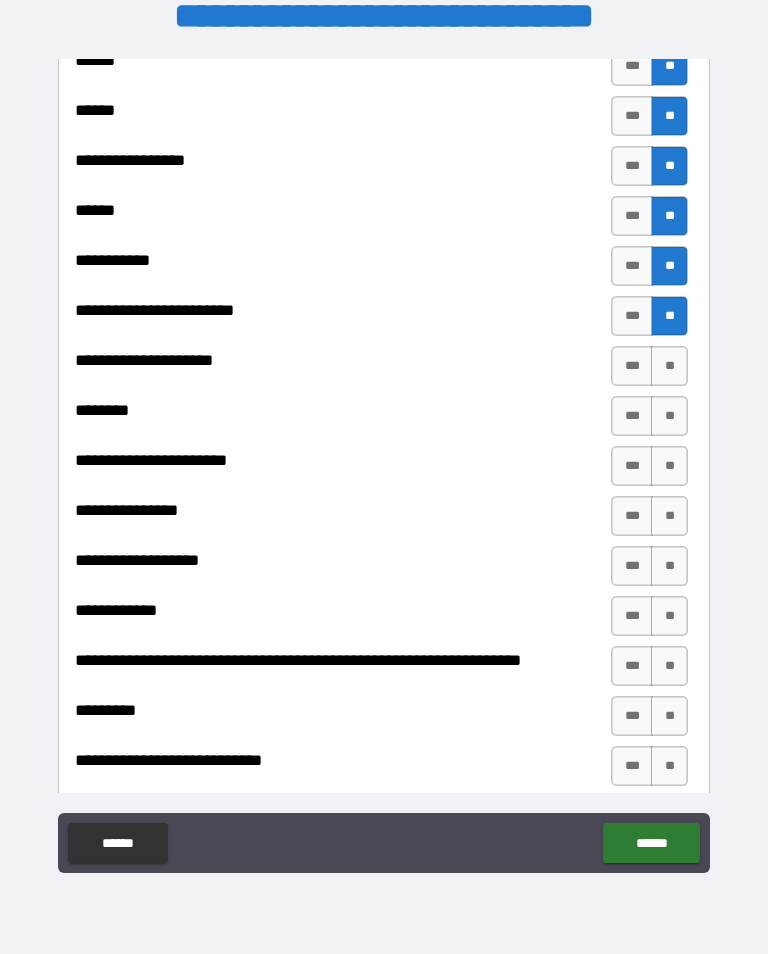 scroll, scrollTop: 3721, scrollLeft: 0, axis: vertical 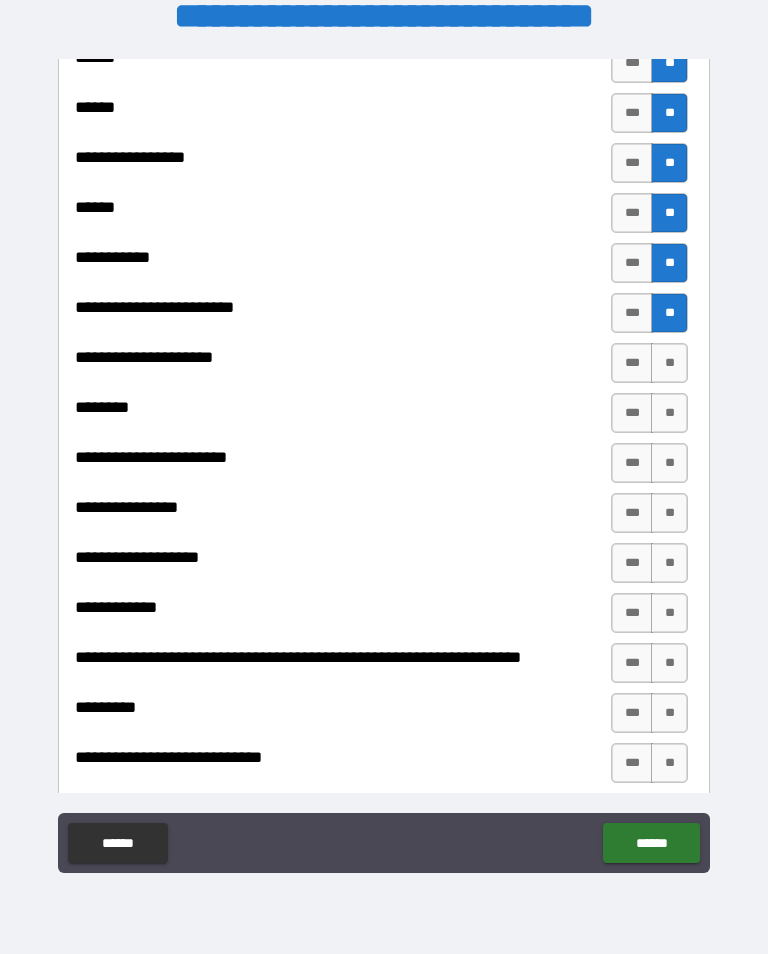 click on "**" at bounding box center (669, 363) 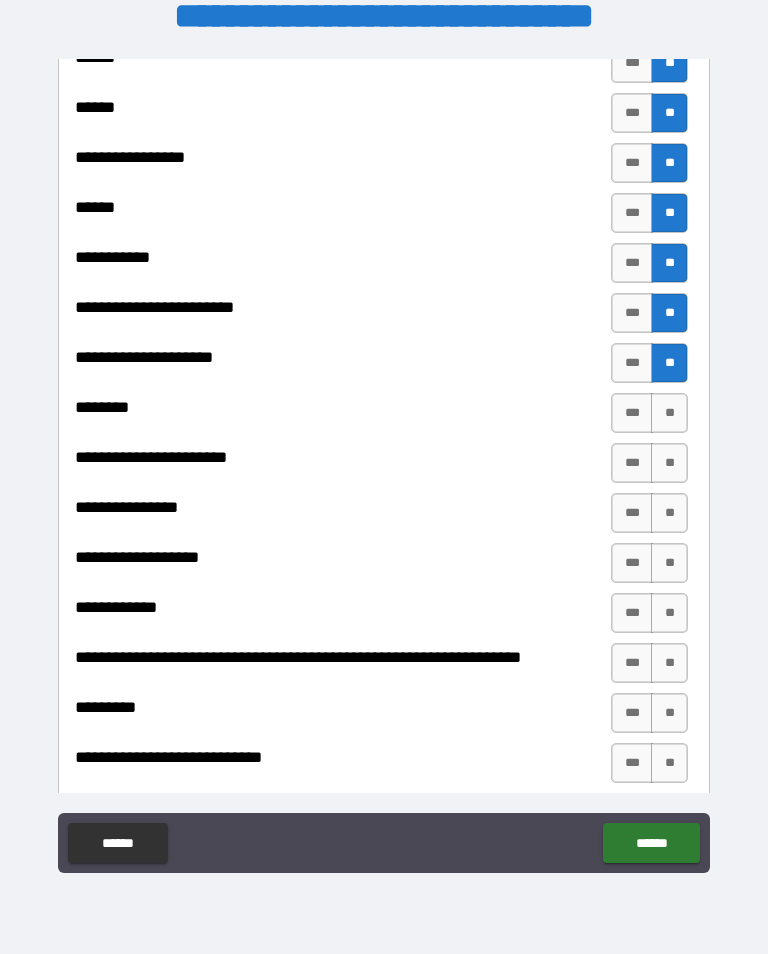 click on "**" at bounding box center (669, 413) 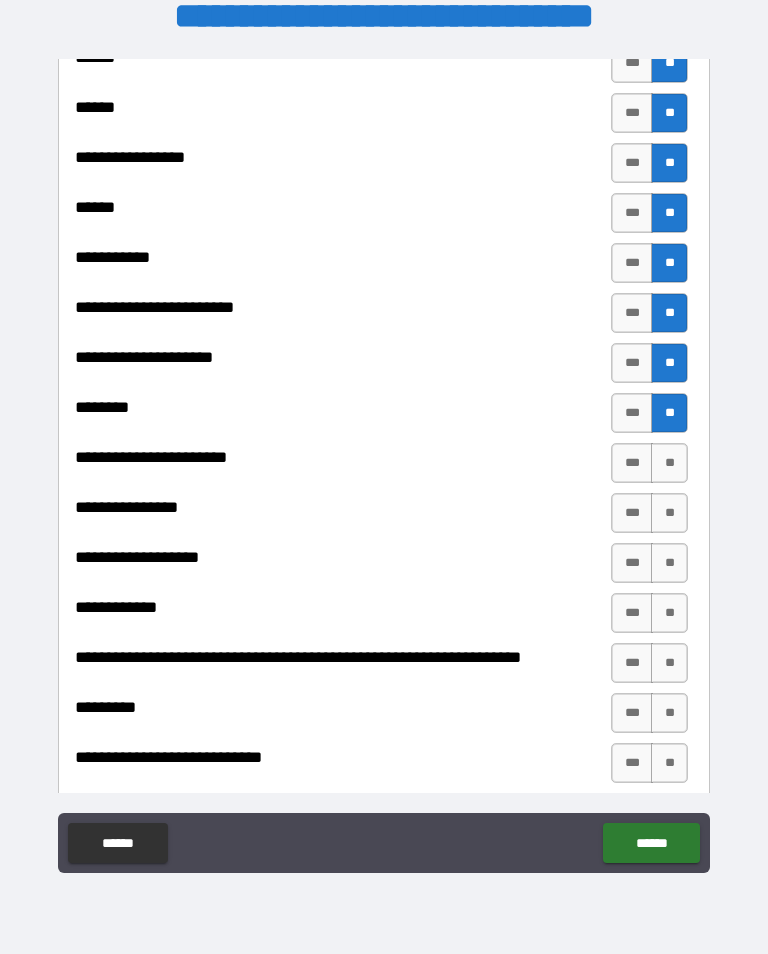 click on "**" at bounding box center (669, 463) 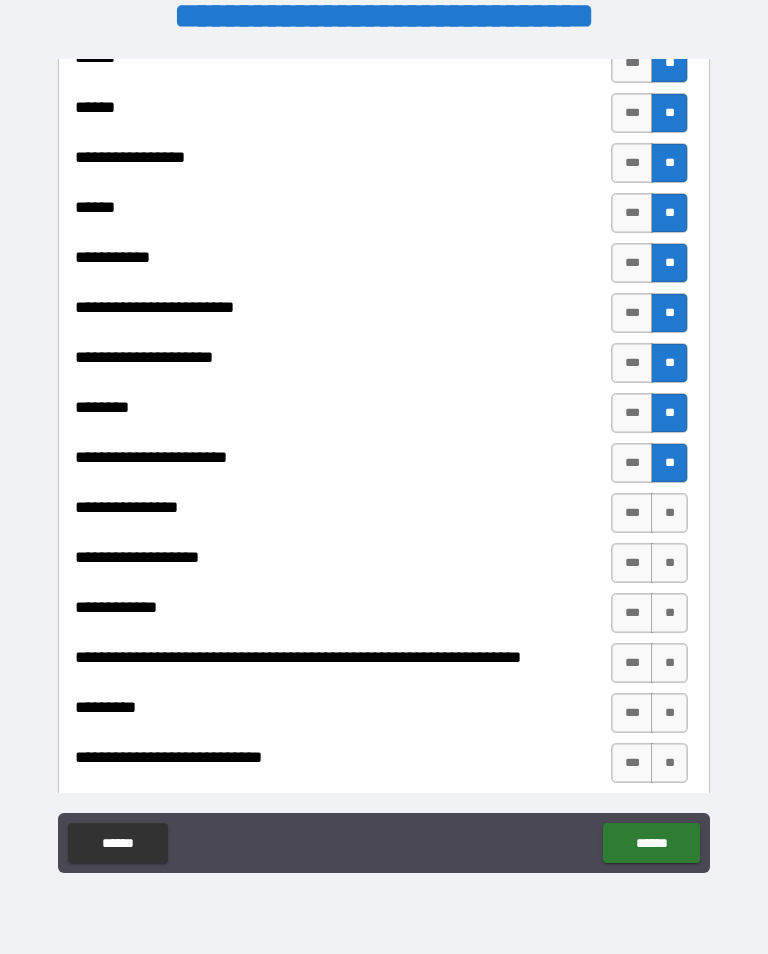 click on "**" at bounding box center (669, 513) 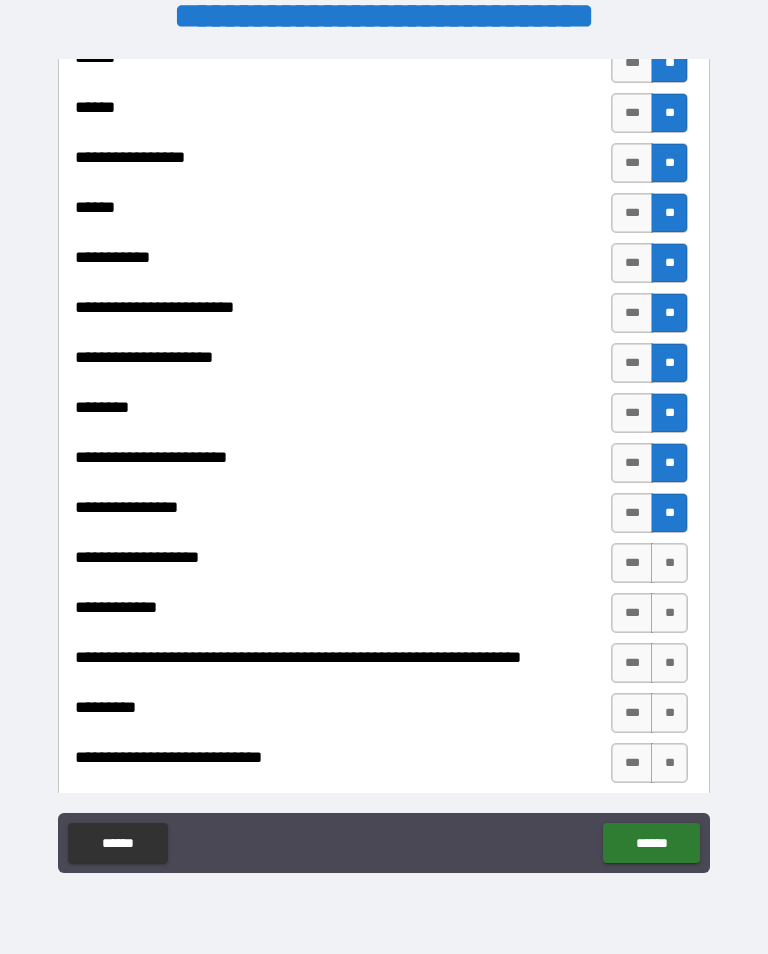 click on "**" at bounding box center [669, 563] 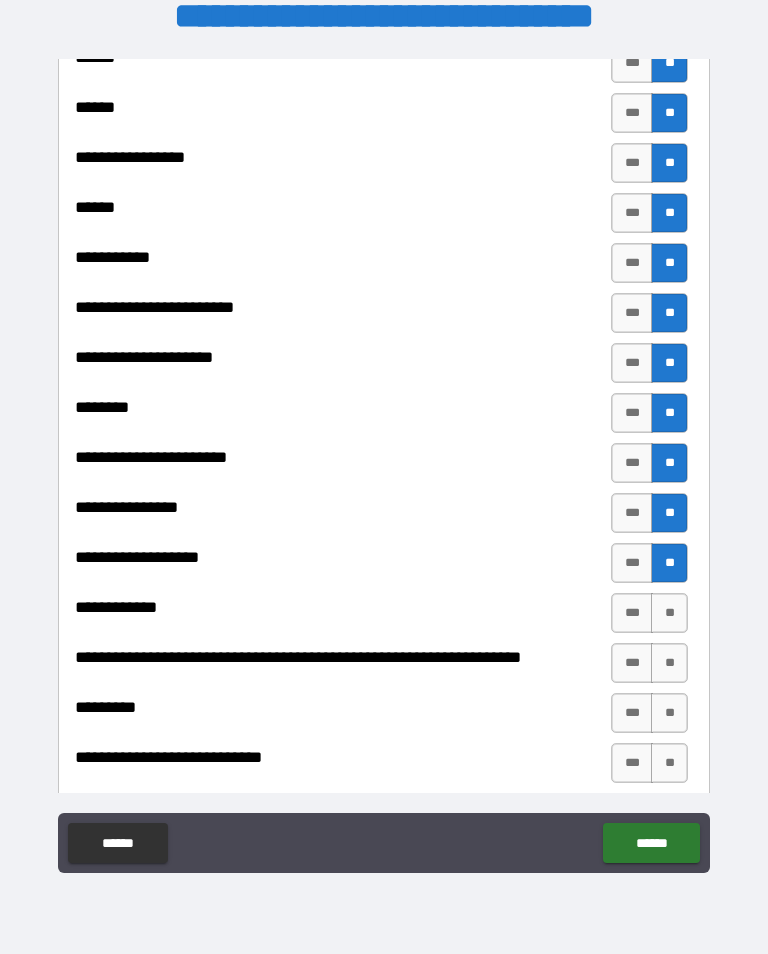 click on "**" at bounding box center (669, 613) 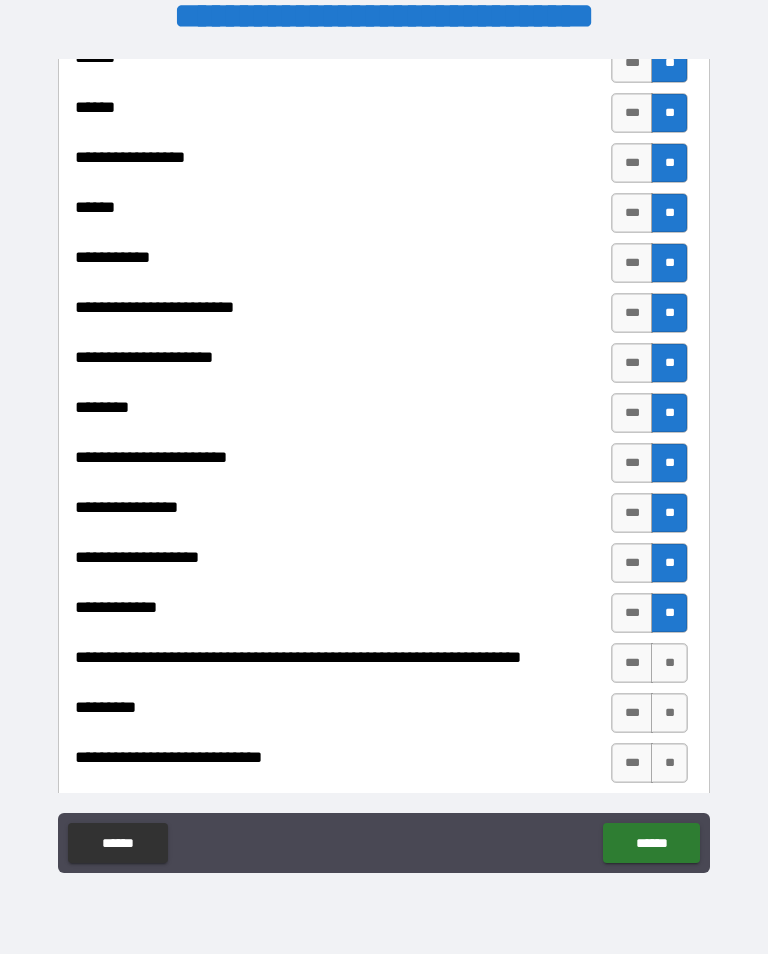 click on "**" at bounding box center [669, 663] 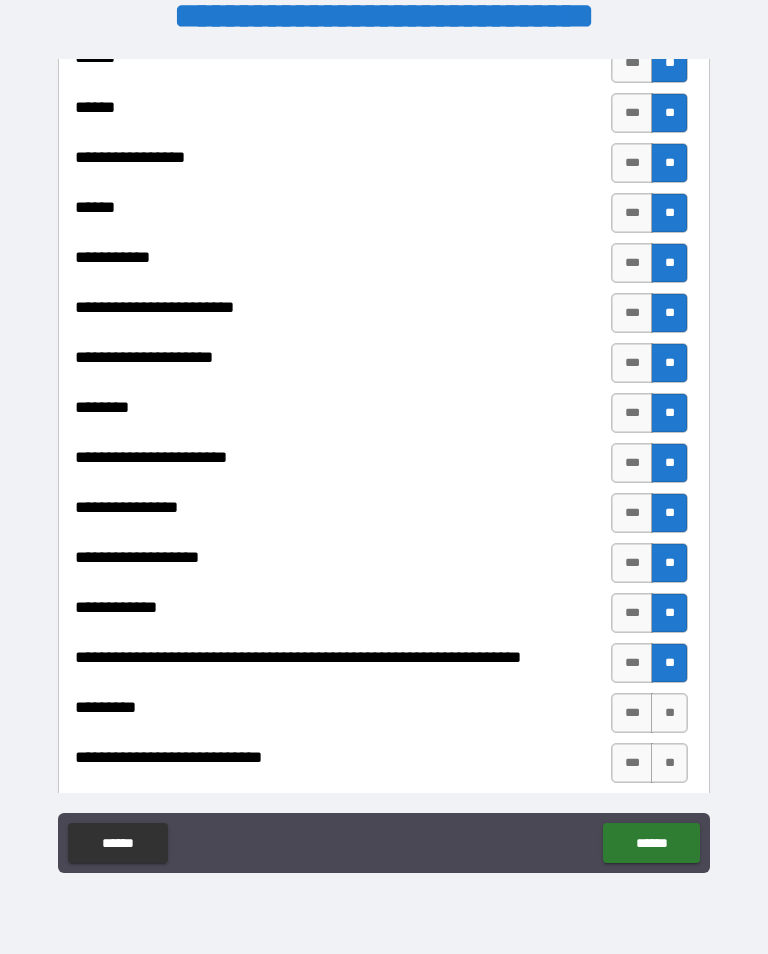 click on "**" at bounding box center [669, 713] 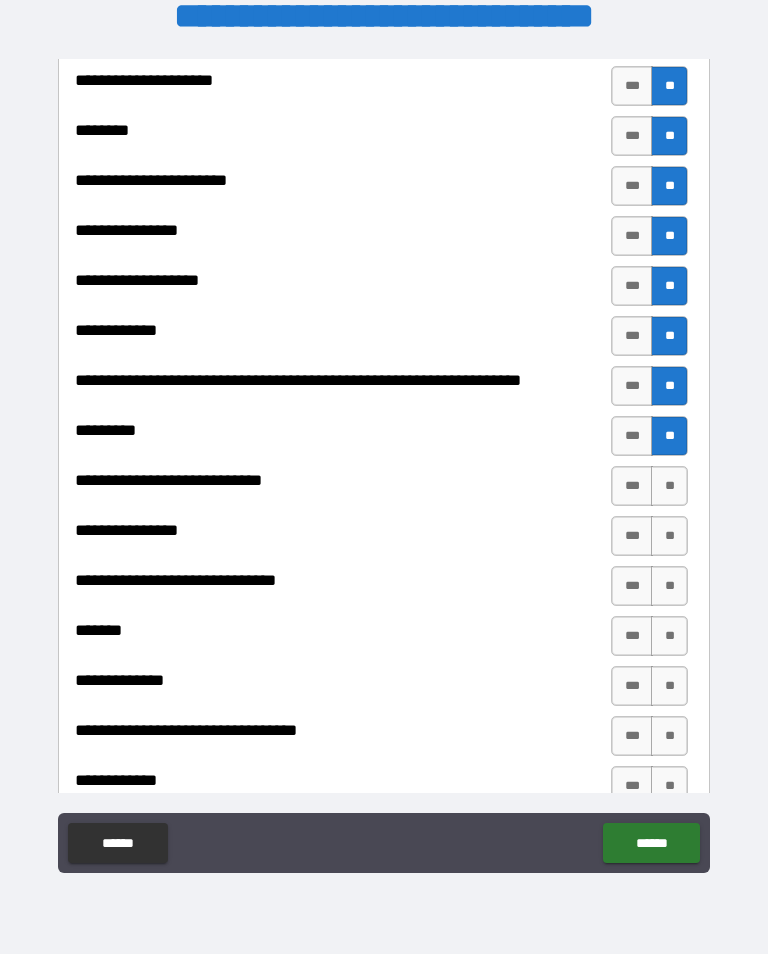 scroll, scrollTop: 4002, scrollLeft: 0, axis: vertical 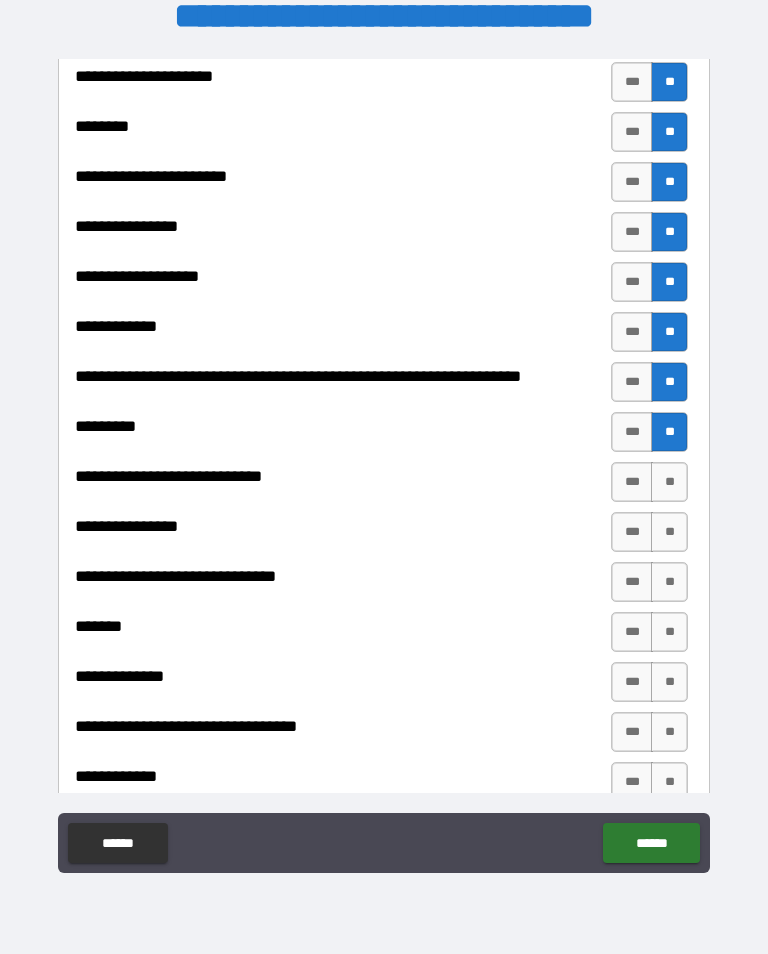 click on "**" at bounding box center (669, 482) 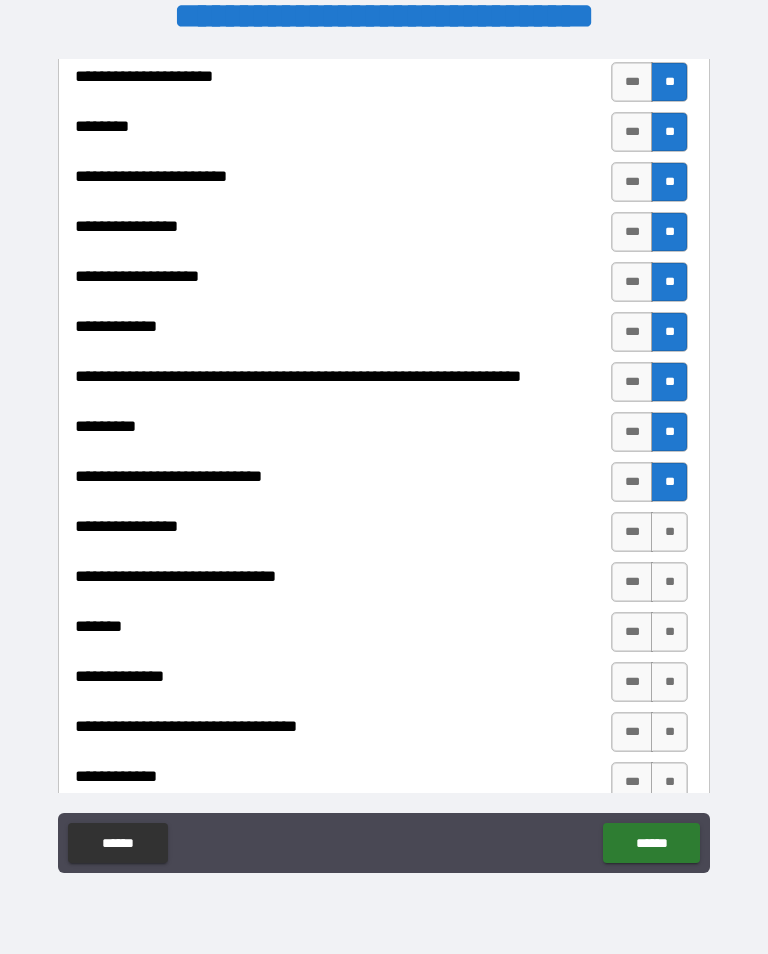 click on "**" at bounding box center [669, 532] 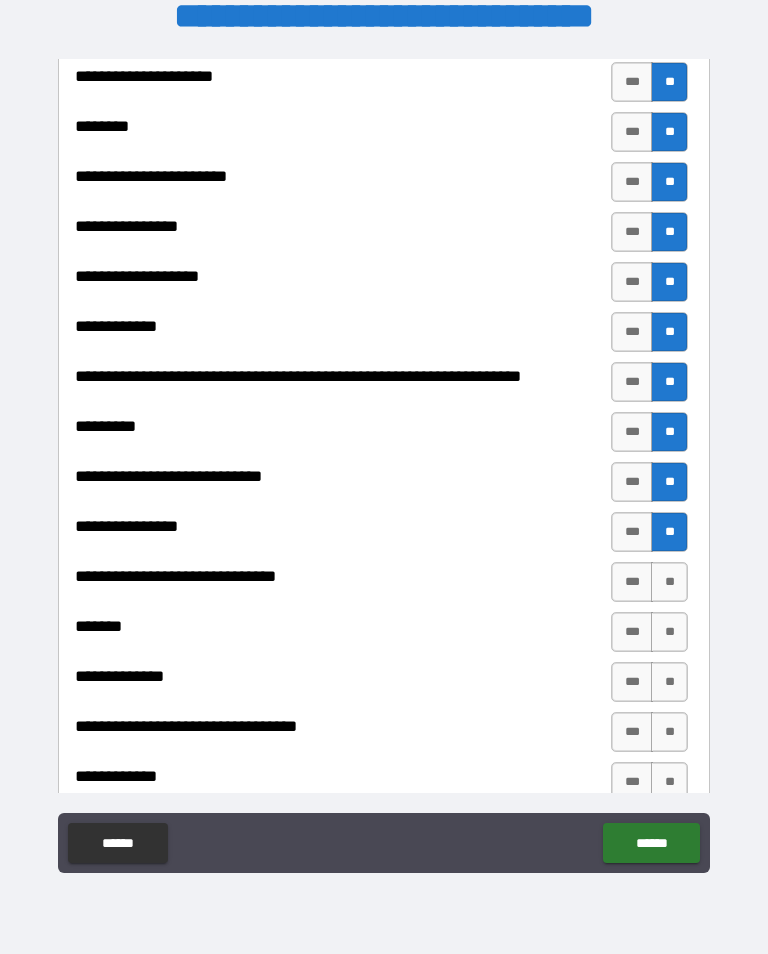 click on "**" at bounding box center [669, 582] 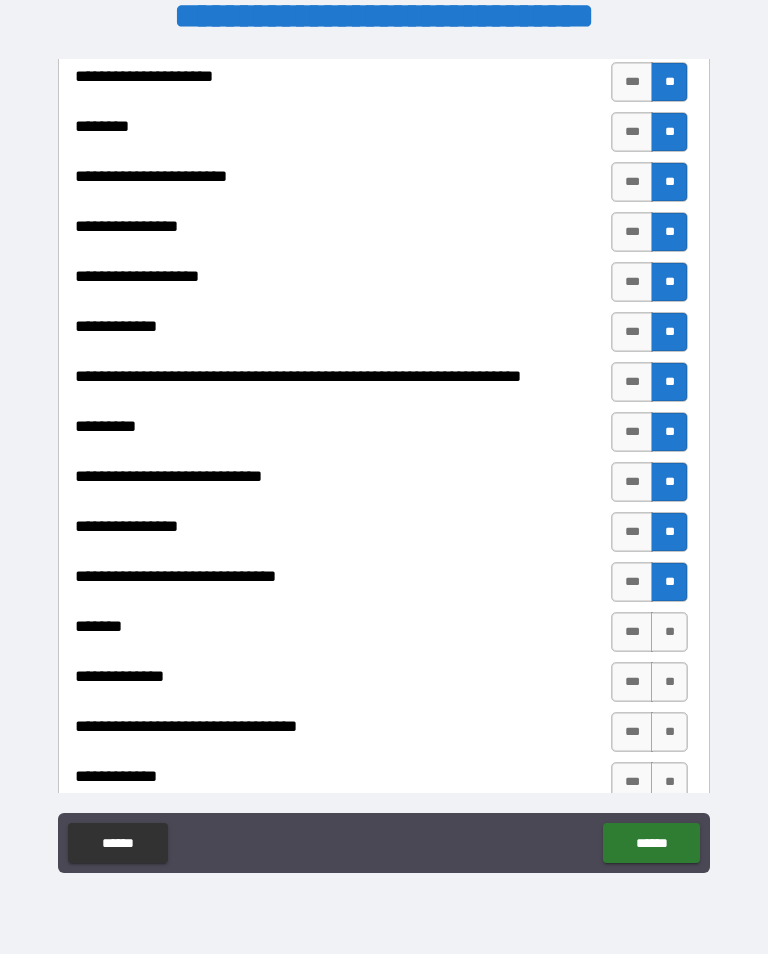 click on "**" at bounding box center [669, 632] 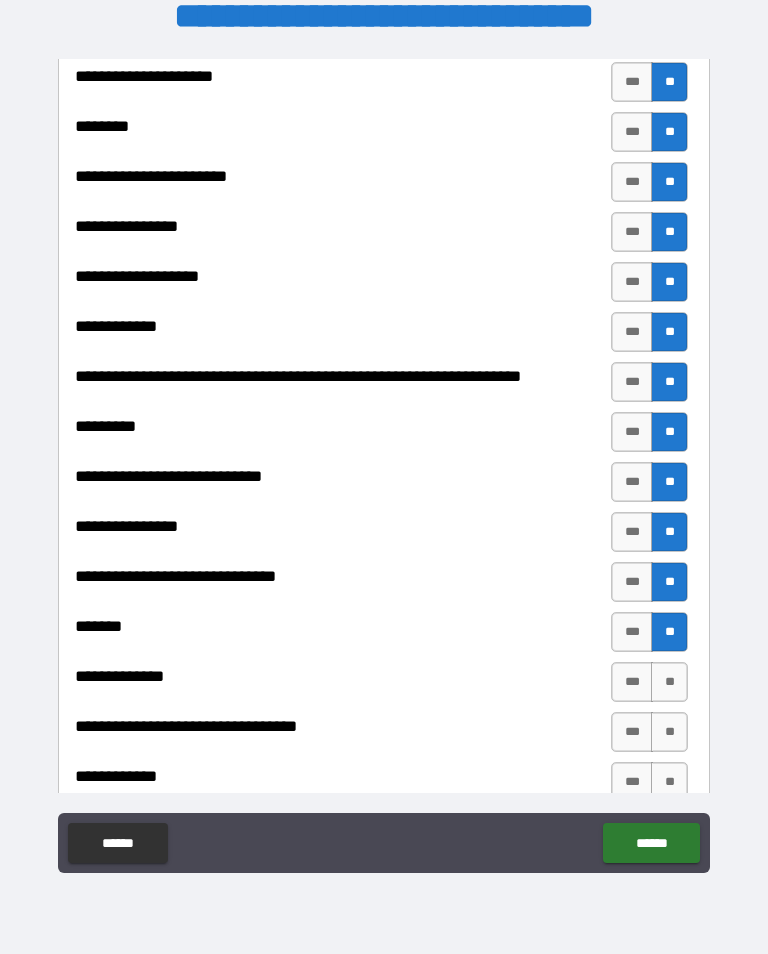click on "**" at bounding box center [669, 682] 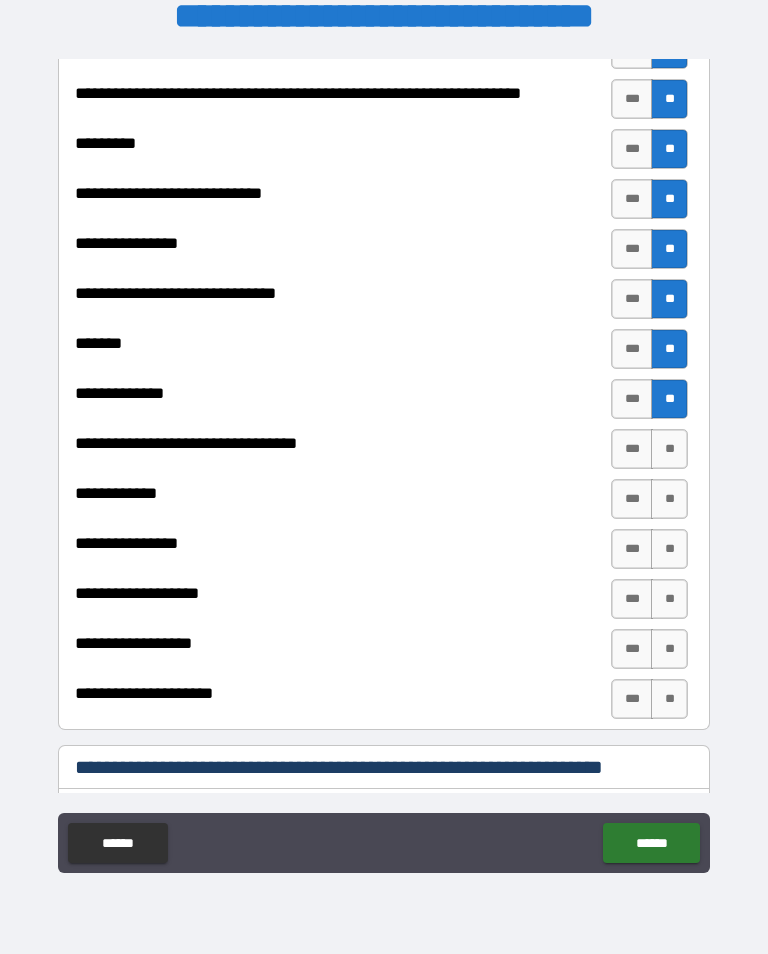 scroll, scrollTop: 4316, scrollLeft: 0, axis: vertical 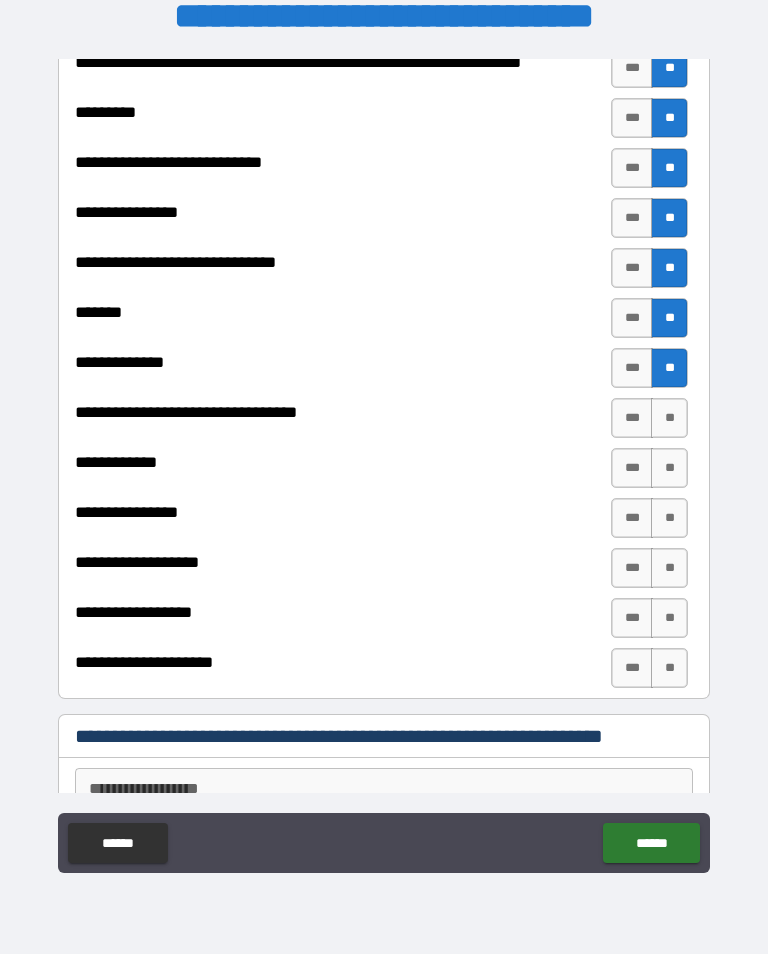click on "**" at bounding box center (669, 418) 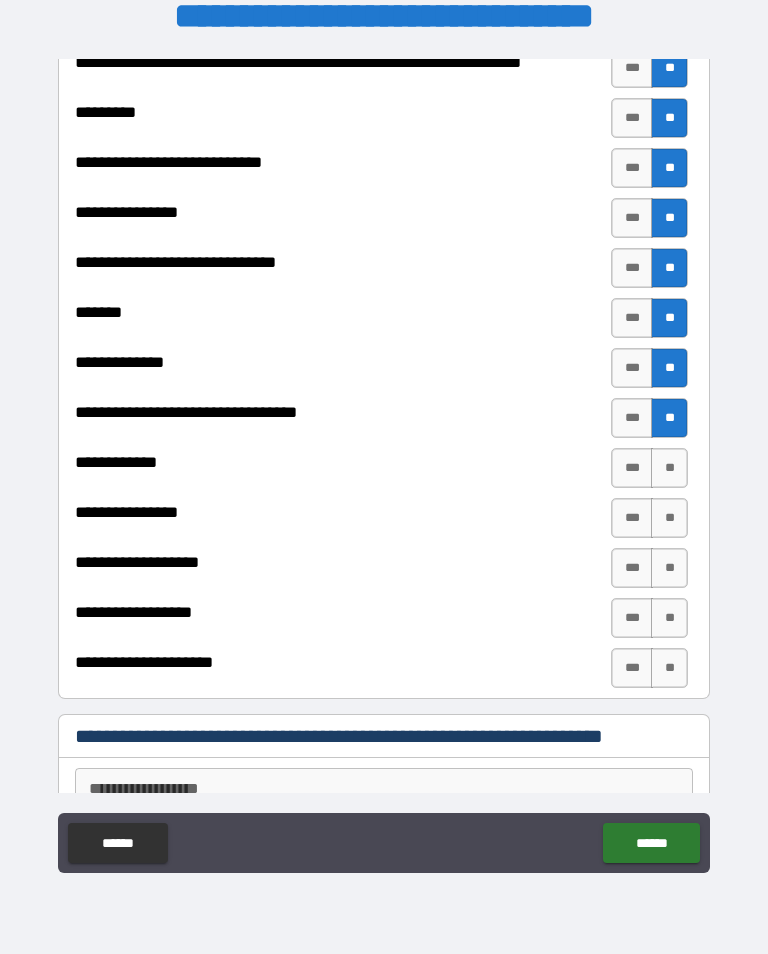 click on "**" at bounding box center (669, 468) 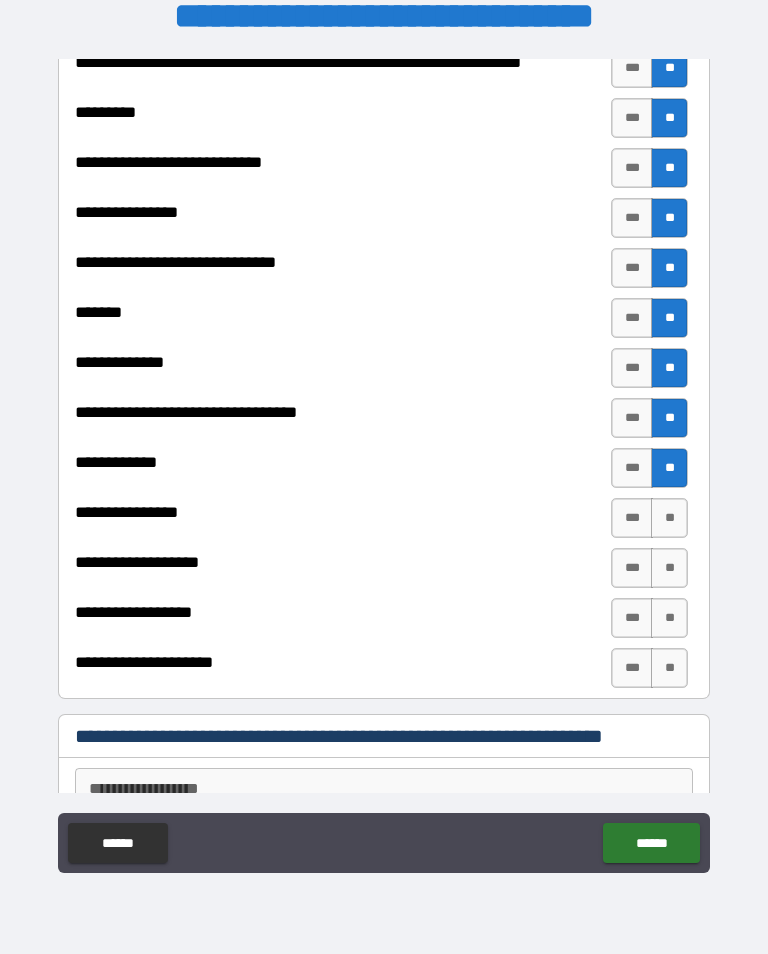 click on "**" at bounding box center [669, 518] 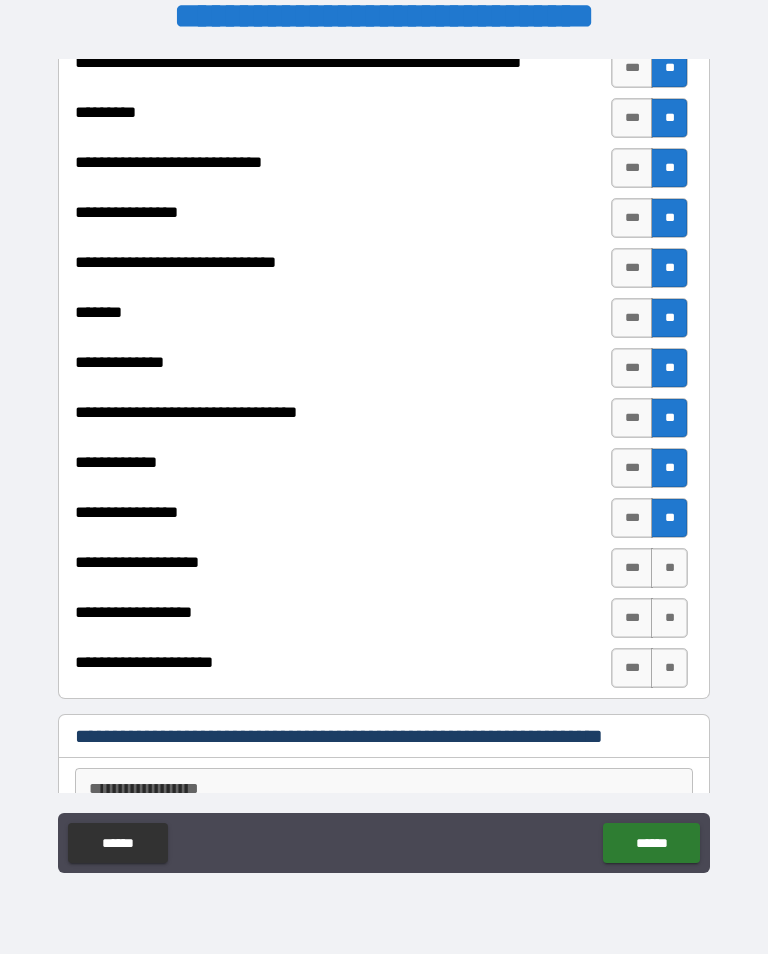 click on "***" at bounding box center (632, 568) 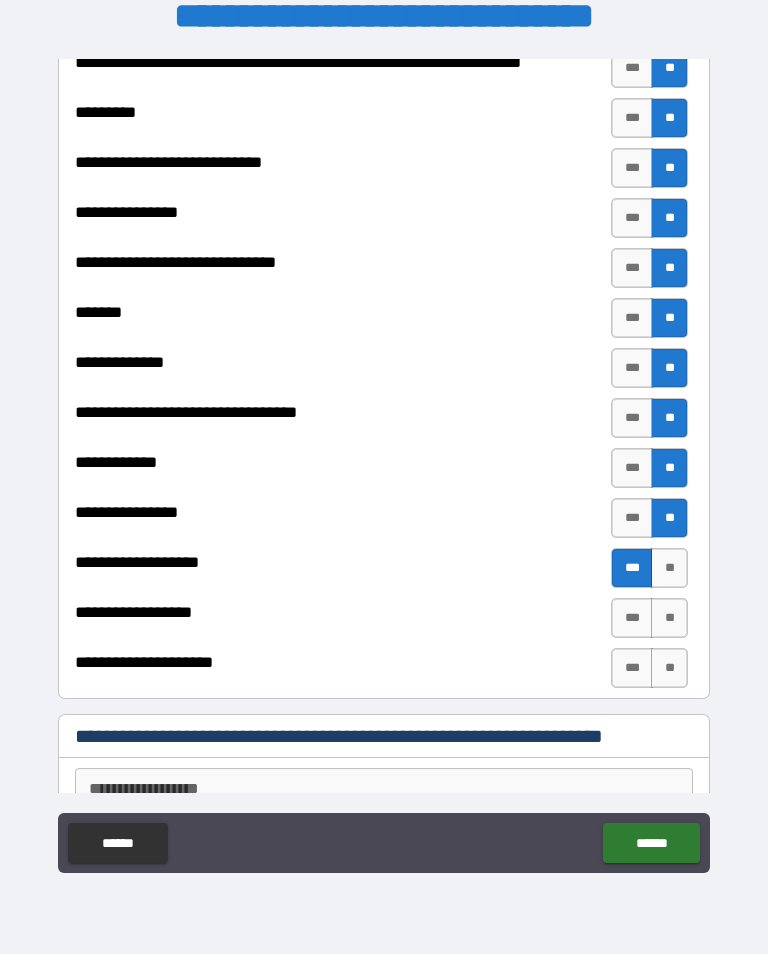 click on "**" at bounding box center (669, 618) 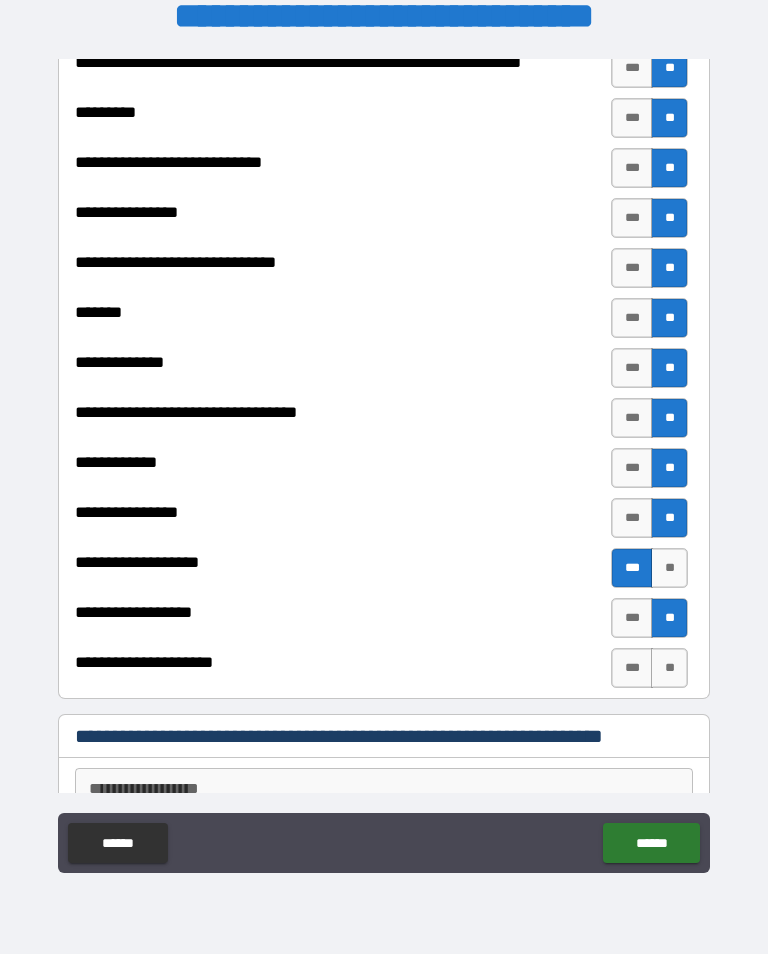 click on "**" at bounding box center [669, 668] 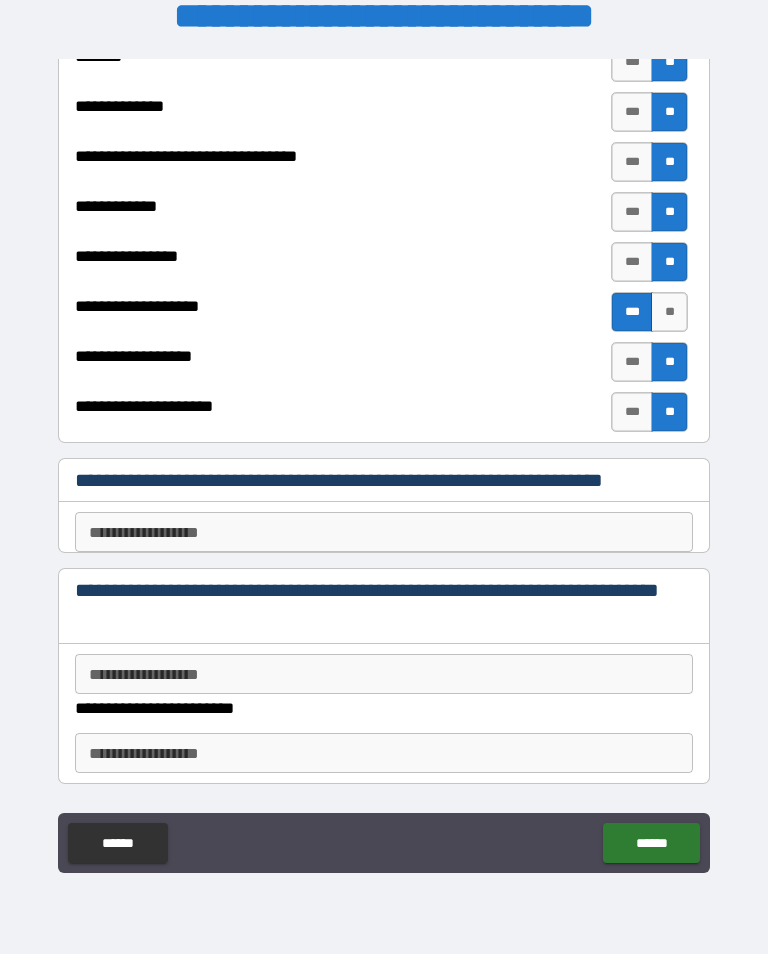 scroll, scrollTop: 4576, scrollLeft: 0, axis: vertical 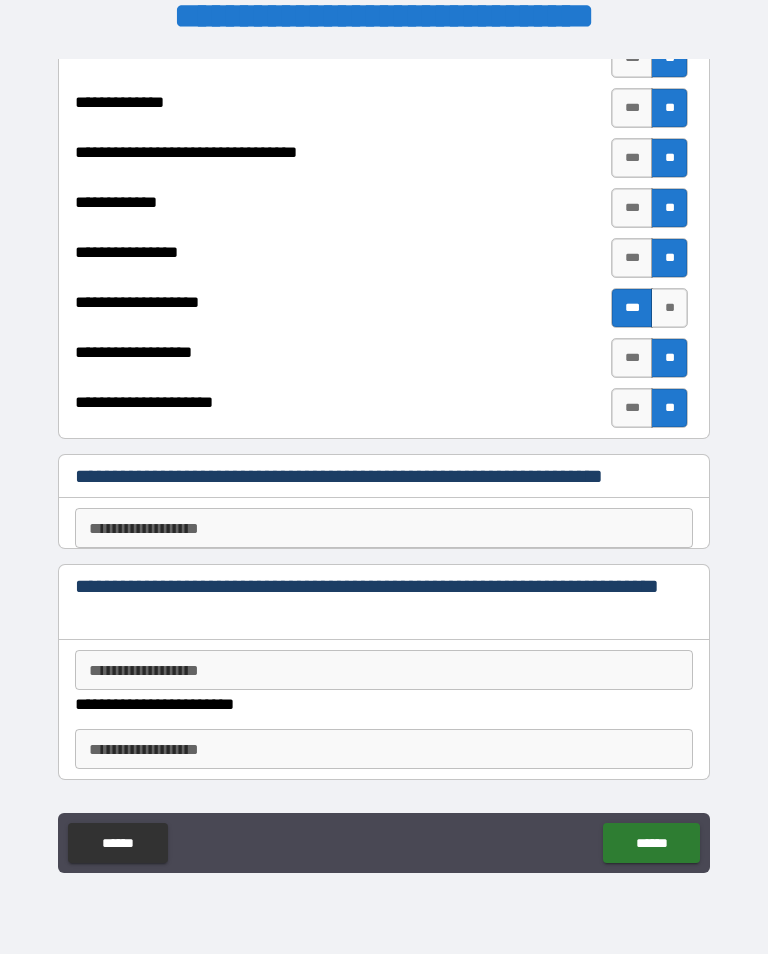 click on "**" at bounding box center [669, 308] 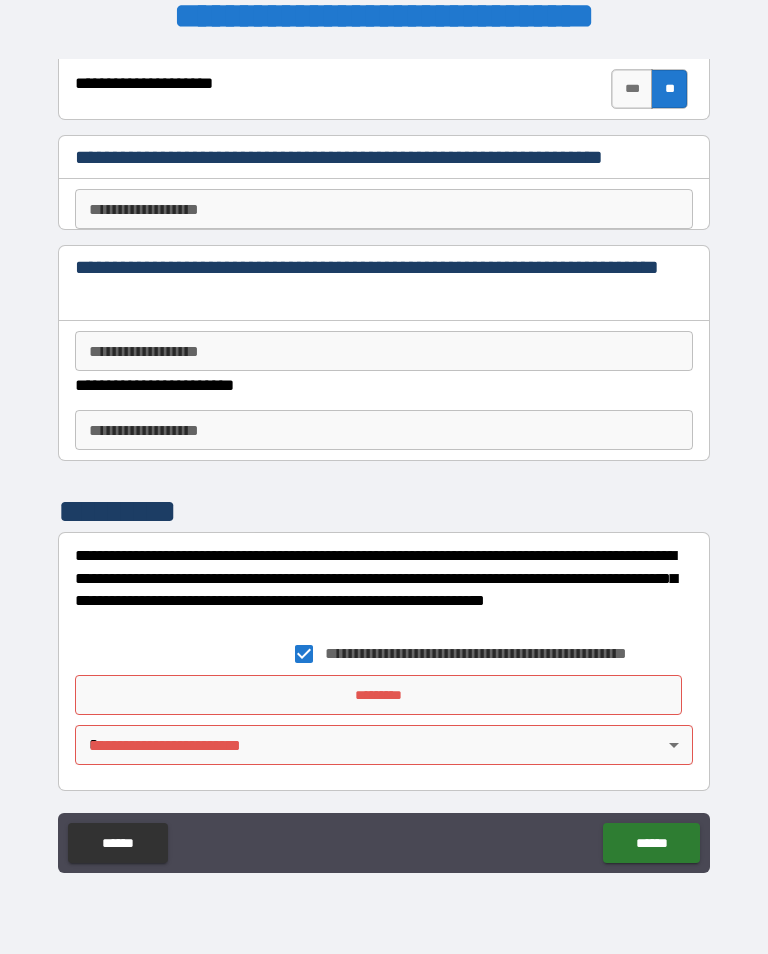 scroll, scrollTop: 4890, scrollLeft: 0, axis: vertical 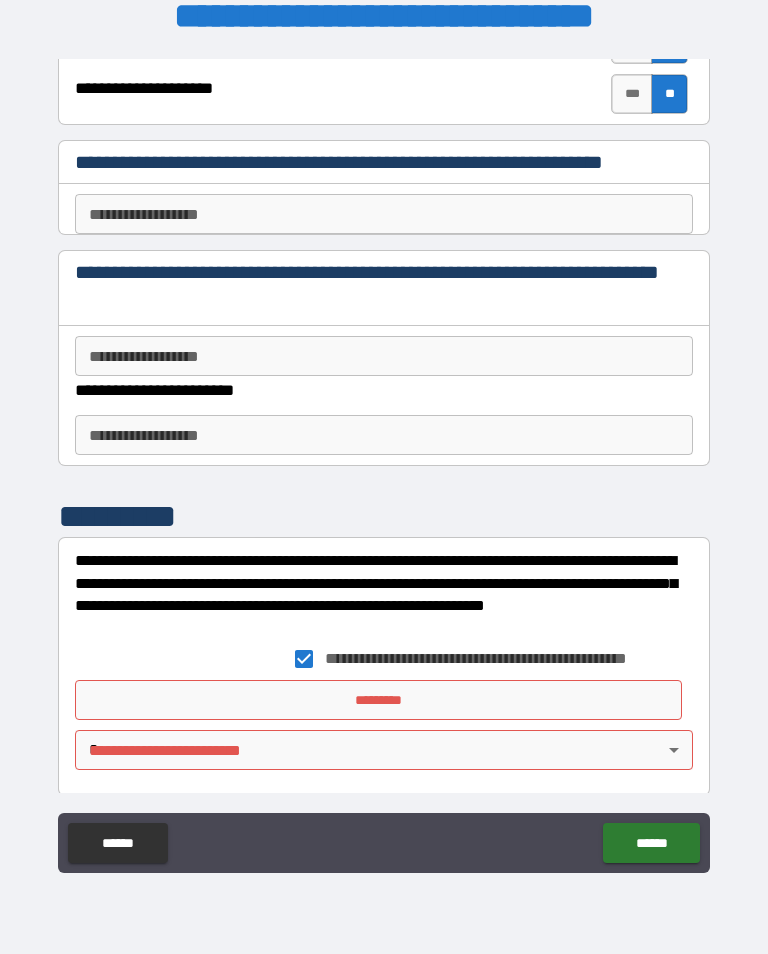 click on "*********" at bounding box center [378, 700] 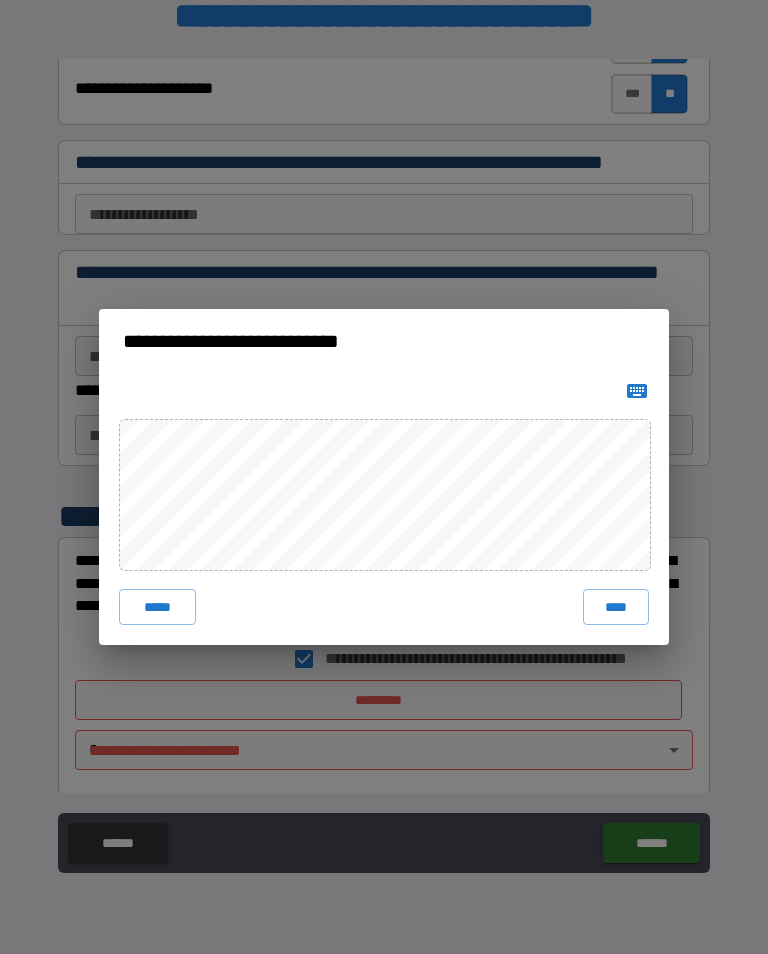 click on "****" at bounding box center [616, 607] 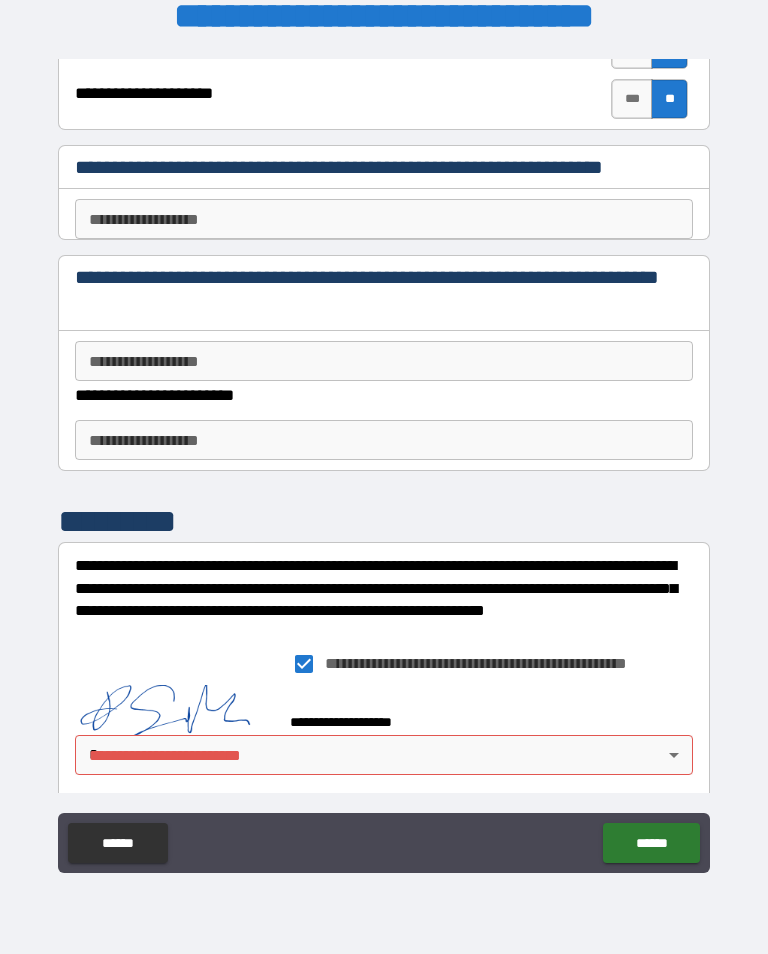 scroll, scrollTop: 4912, scrollLeft: 0, axis: vertical 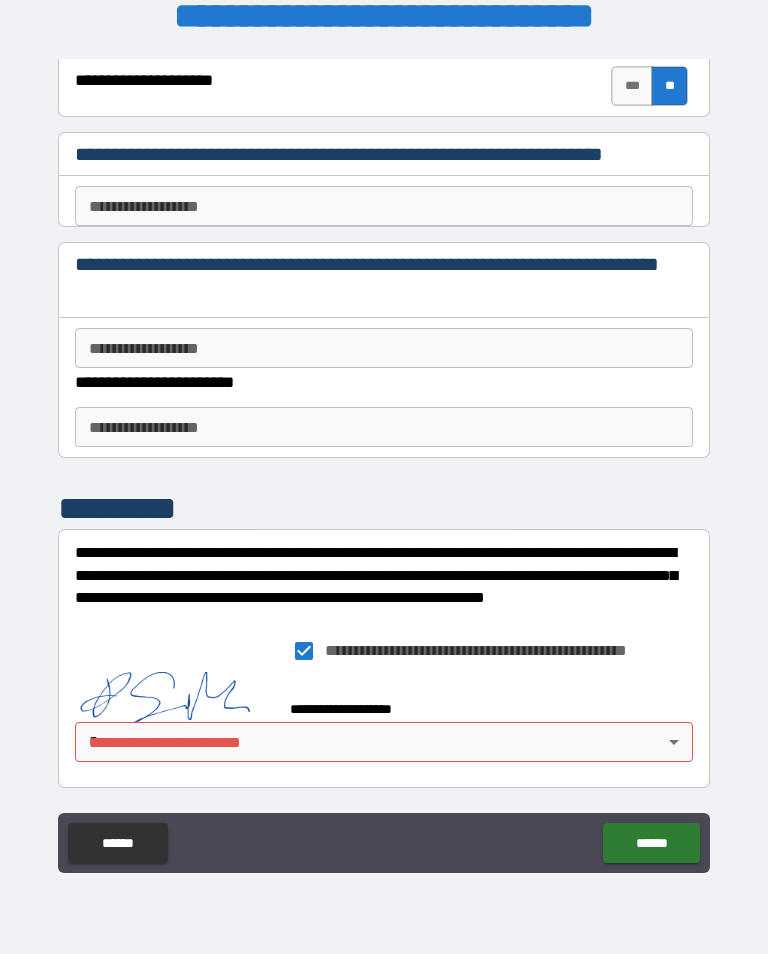 click on "******" at bounding box center (651, 843) 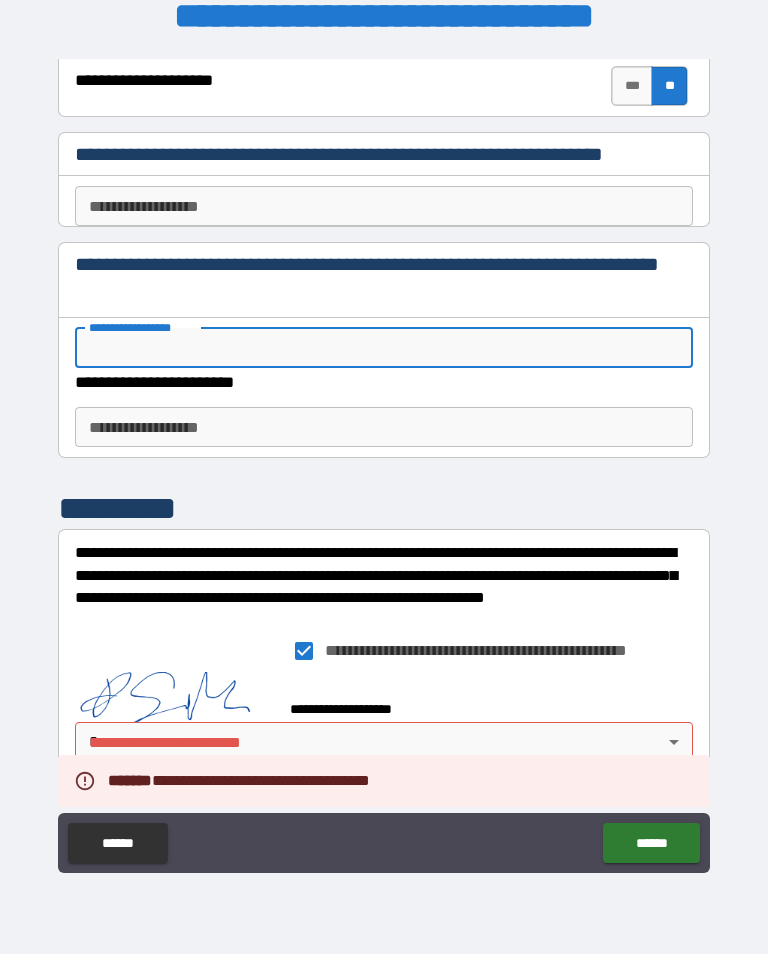 scroll, scrollTop: 4907, scrollLeft: 0, axis: vertical 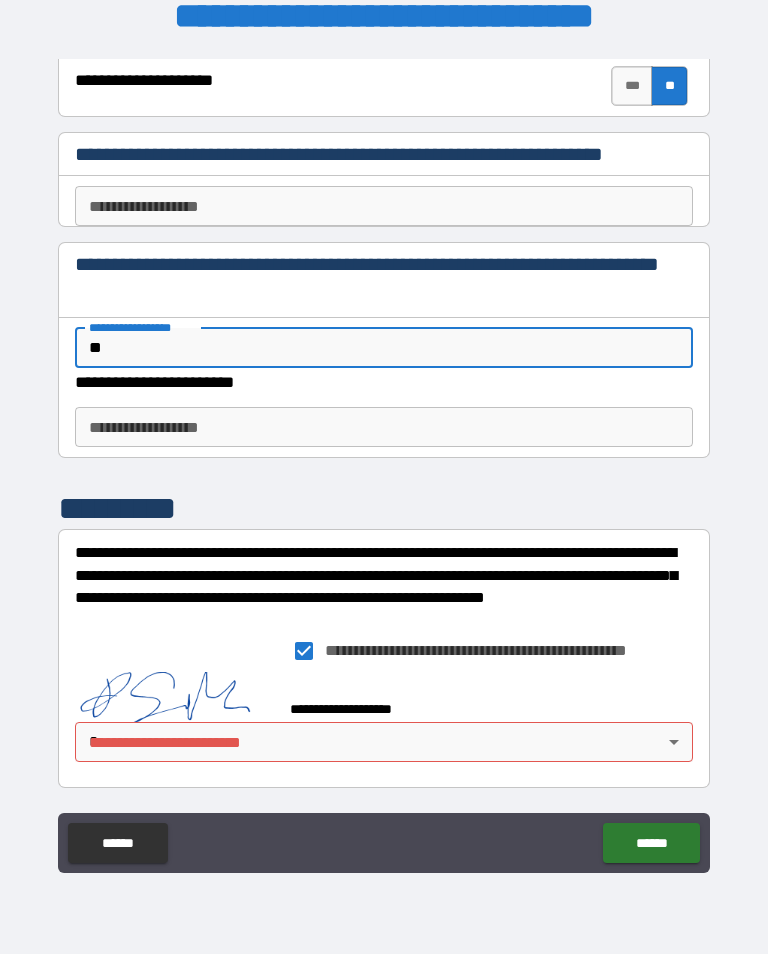 type on "**" 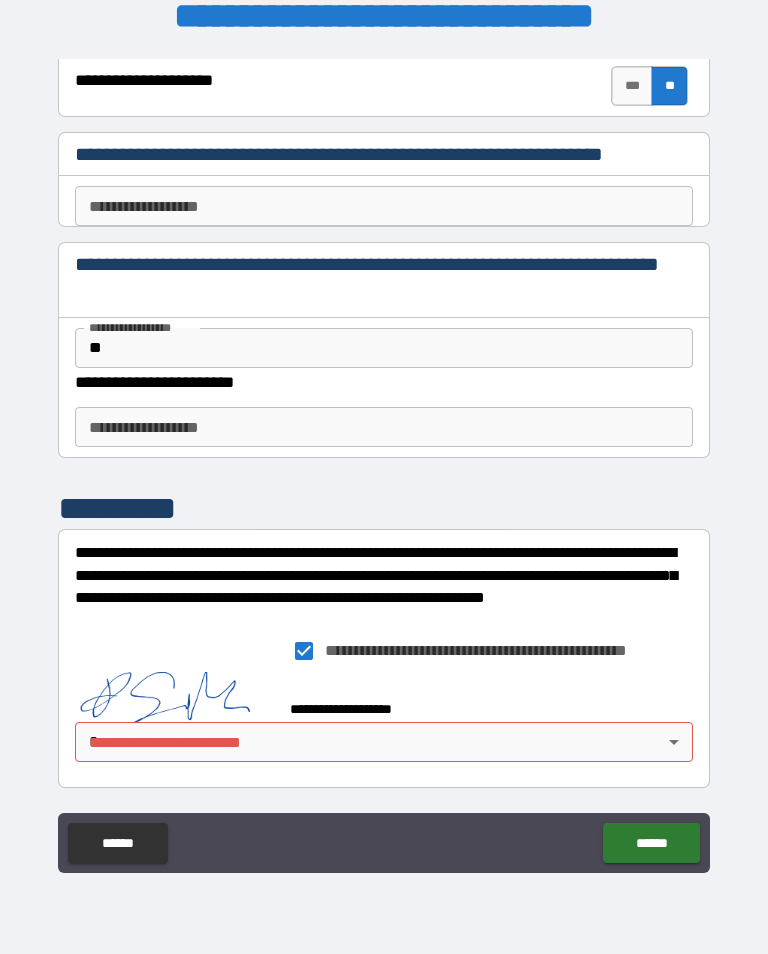 click on "******" at bounding box center (651, 843) 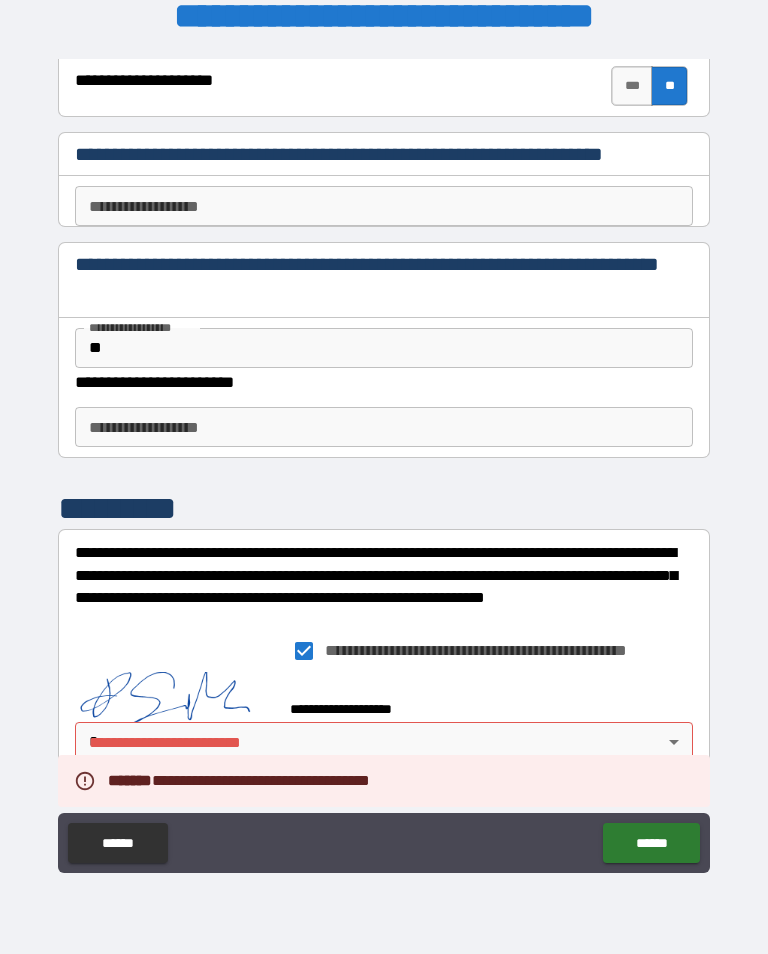 scroll, scrollTop: 4912, scrollLeft: 0, axis: vertical 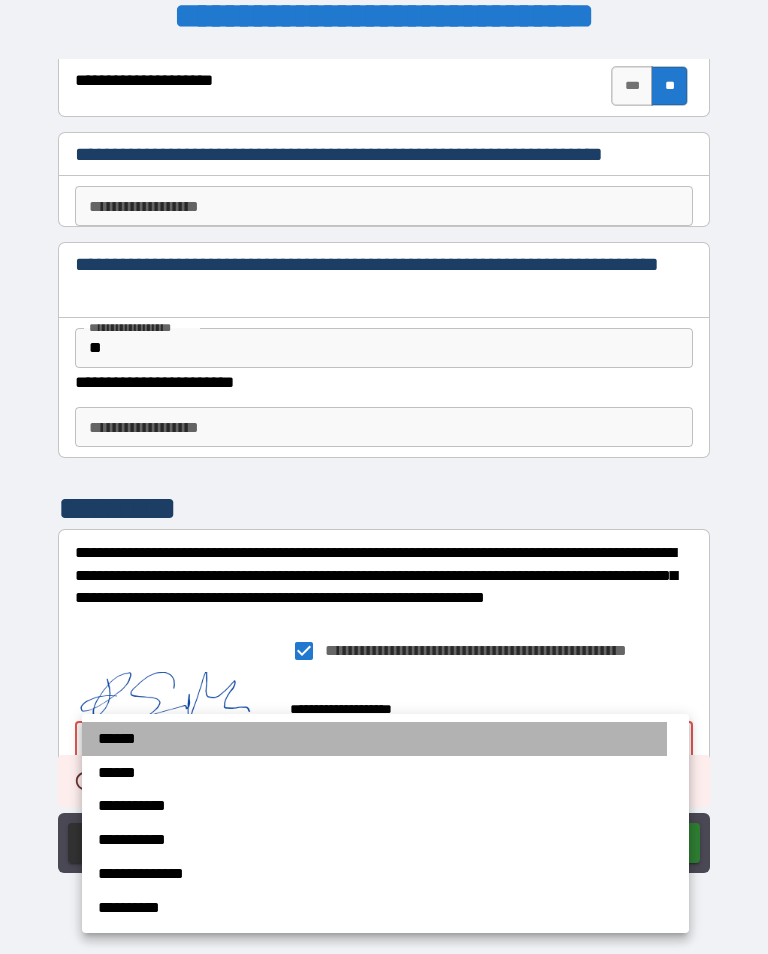 click on "******" at bounding box center [374, 739] 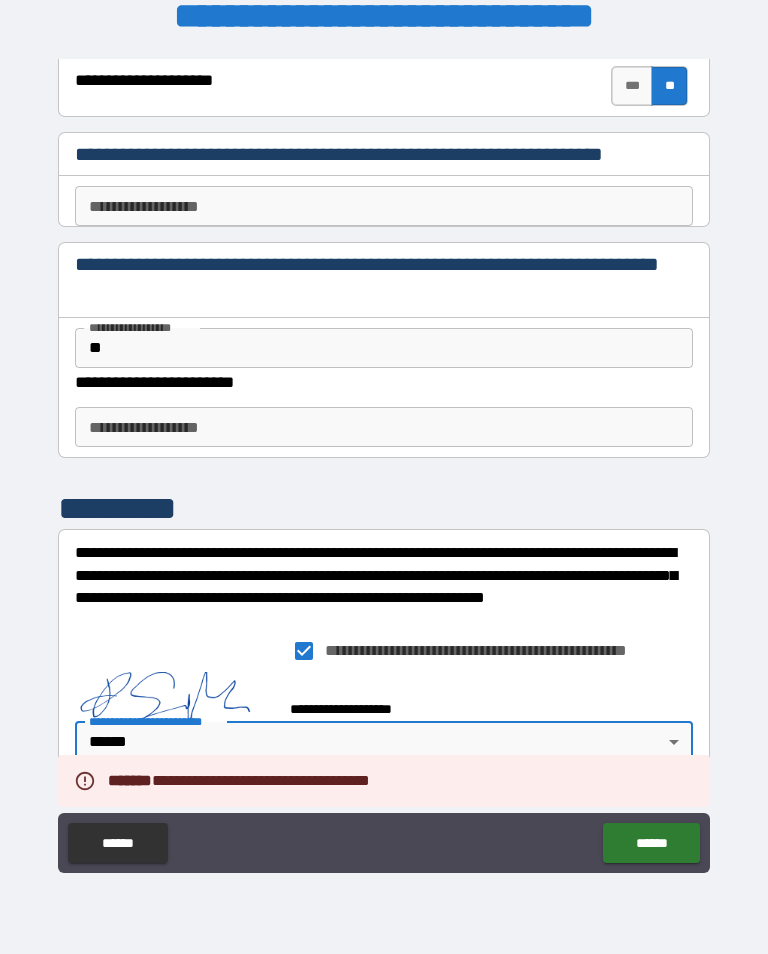 type on "******" 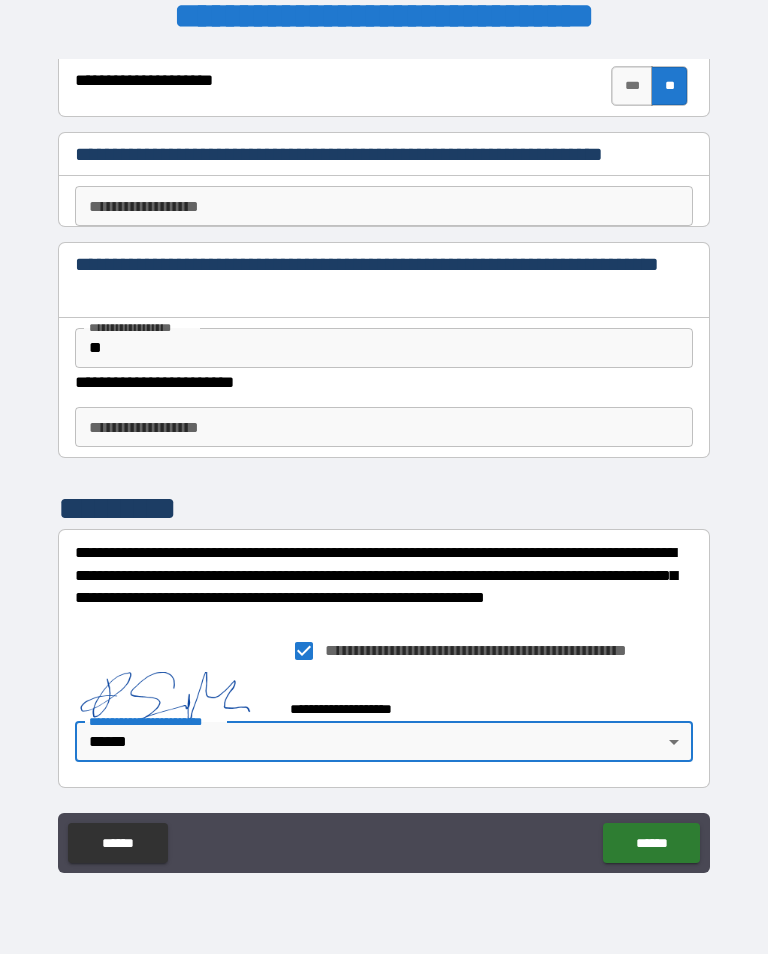 click on "******" at bounding box center [651, 843] 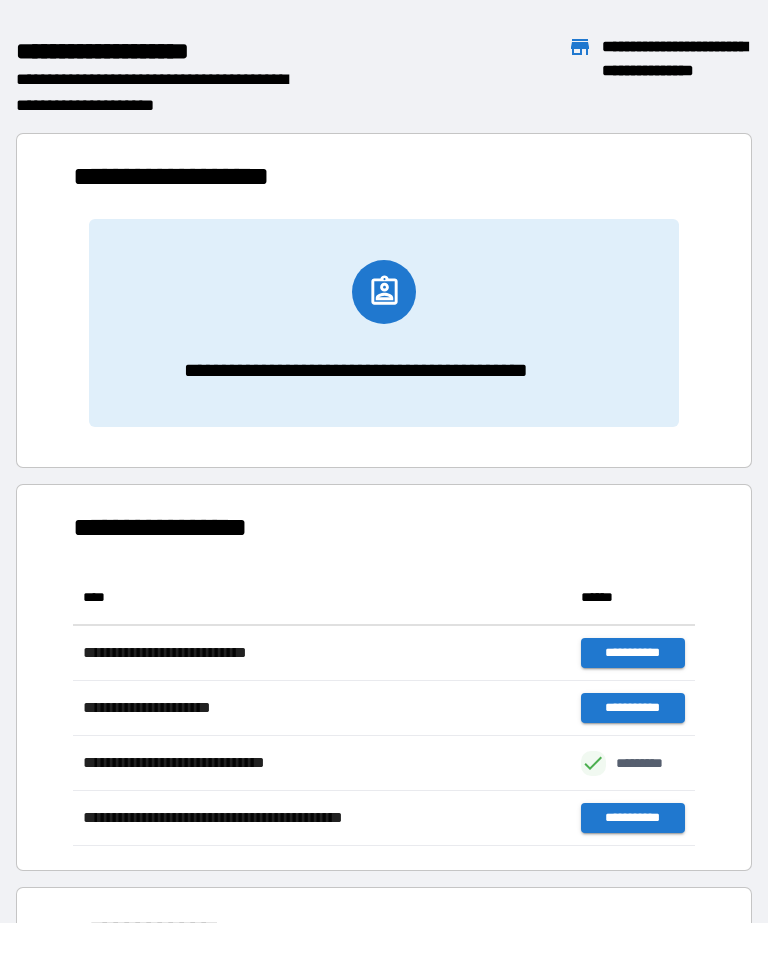 scroll, scrollTop: 1, scrollLeft: 1, axis: both 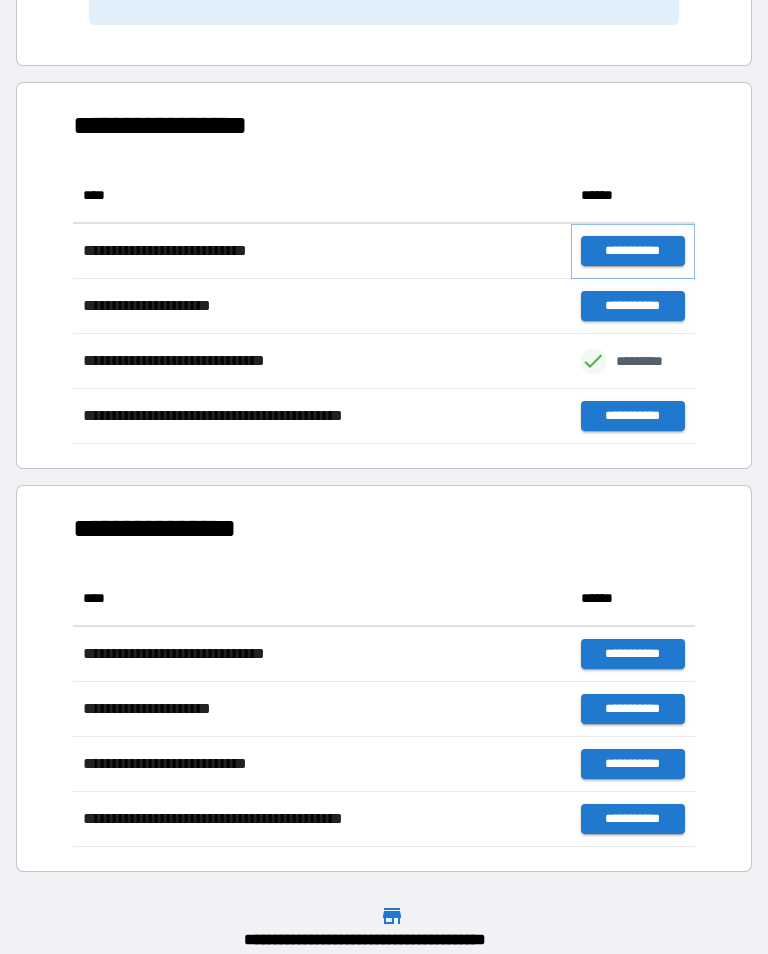 click on "**********" at bounding box center [633, 251] 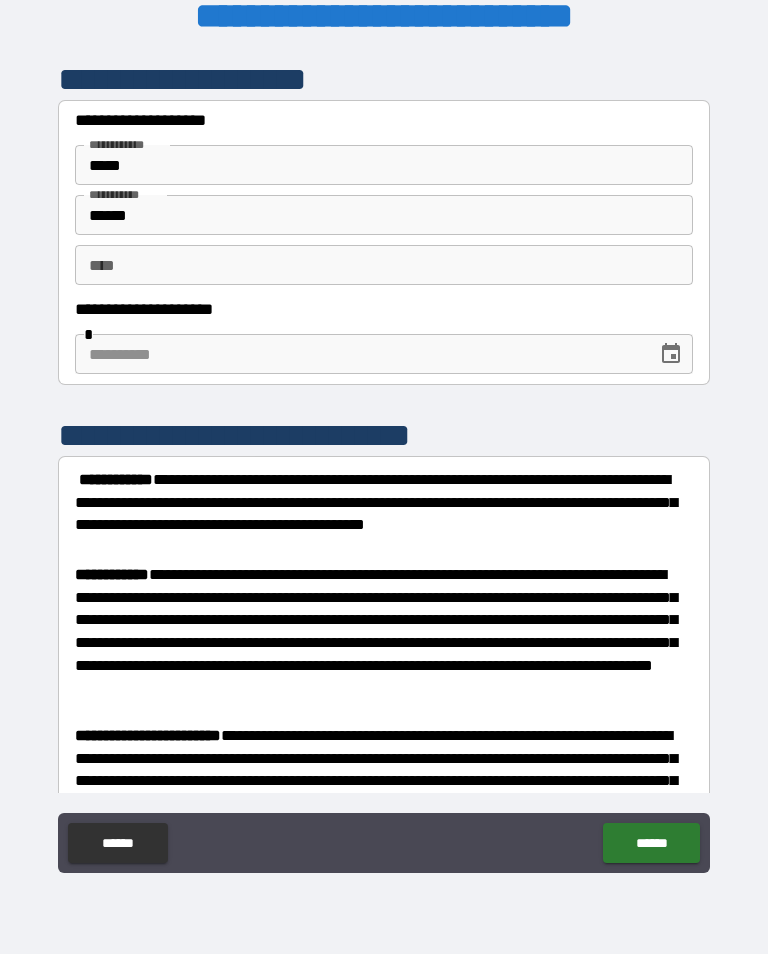 click at bounding box center (359, 354) 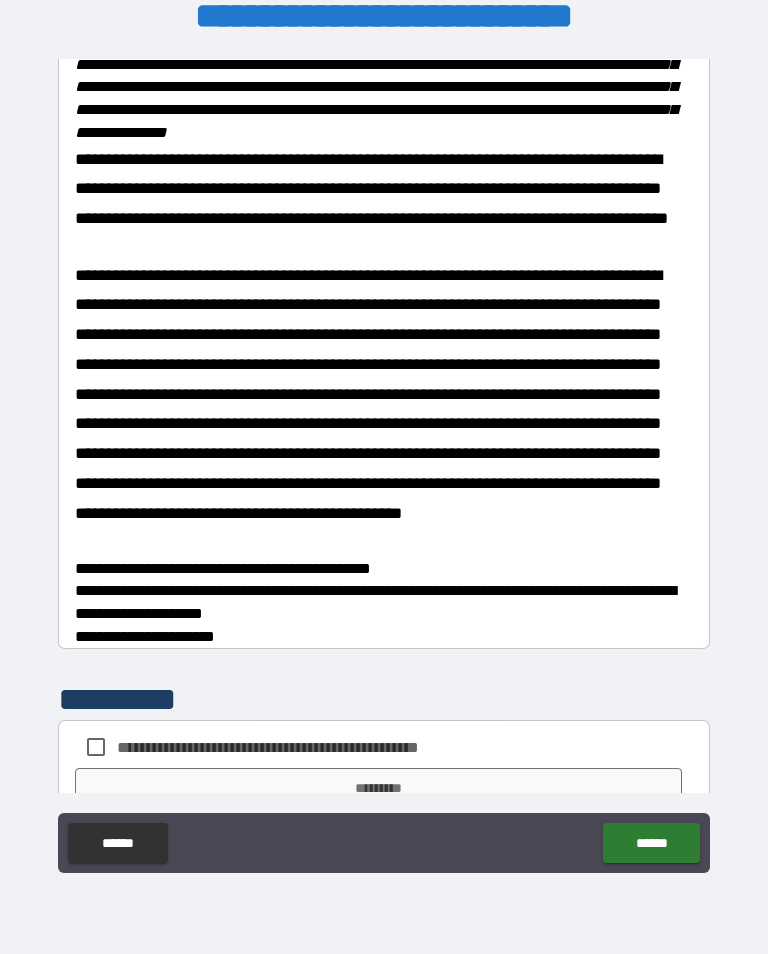 scroll, scrollTop: 2021, scrollLeft: 0, axis: vertical 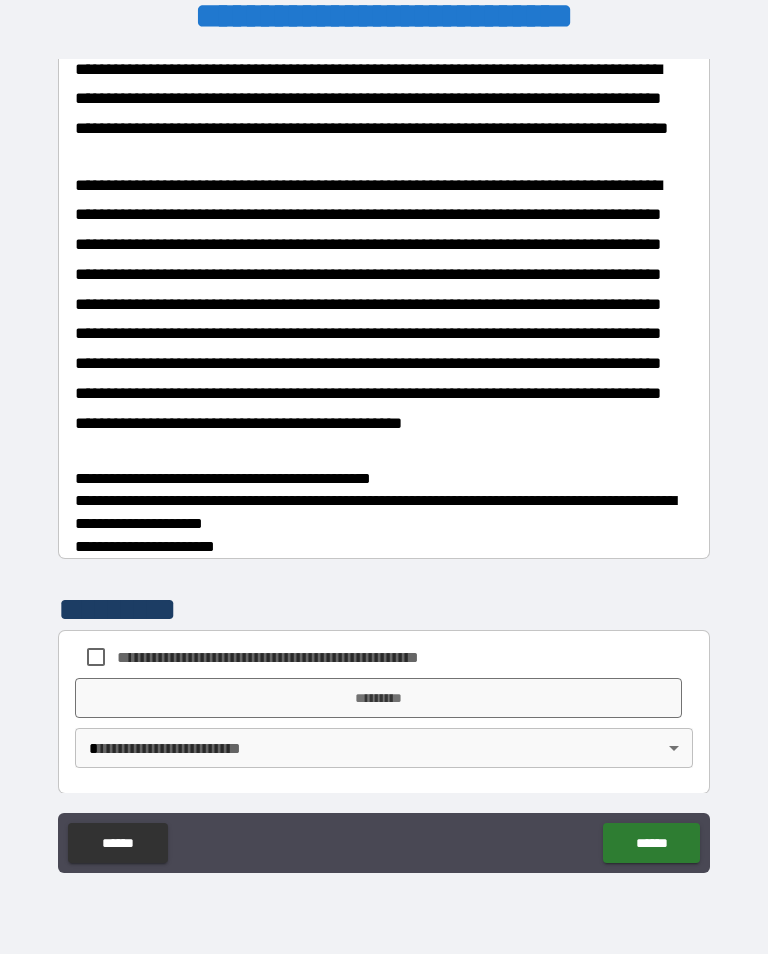 type on "**********" 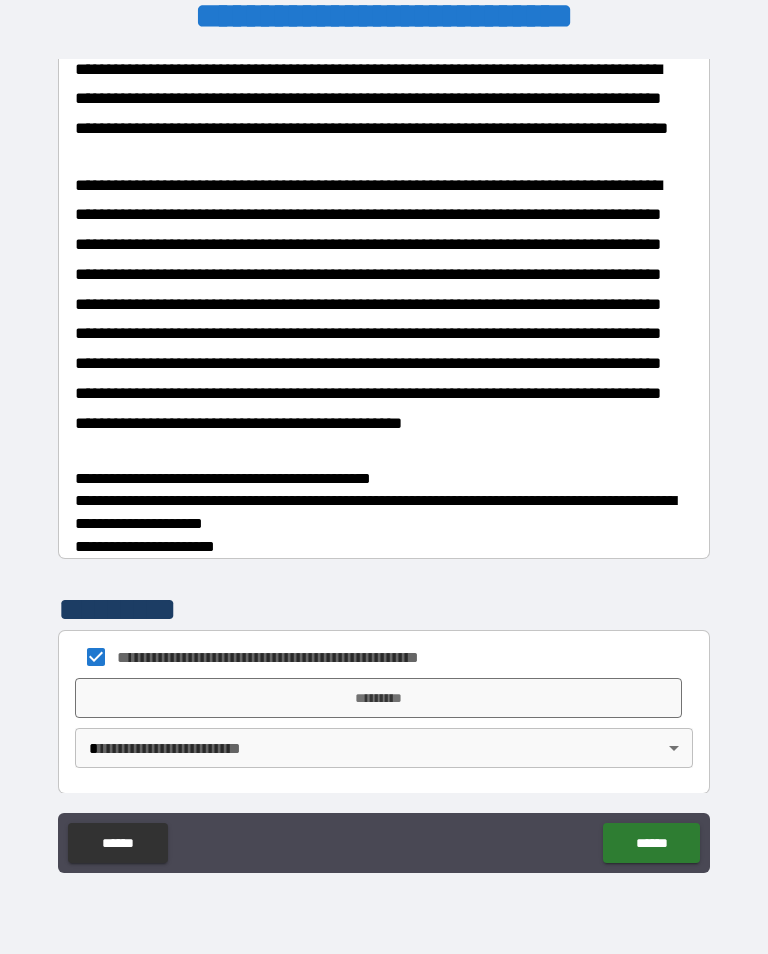 scroll, scrollTop: 2016, scrollLeft: 0, axis: vertical 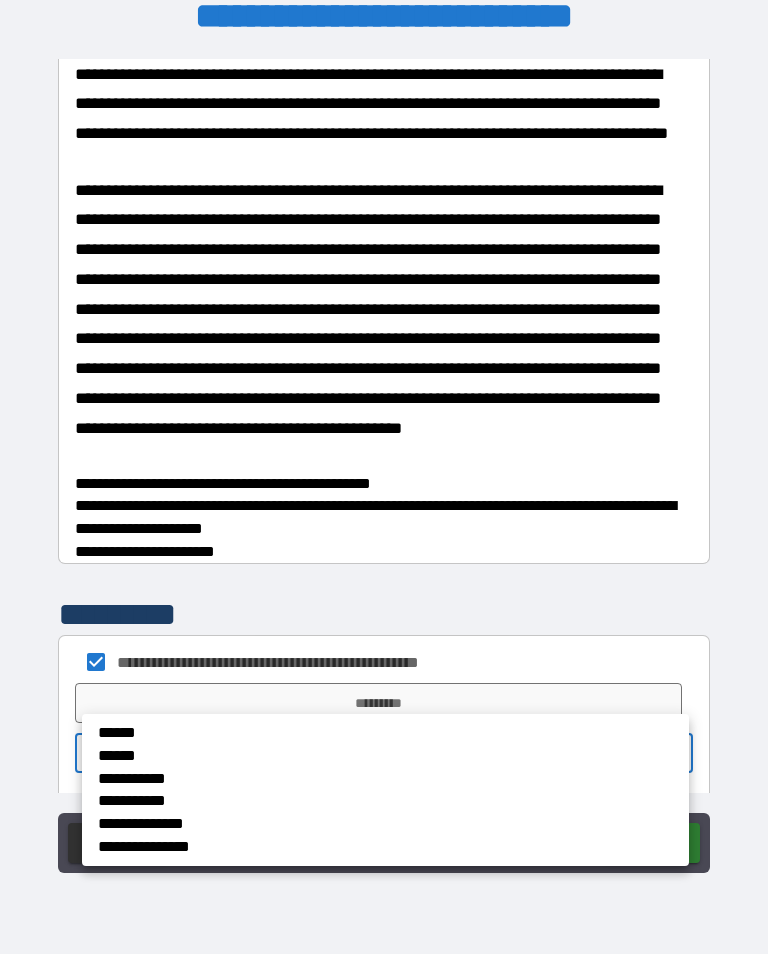 click on "******" at bounding box center (321, 733) 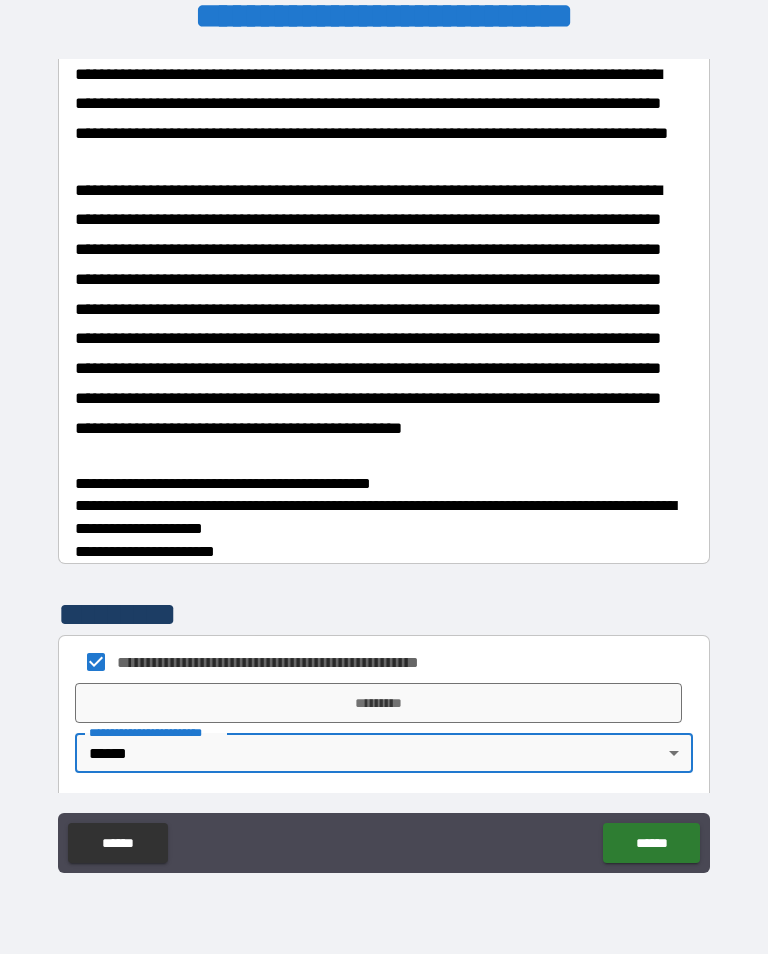 click on "*********" at bounding box center (378, 703) 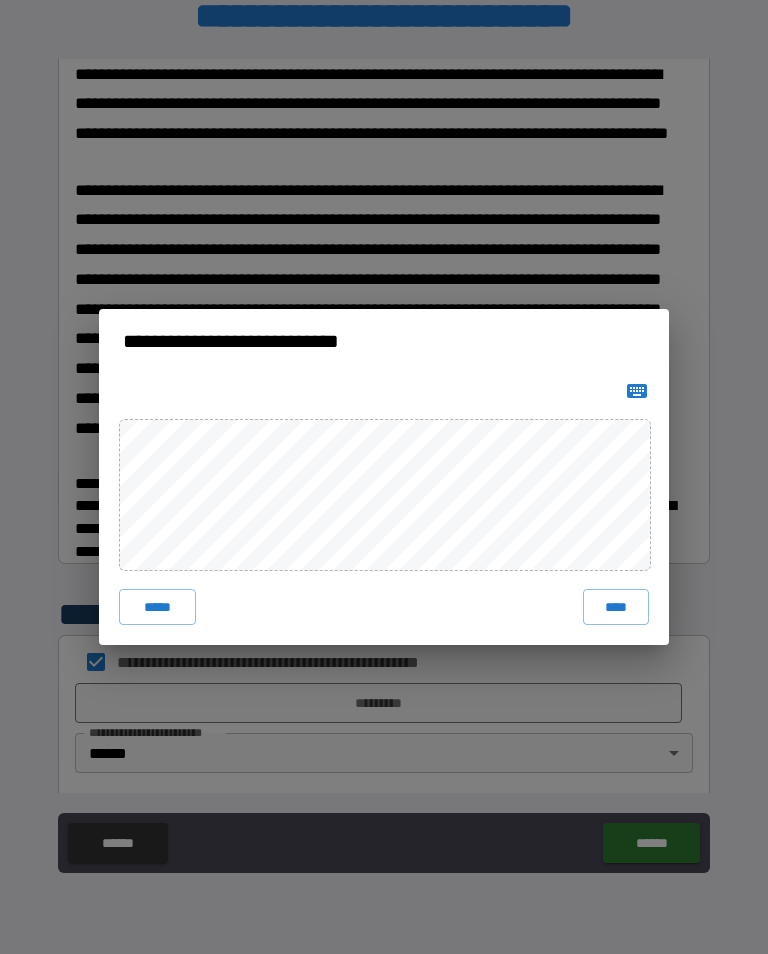 click on "****" at bounding box center [616, 607] 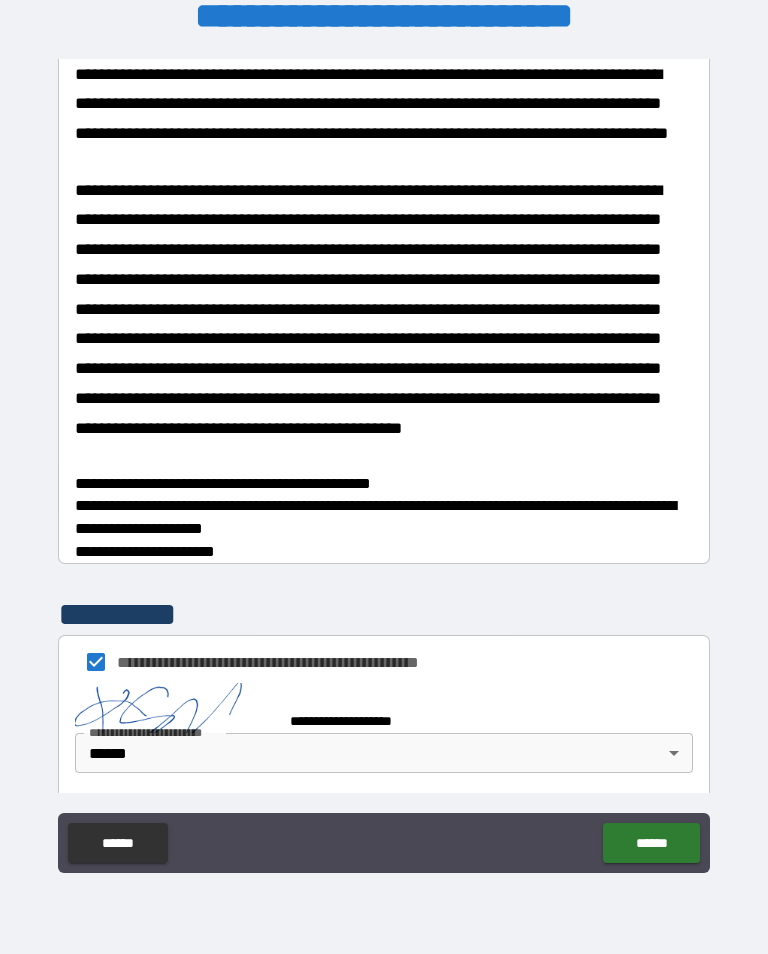 scroll, scrollTop: 2011, scrollLeft: 0, axis: vertical 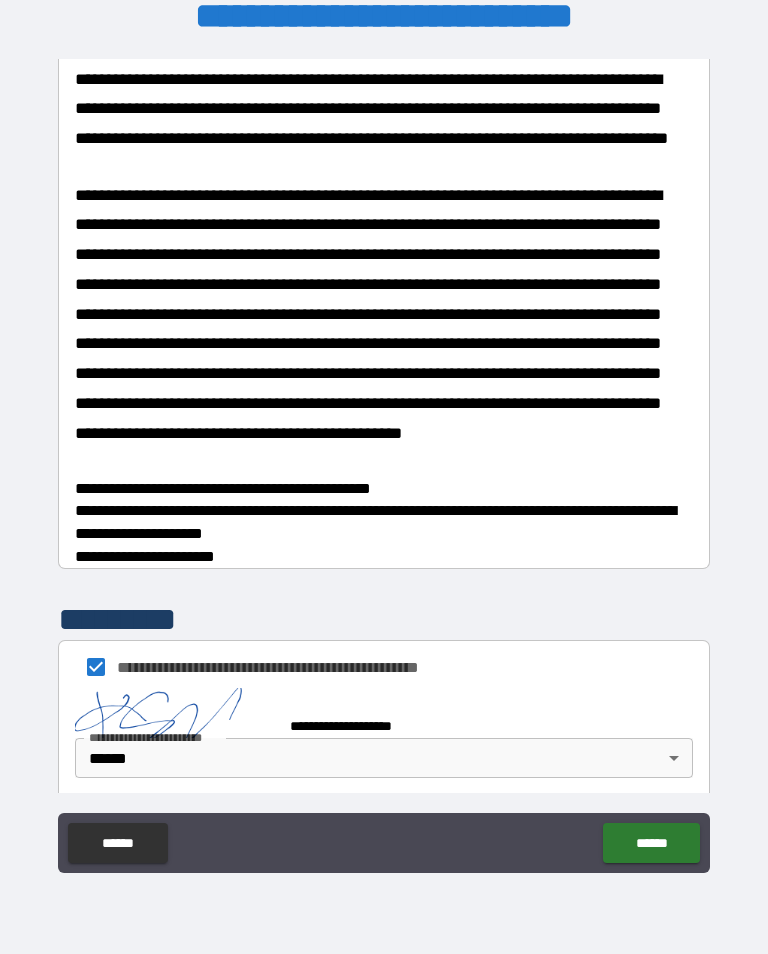 click on "******" at bounding box center (651, 843) 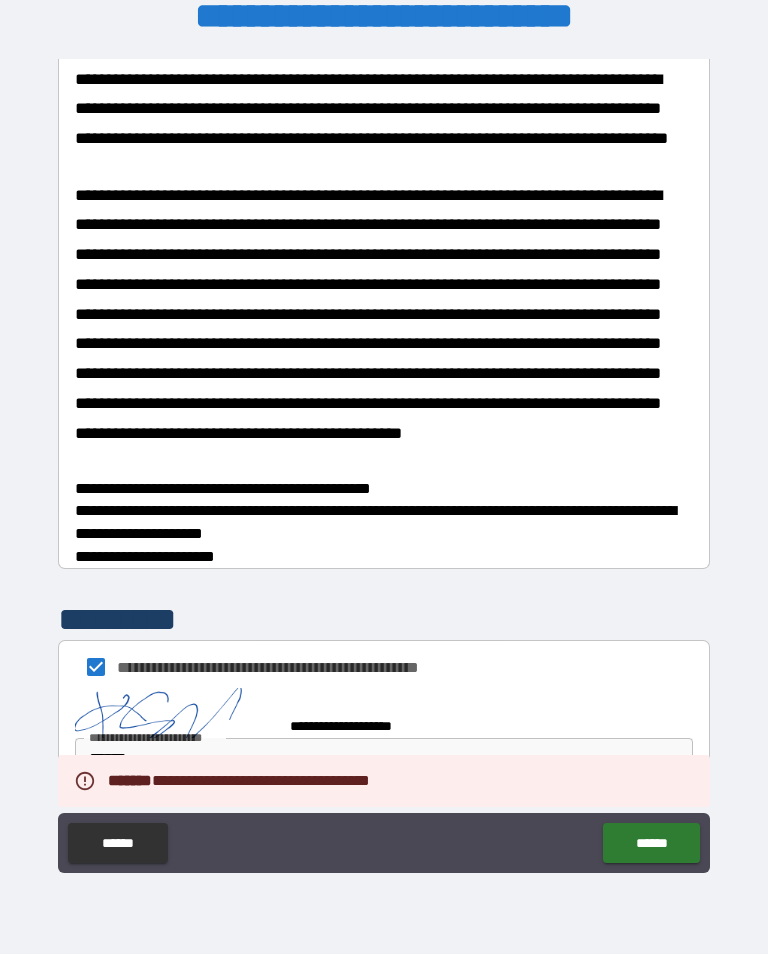 scroll, scrollTop: 2038, scrollLeft: 0, axis: vertical 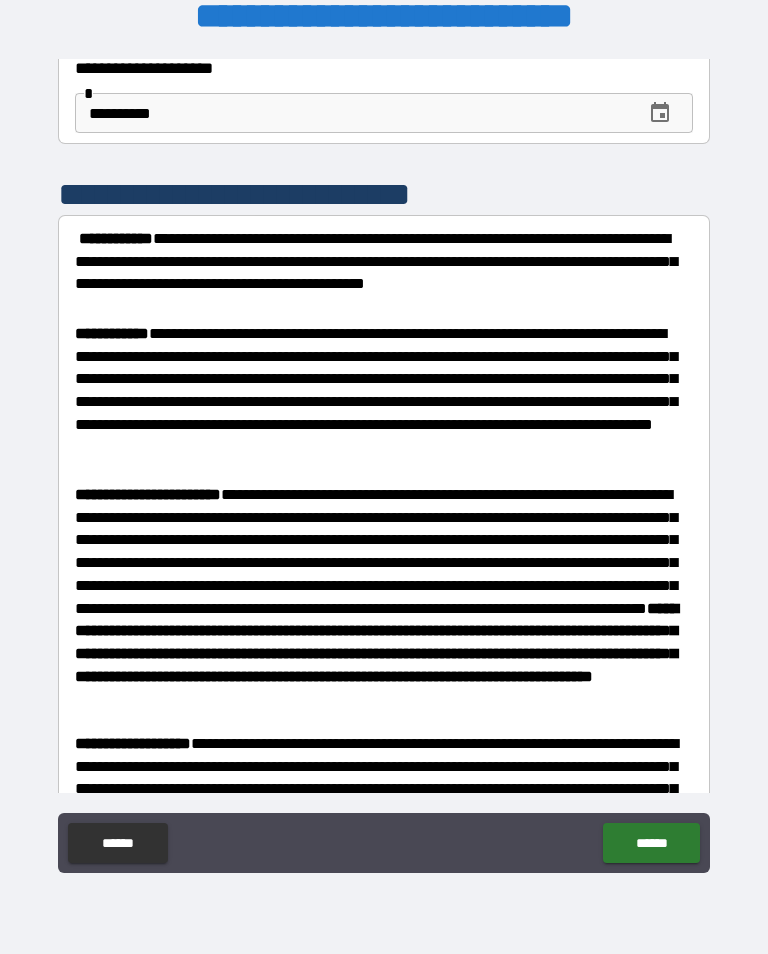 click on "**********" at bounding box center [378, 272] 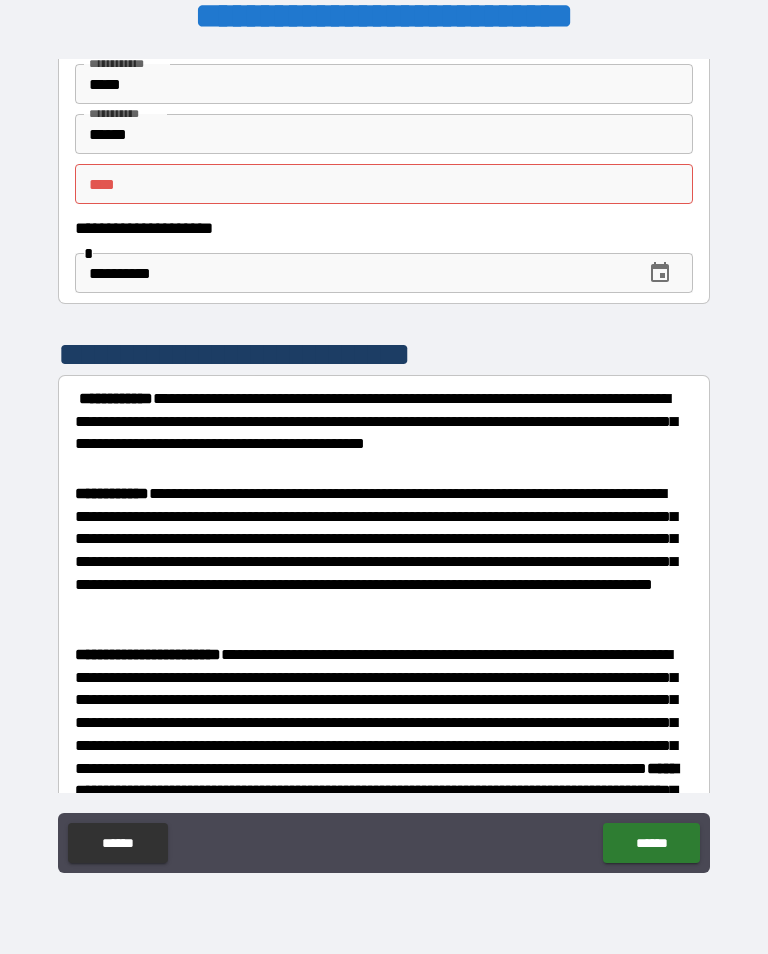 scroll, scrollTop: 0, scrollLeft: 0, axis: both 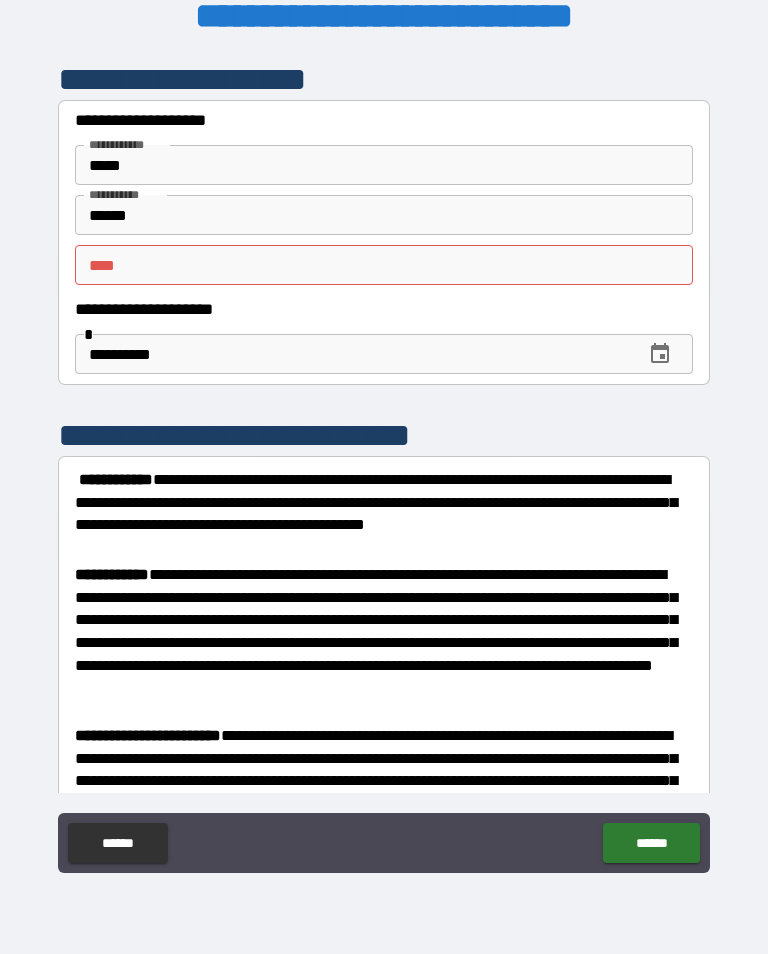 click on "**   *" at bounding box center (378, 265) 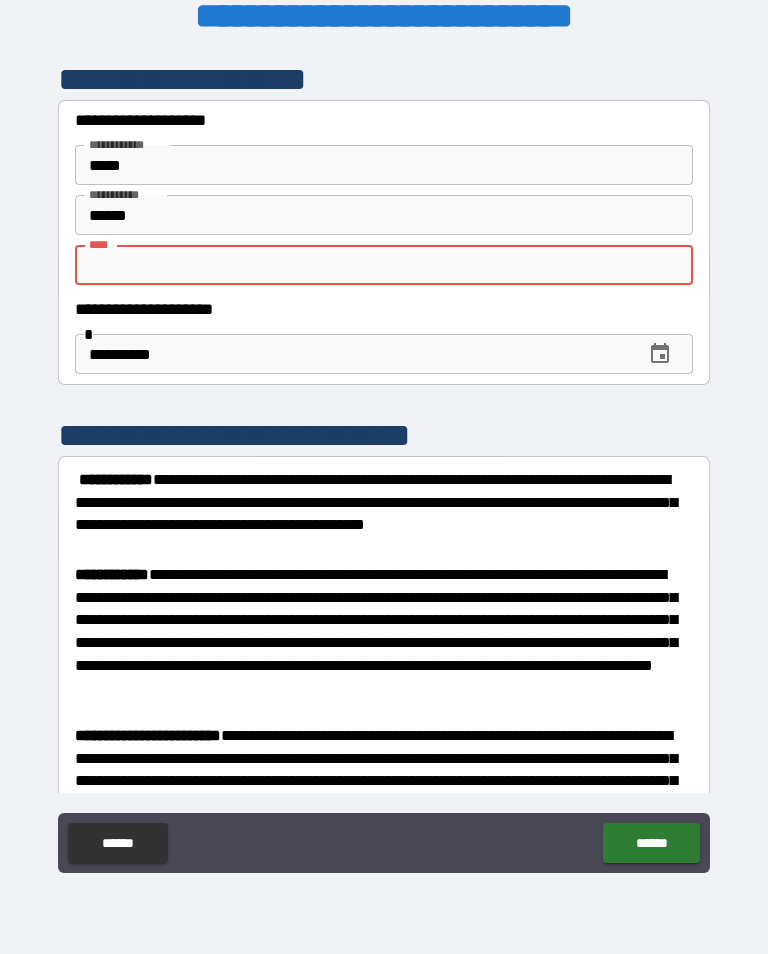 type on "*" 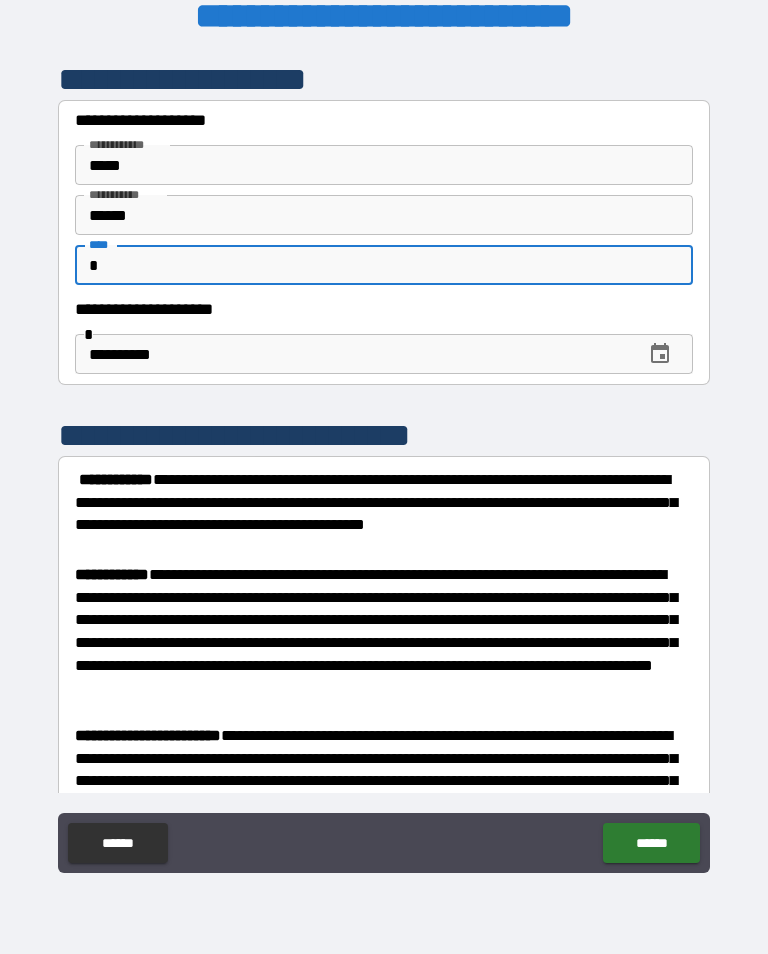 click on "******" at bounding box center (651, 843) 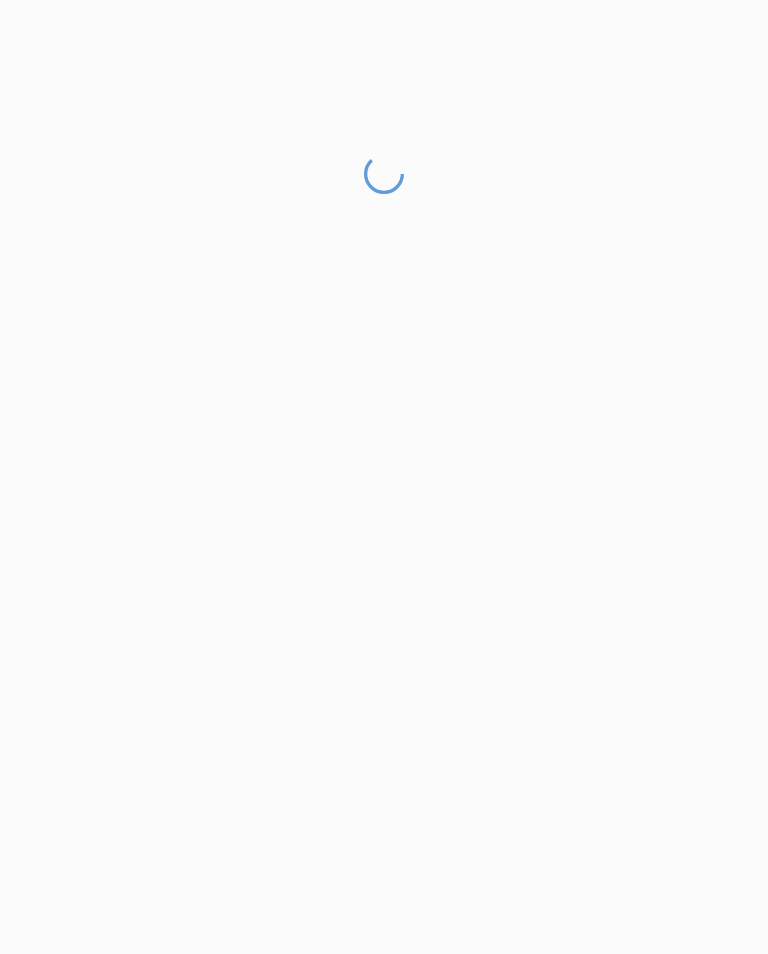 scroll, scrollTop: 31, scrollLeft: 0, axis: vertical 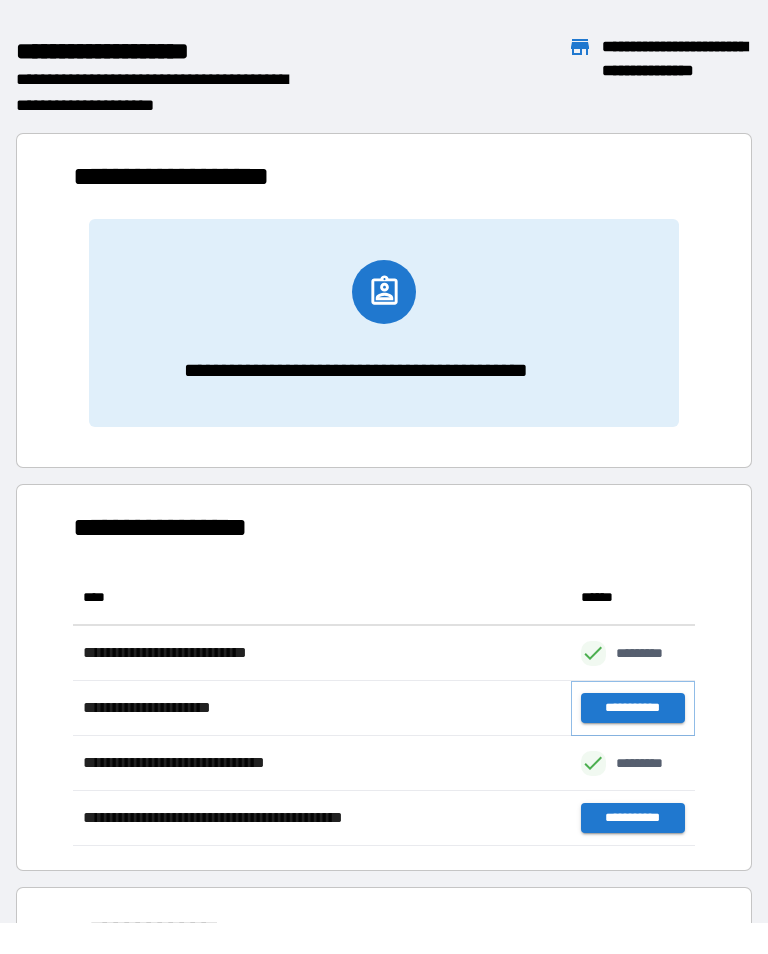 click on "**********" at bounding box center [633, 708] 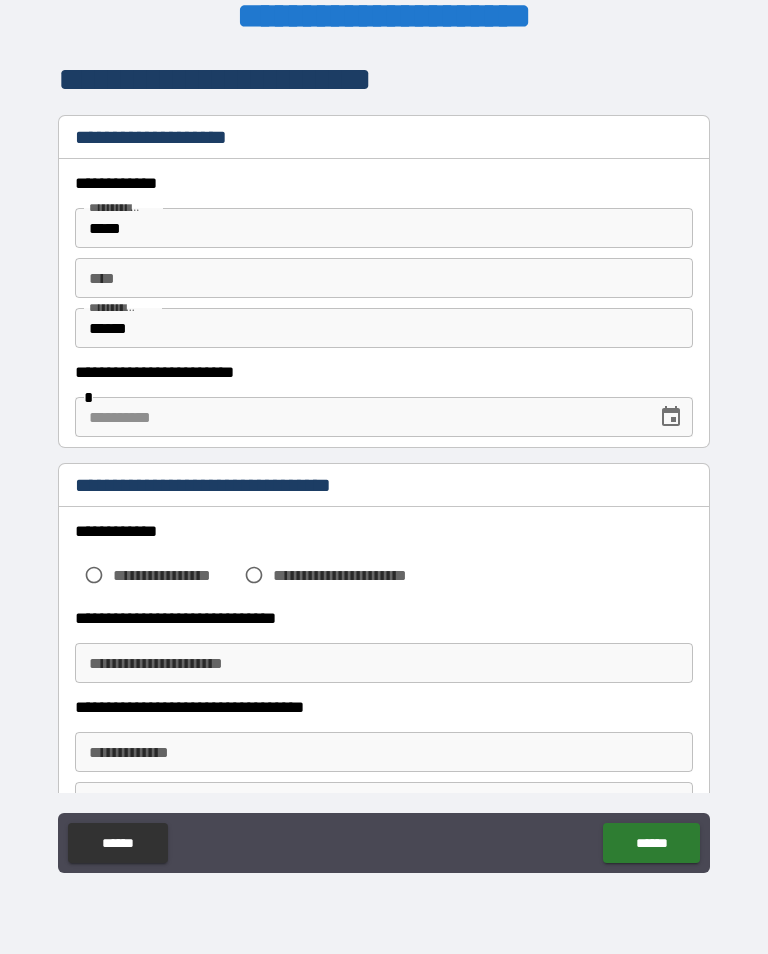 scroll, scrollTop: 31, scrollLeft: 0, axis: vertical 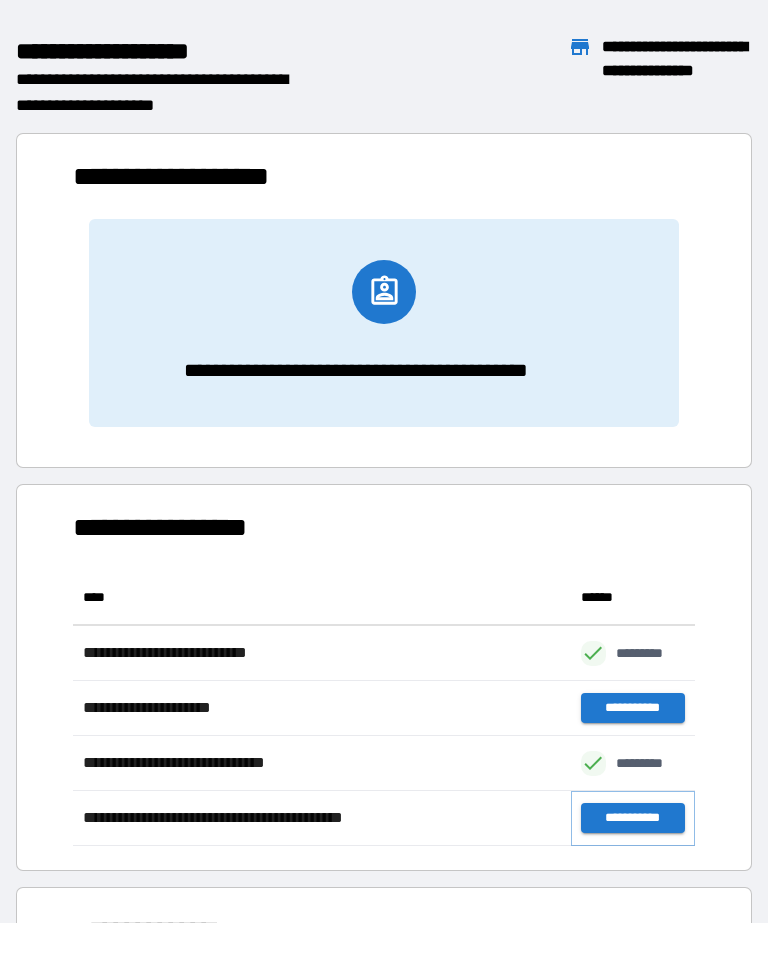 click on "**********" at bounding box center [633, 818] 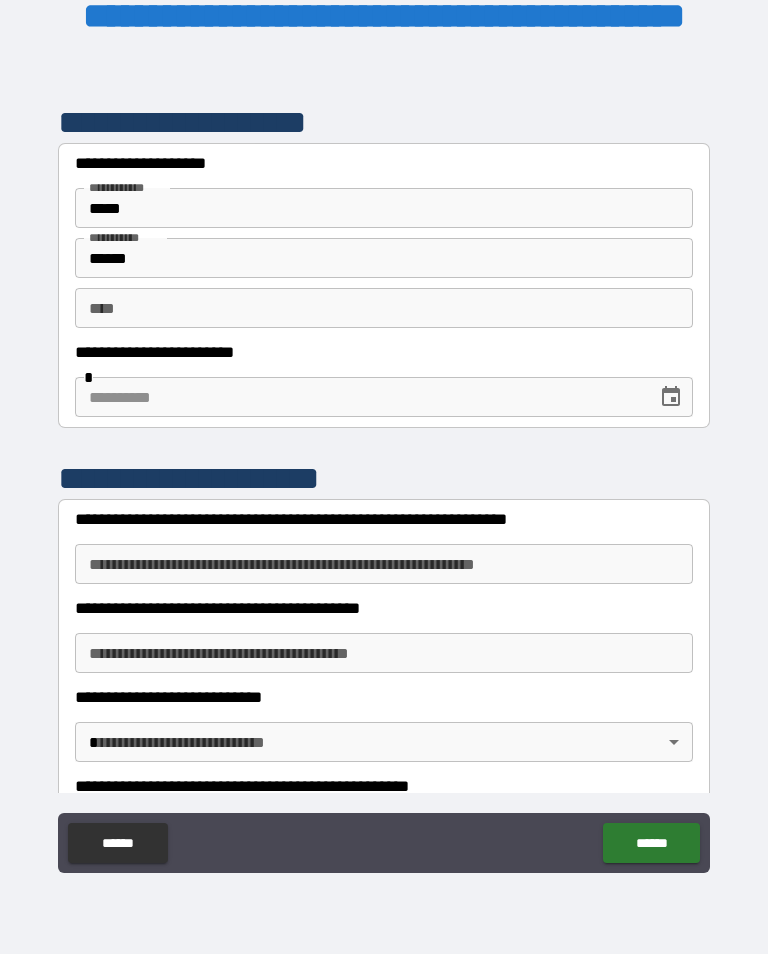 click at bounding box center (359, 397) 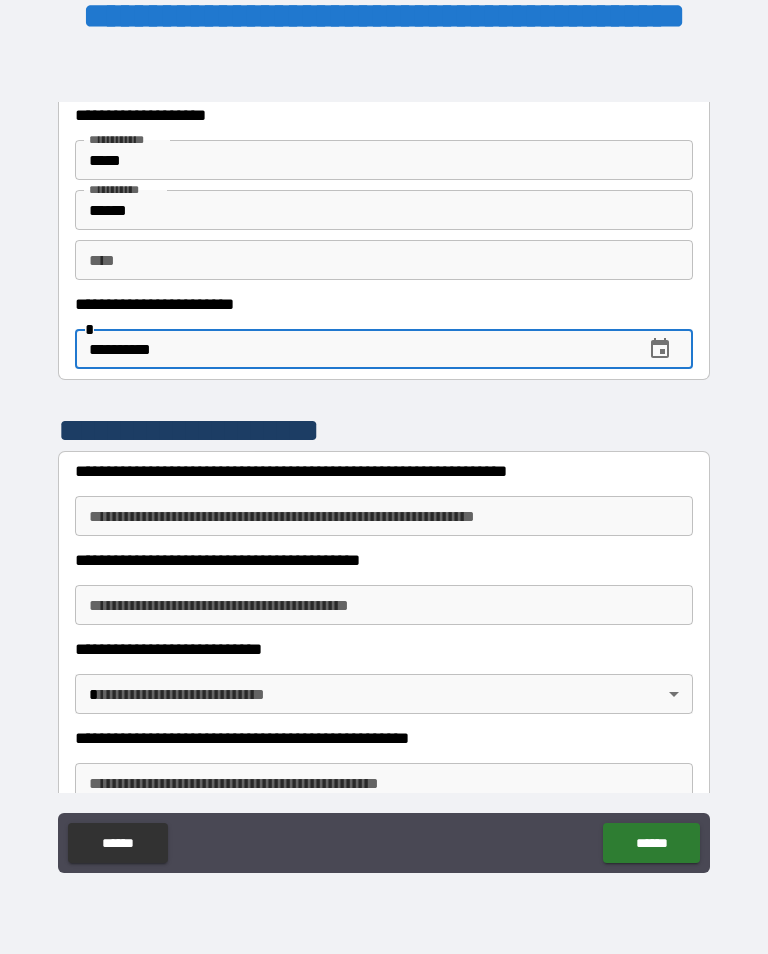 scroll, scrollTop: 73, scrollLeft: 0, axis: vertical 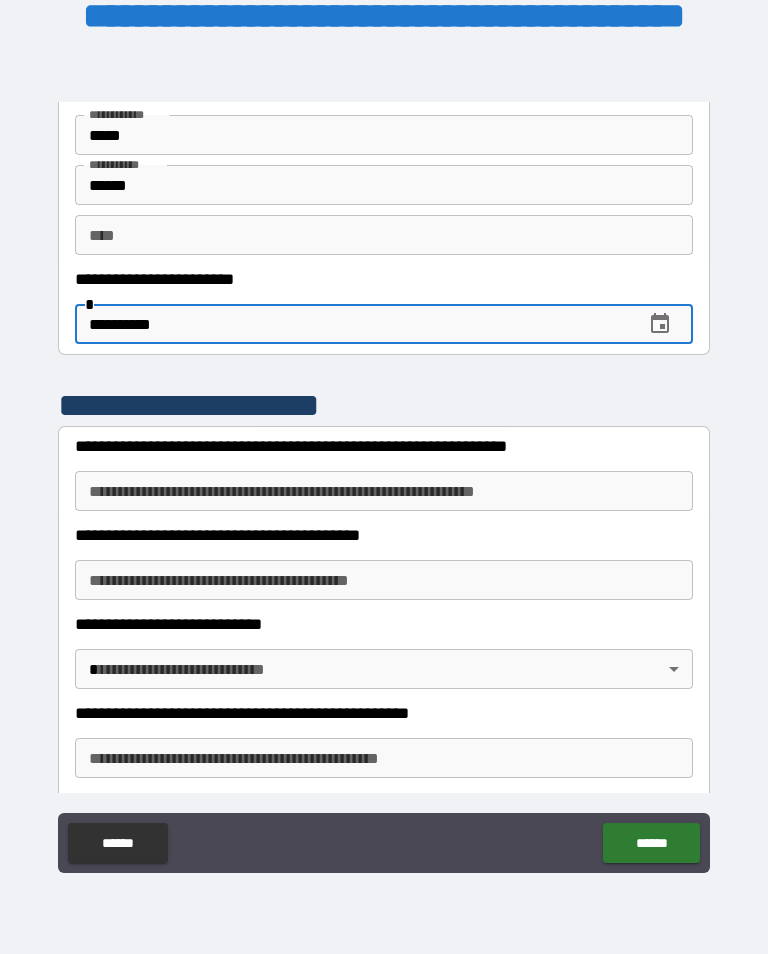 type on "**********" 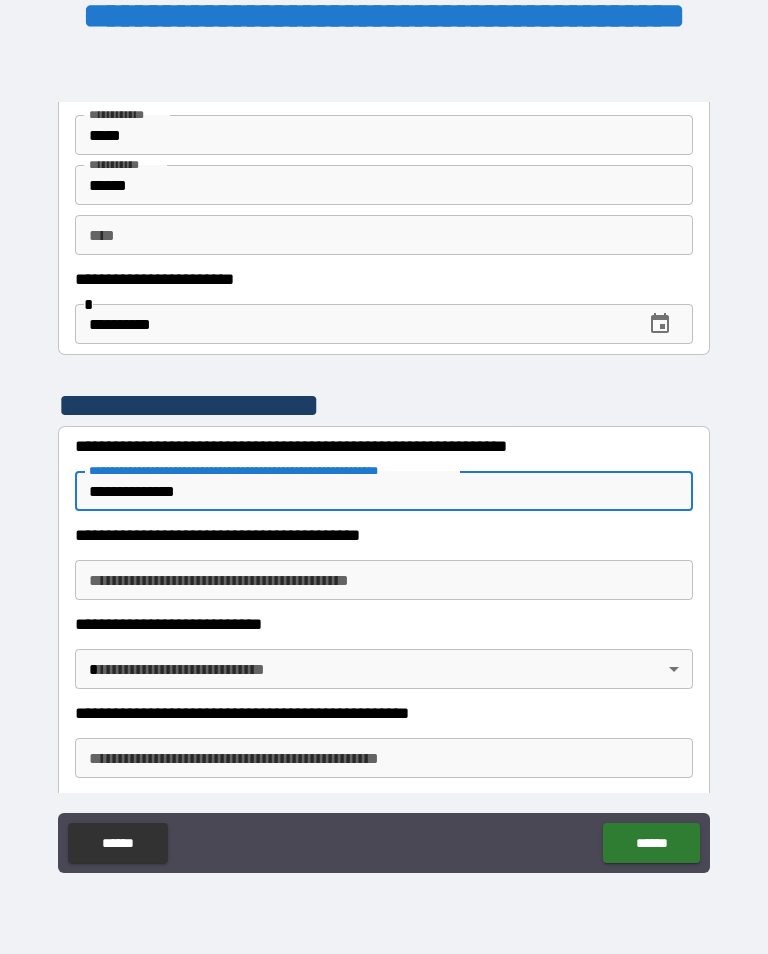 scroll, scrollTop: 306, scrollLeft: 0, axis: vertical 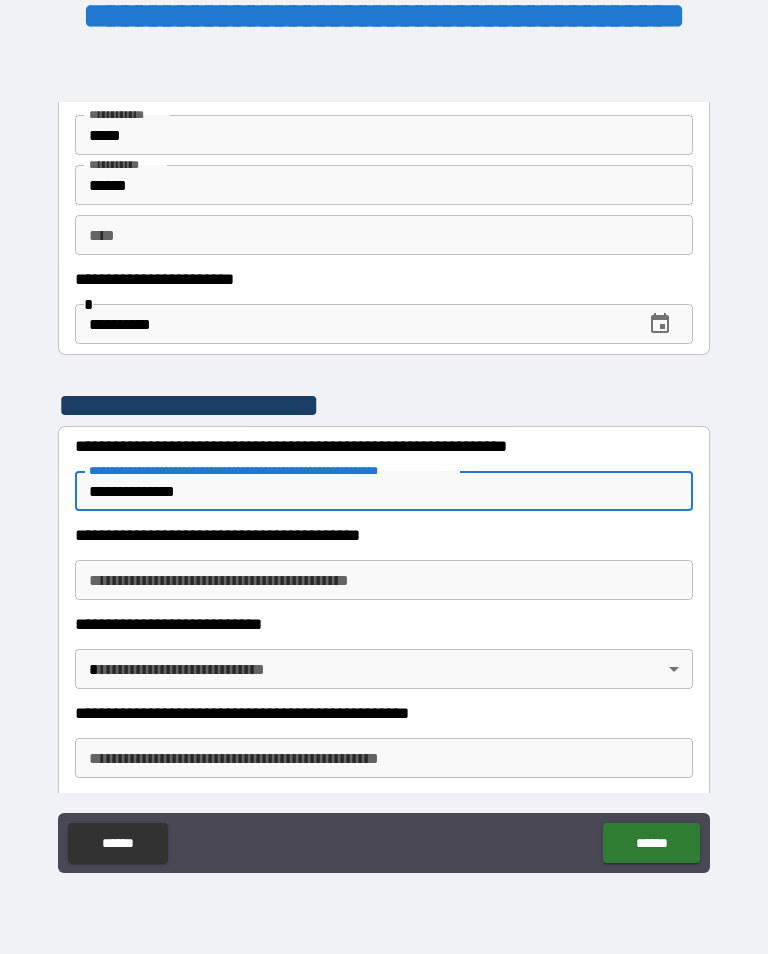 type on "**********" 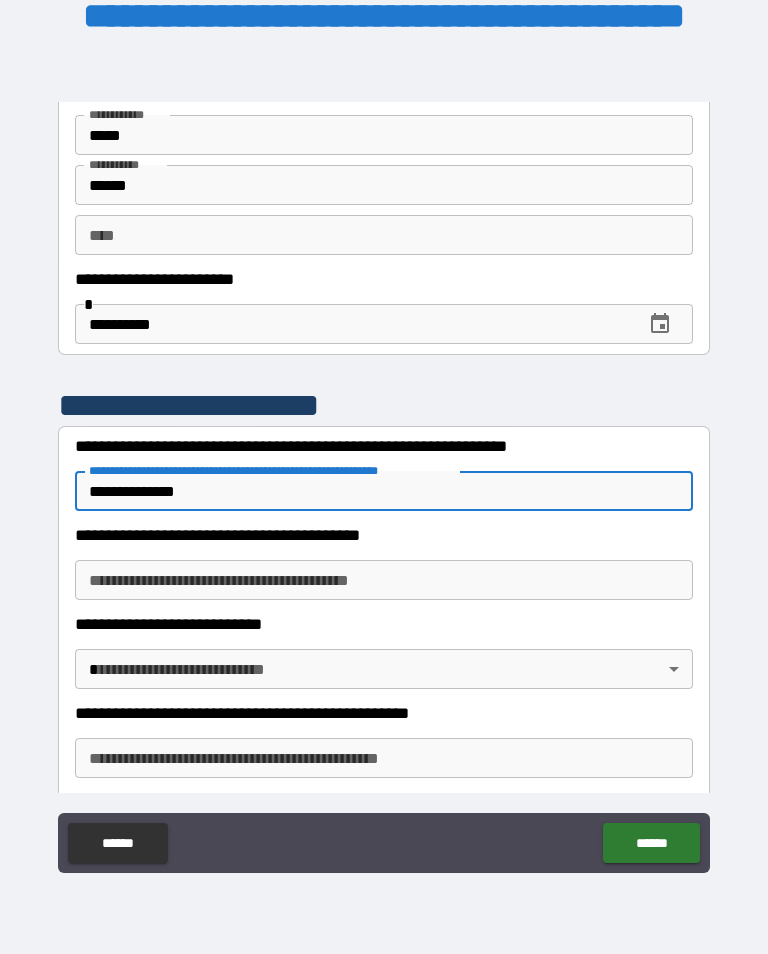 click on "******" at bounding box center [651, 843] 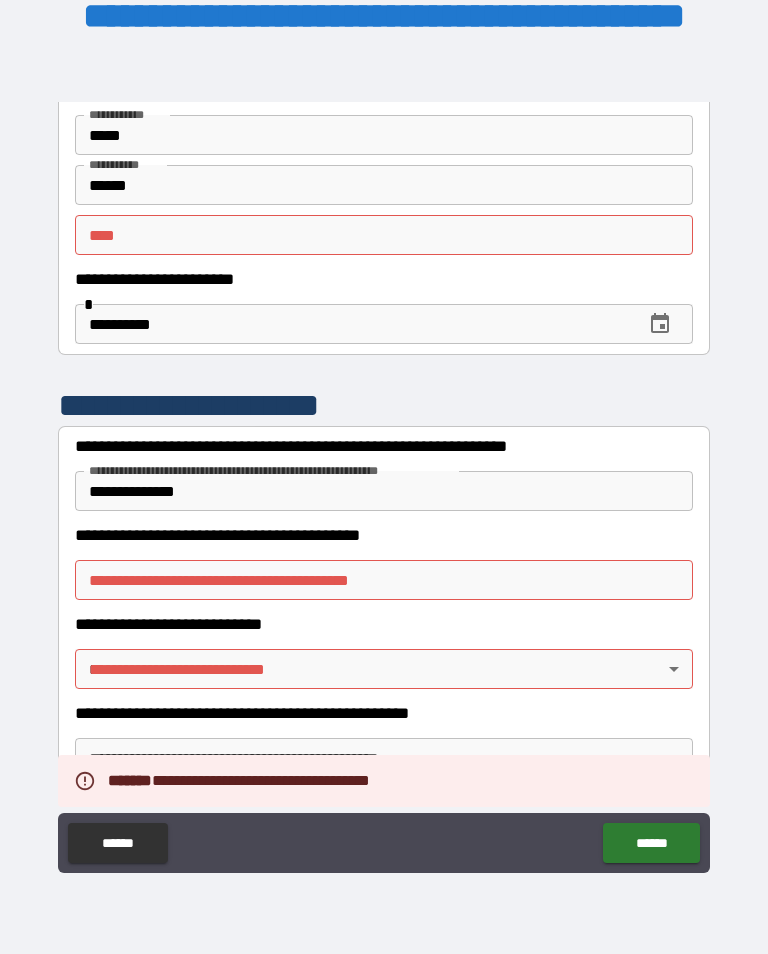 scroll, scrollTop: 31, scrollLeft: 0, axis: vertical 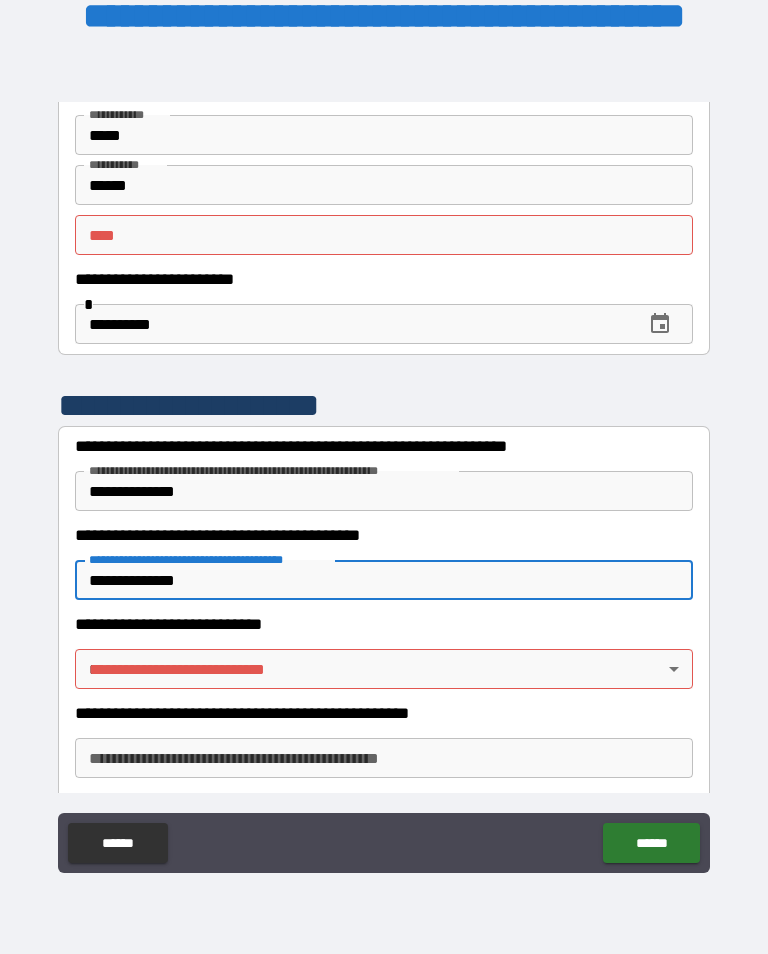 type on "**********" 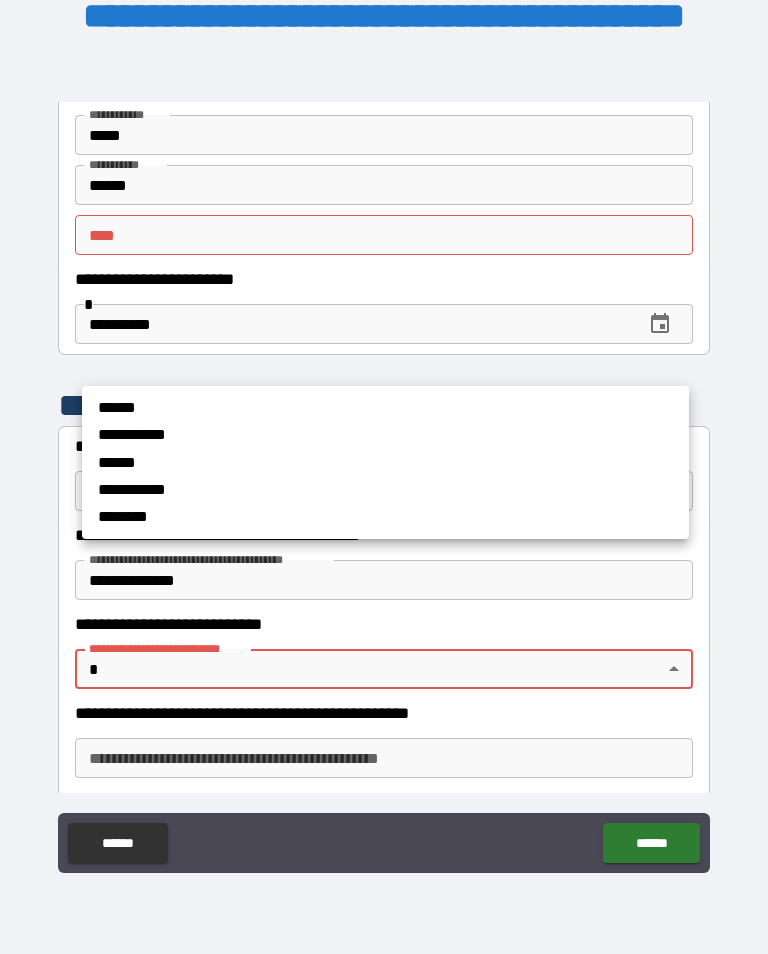 scroll, scrollTop: 31, scrollLeft: 0, axis: vertical 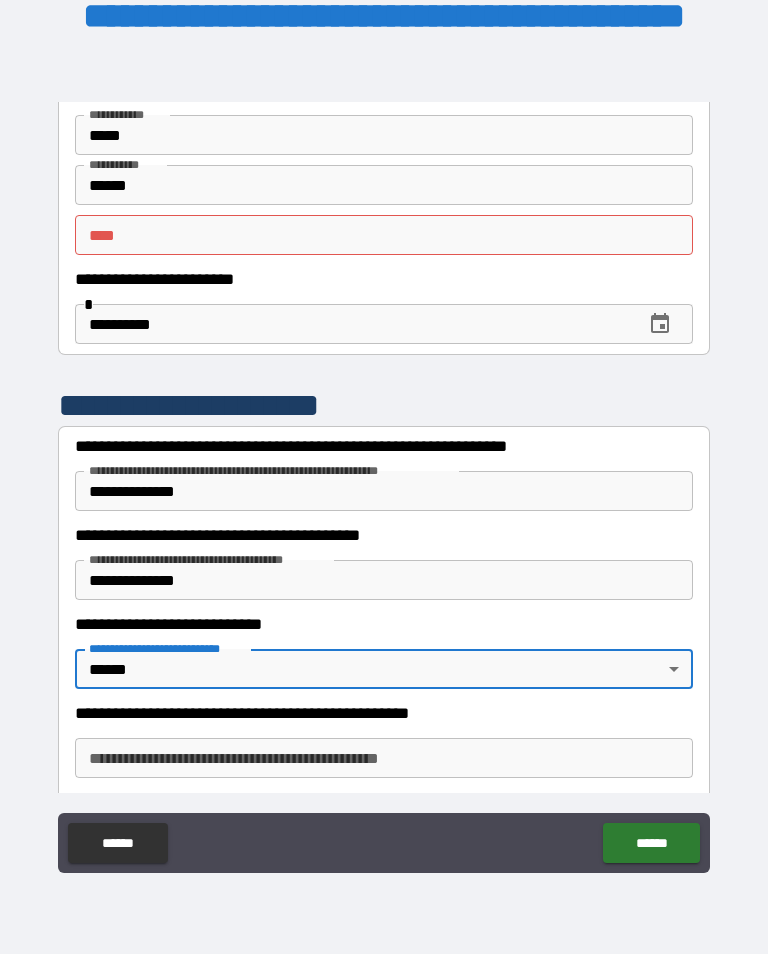 type on "******" 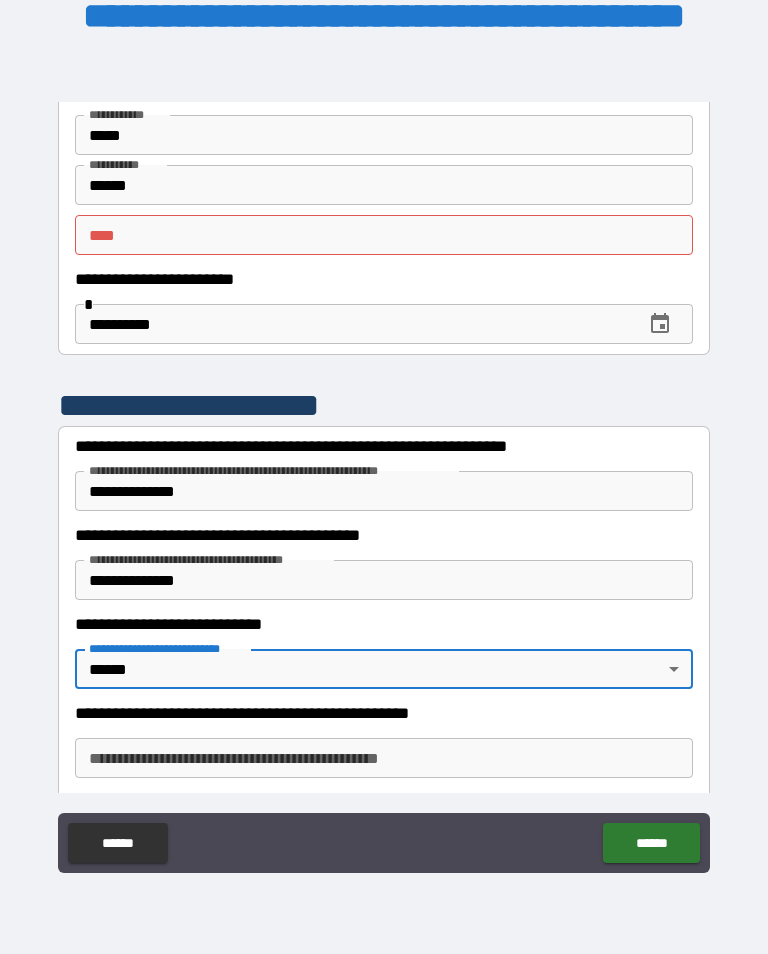 click on "******" at bounding box center [651, 843] 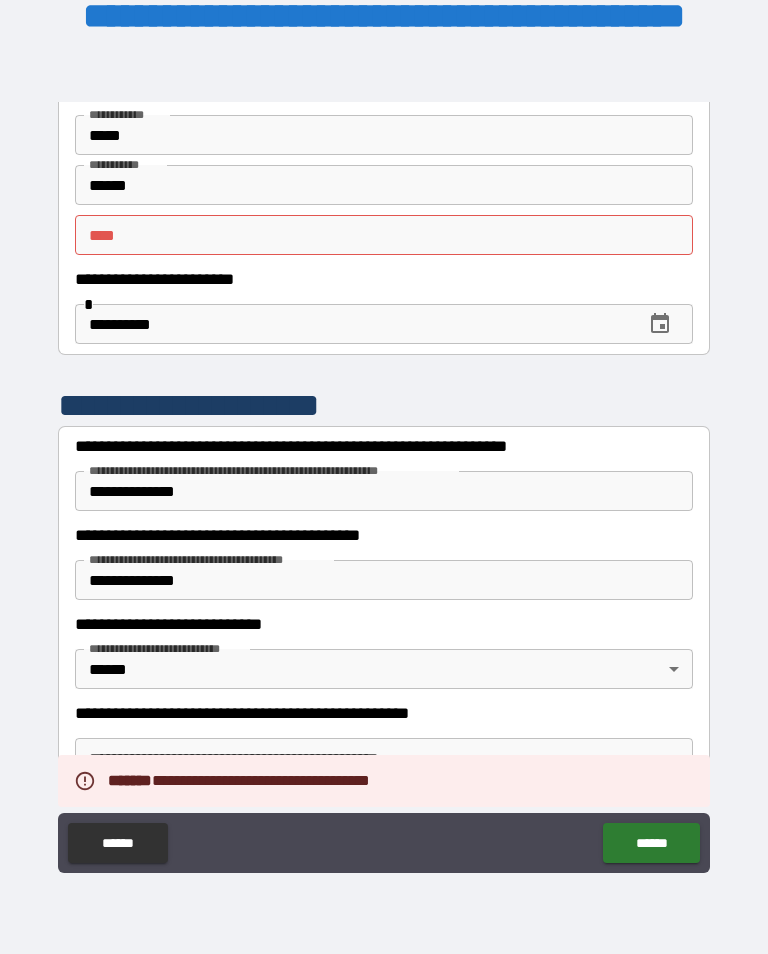 click on "**   *" at bounding box center (378, 235) 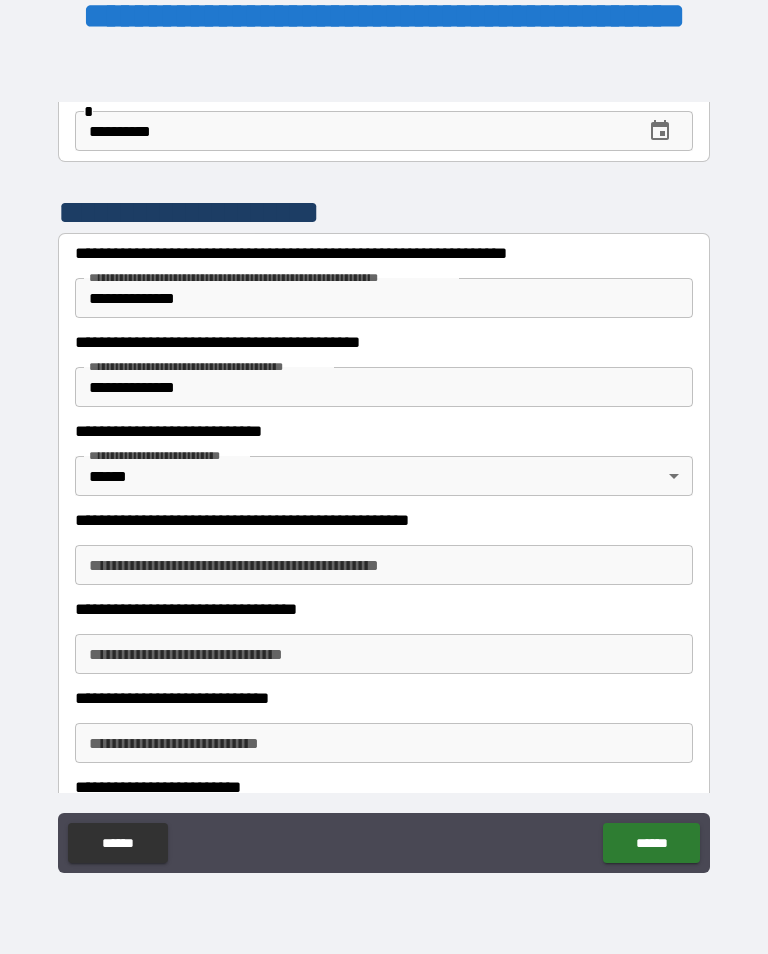 scroll, scrollTop: 402, scrollLeft: 0, axis: vertical 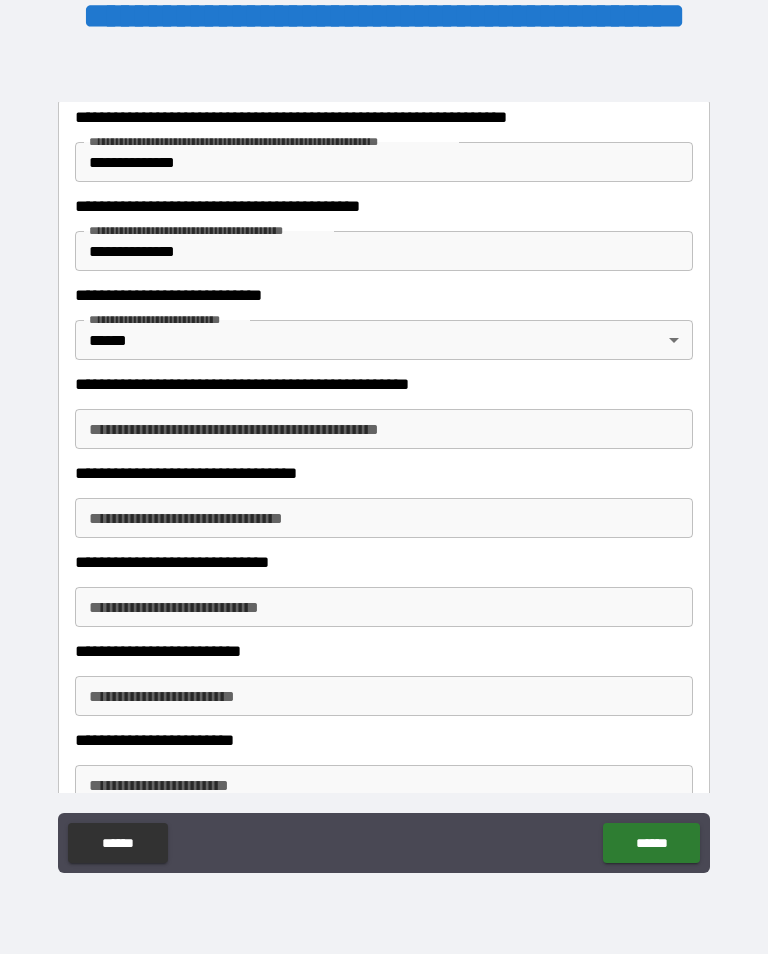 type on "*" 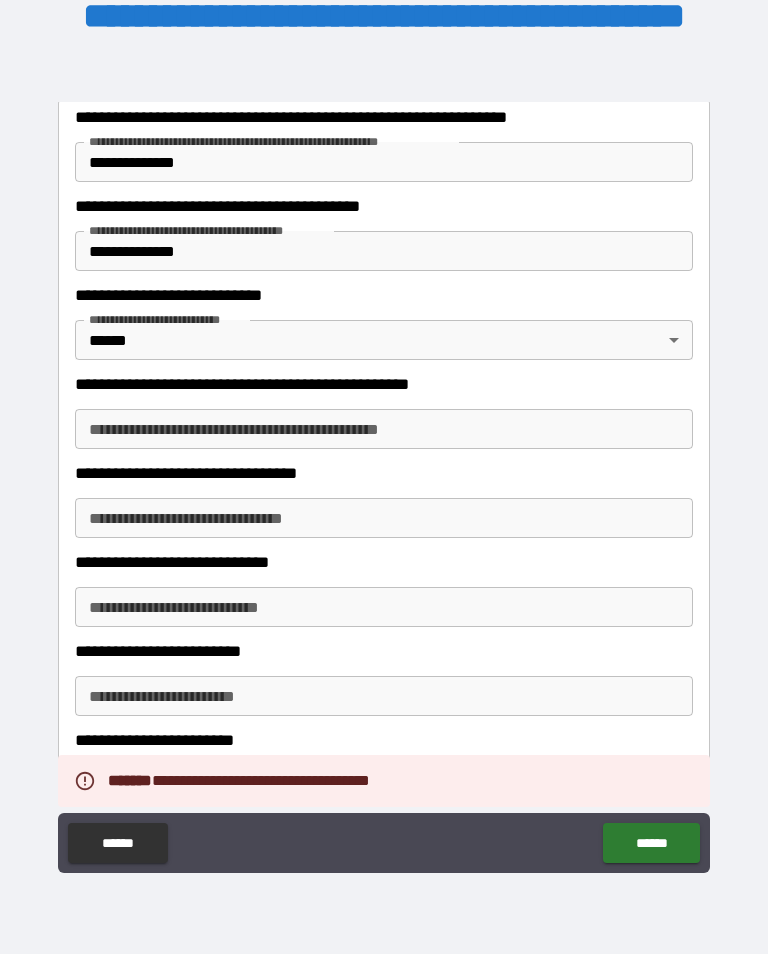 scroll, scrollTop: 31, scrollLeft: 0, axis: vertical 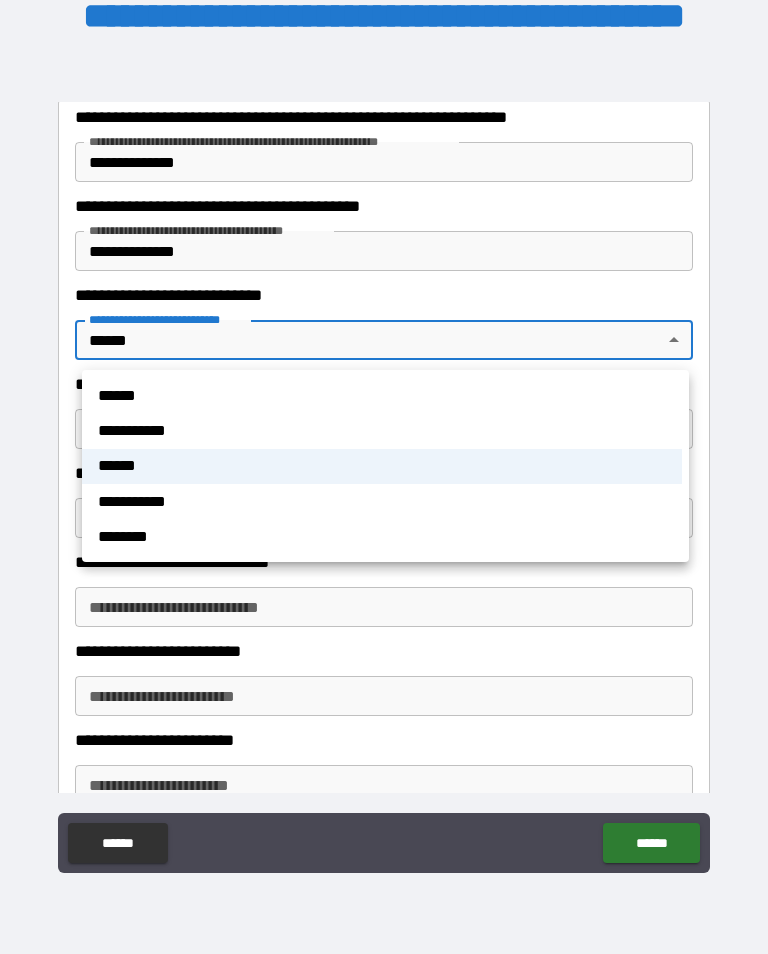click at bounding box center [384, 477] 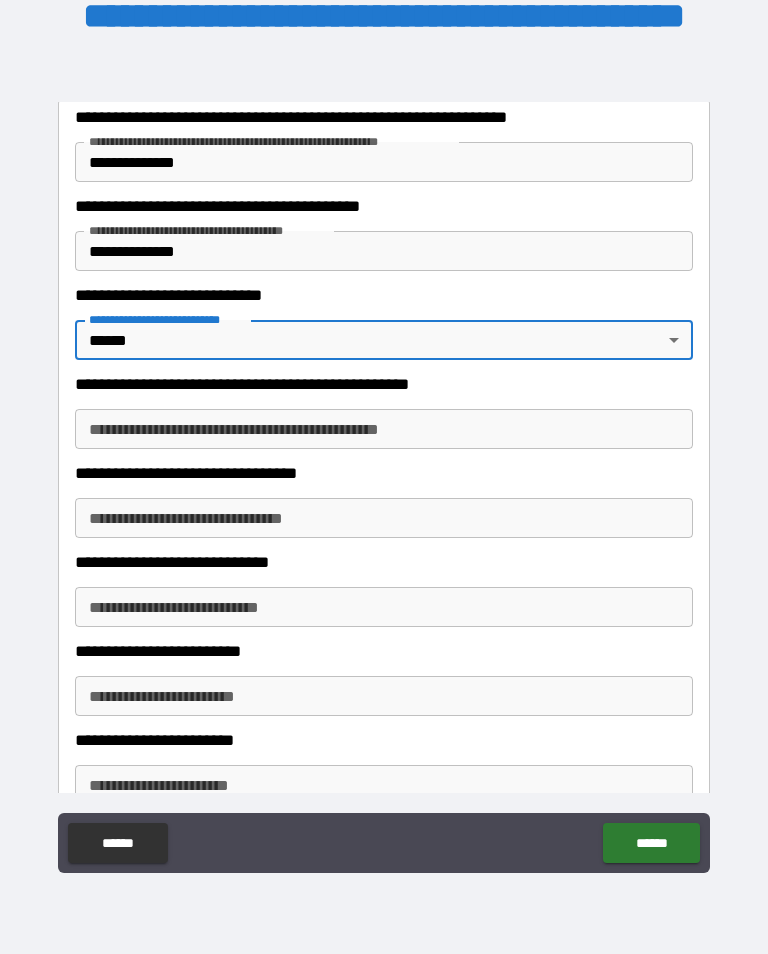 scroll, scrollTop: 31, scrollLeft: 0, axis: vertical 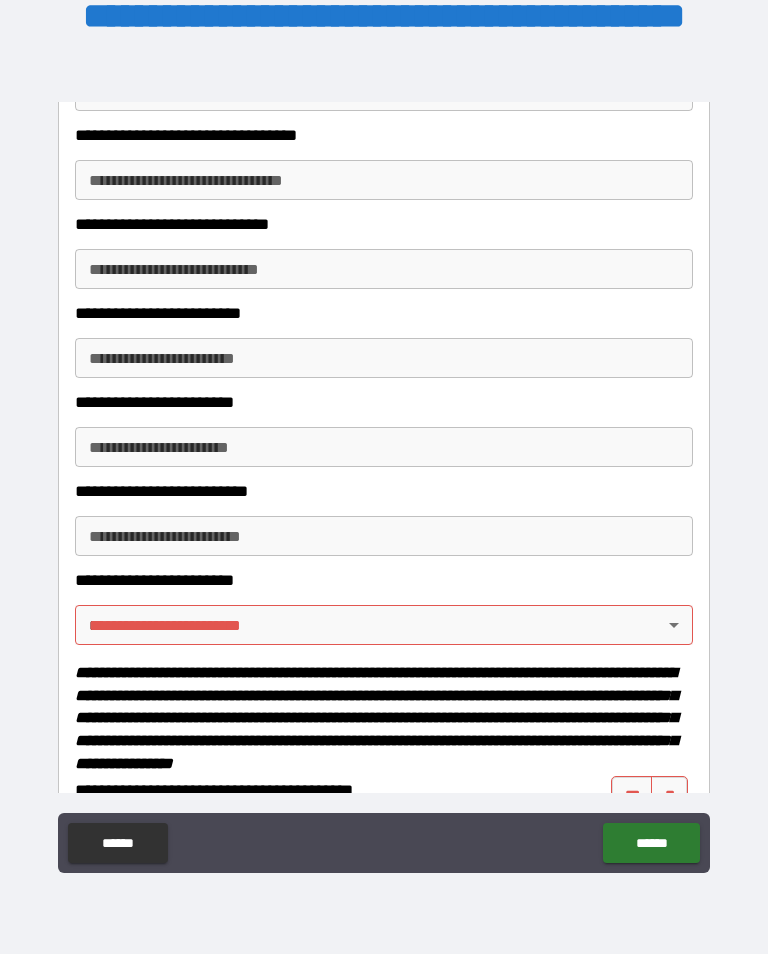 click on "**********" at bounding box center (384, 461) 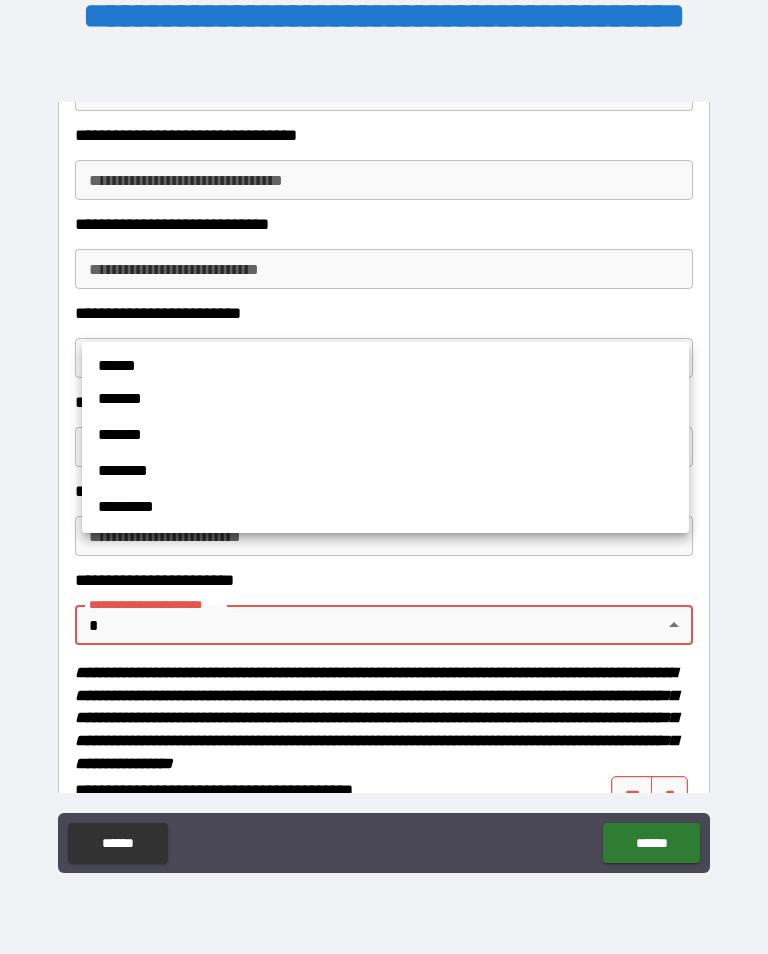 scroll, scrollTop: 31, scrollLeft: 0, axis: vertical 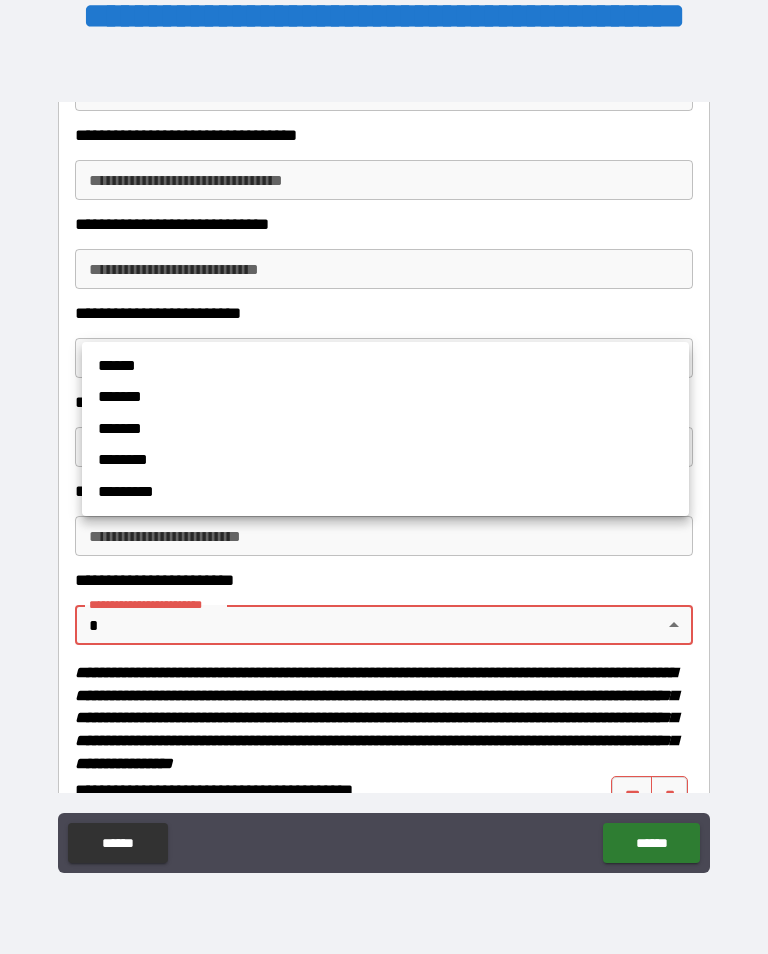 click on "*******" at bounding box center (364, 397) 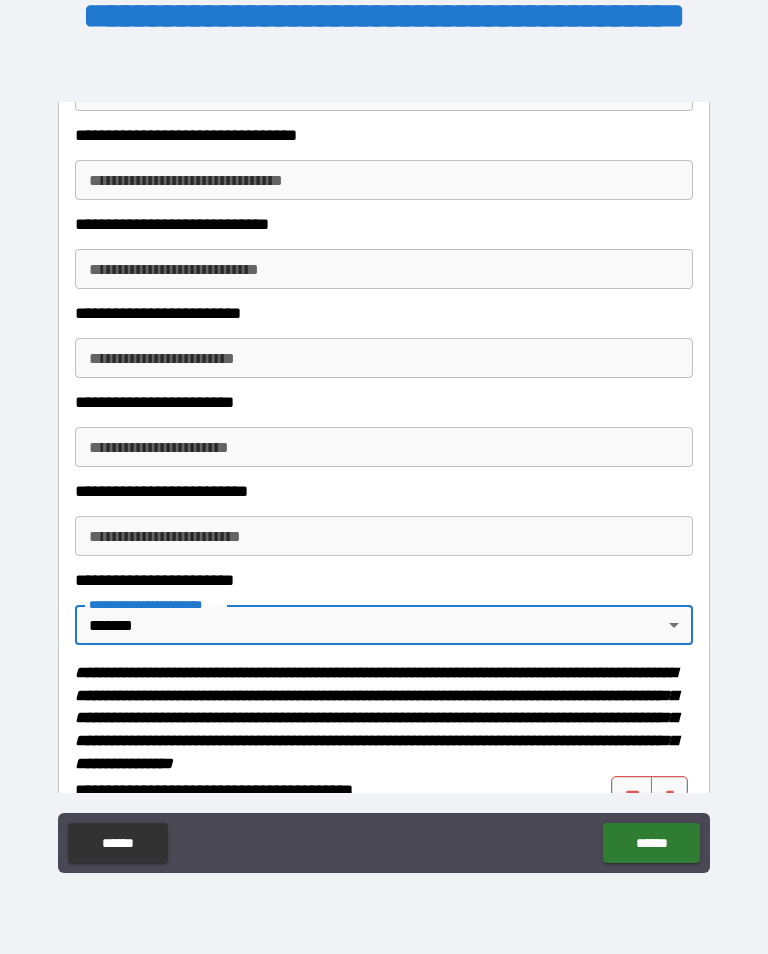type on "*******" 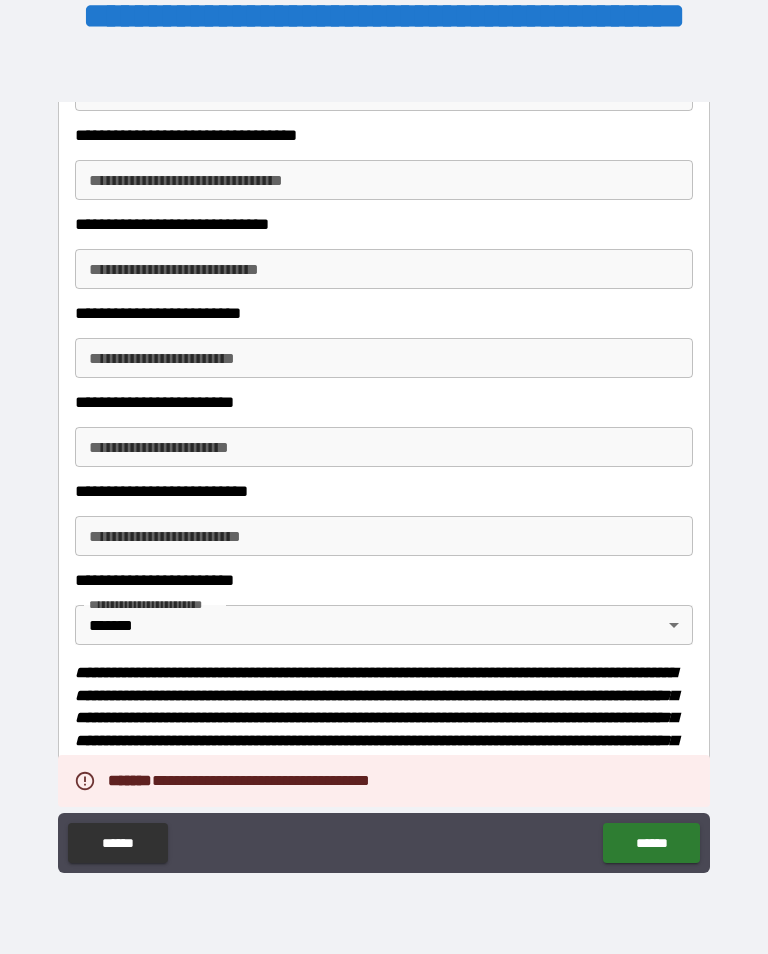 scroll, scrollTop: 31, scrollLeft: 0, axis: vertical 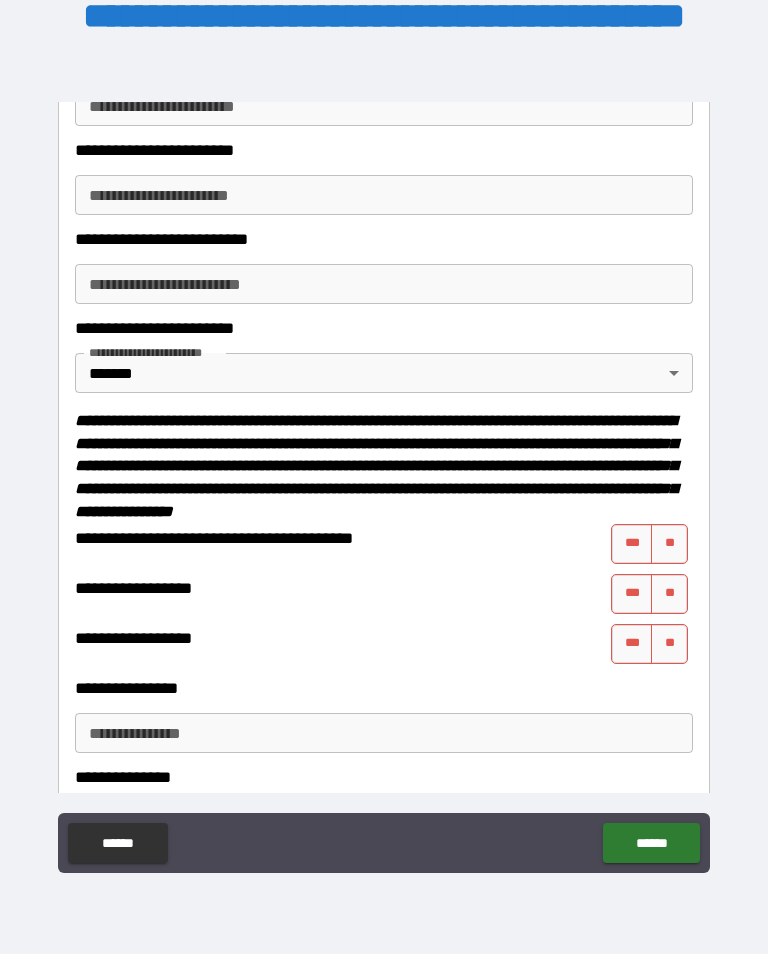click on "***" at bounding box center [632, 544] 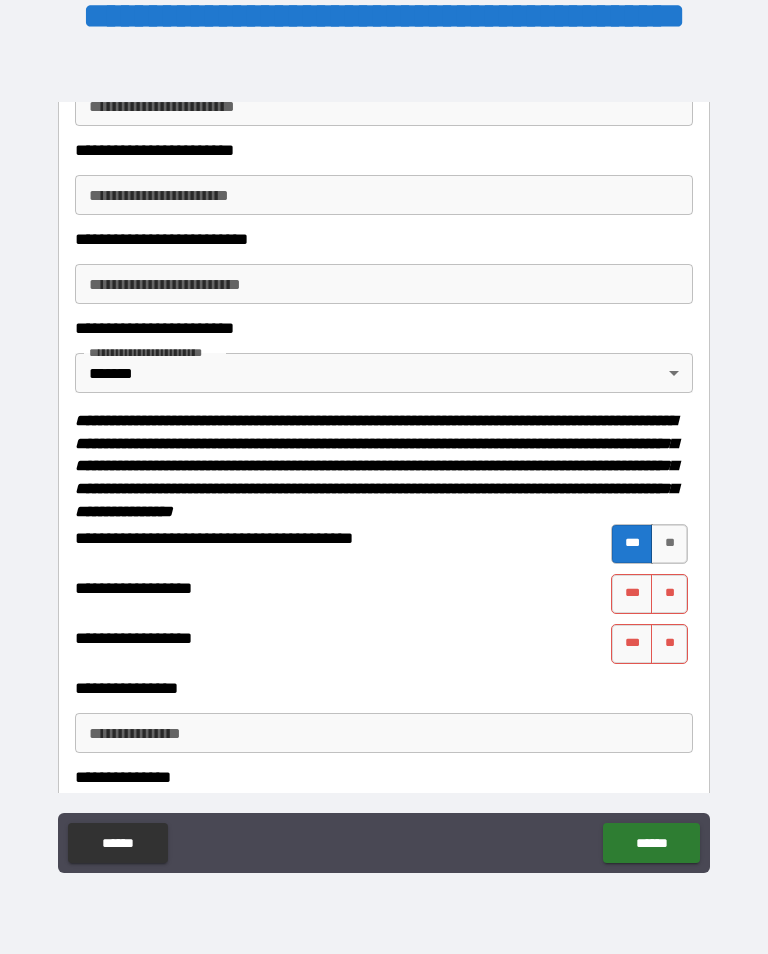 click on "**" at bounding box center [669, 594] 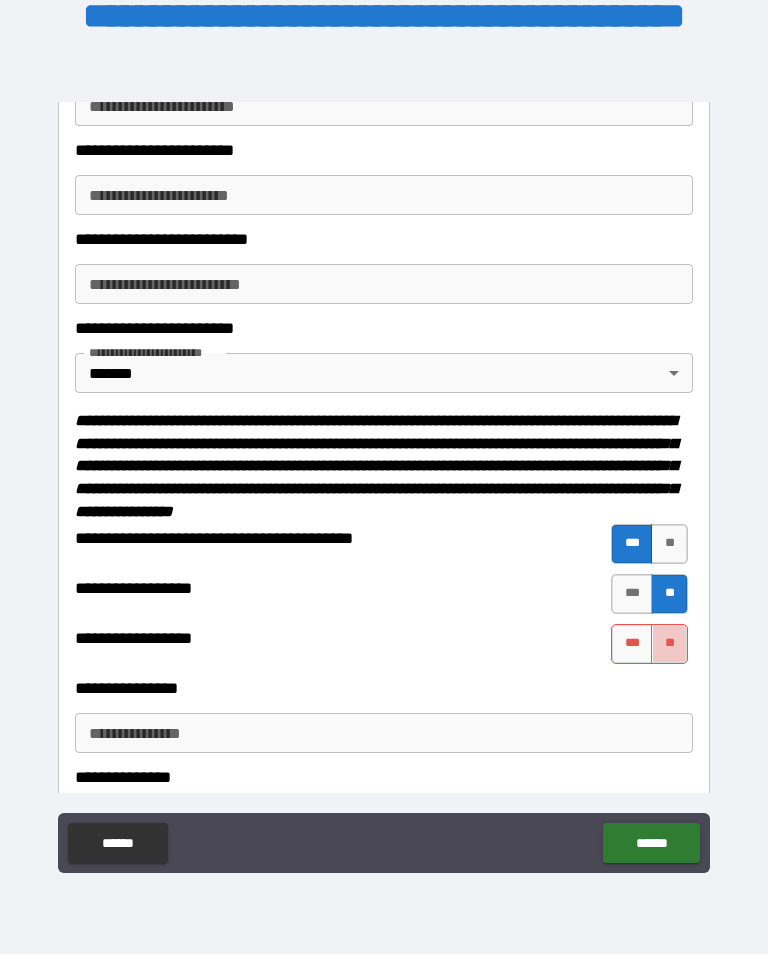 click on "**" at bounding box center (669, 644) 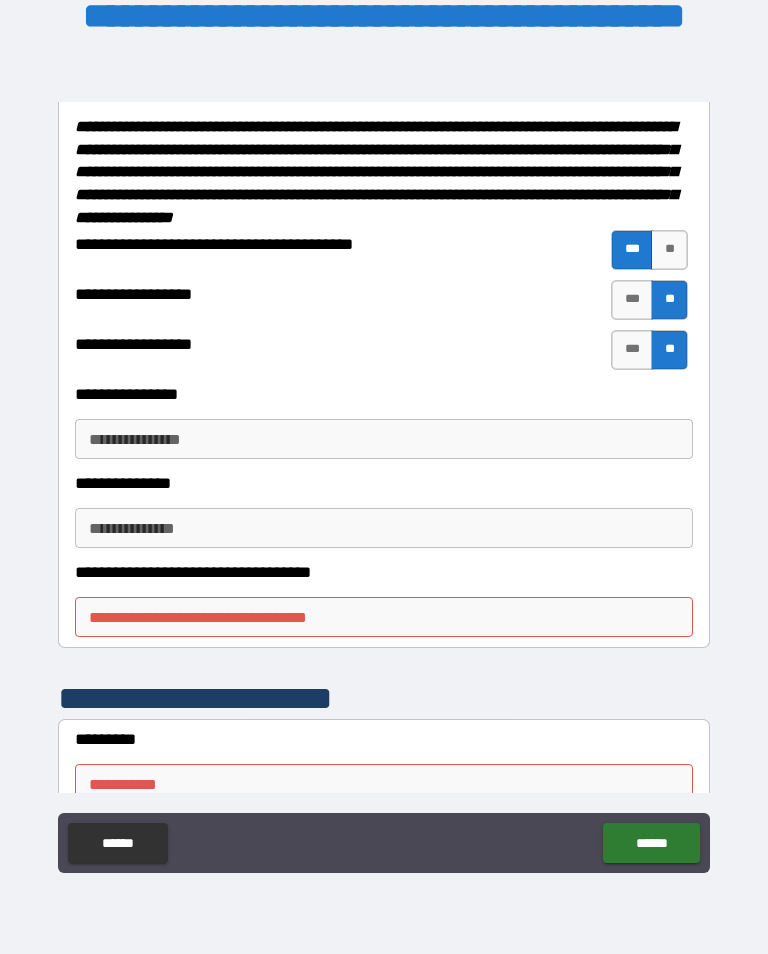 scroll, scrollTop: 1305, scrollLeft: 0, axis: vertical 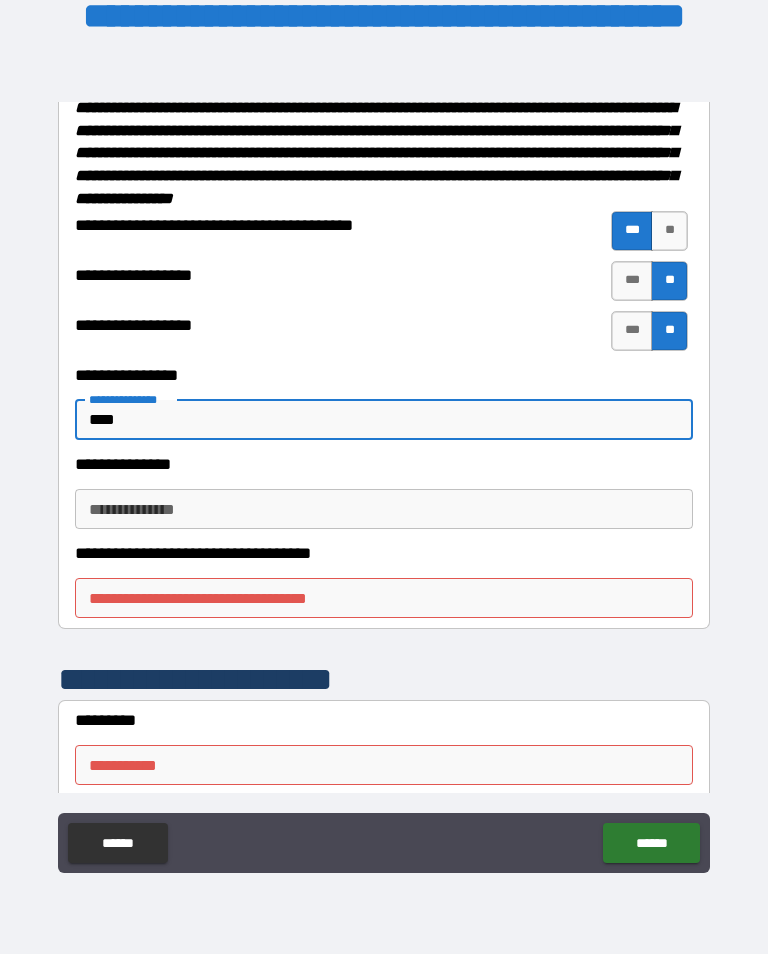 type on "****" 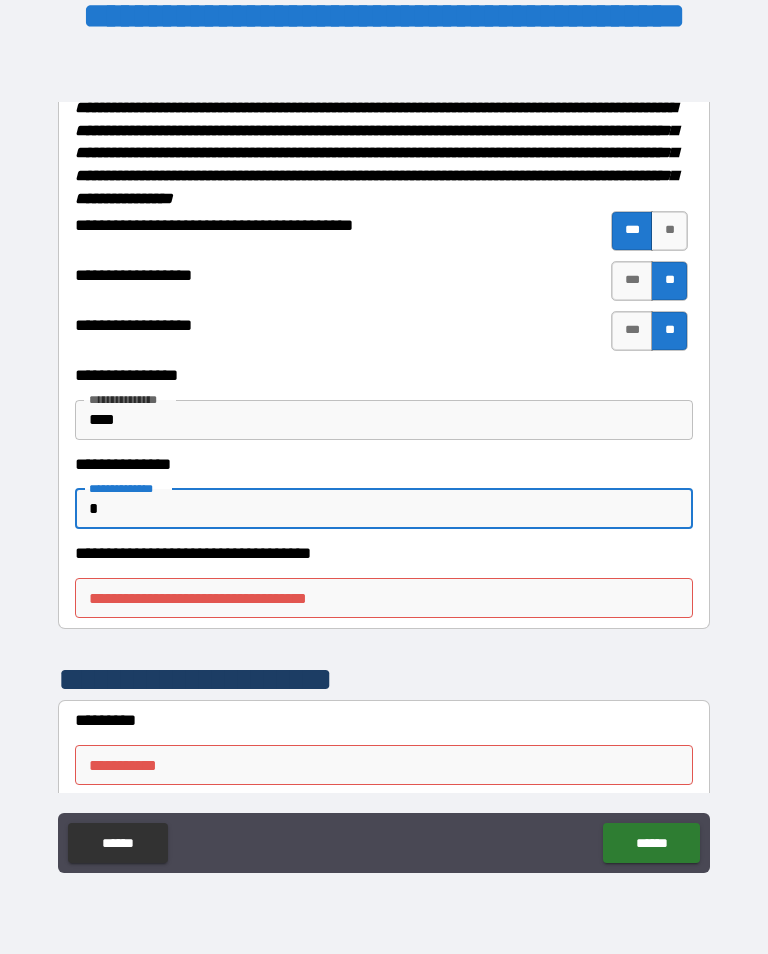 type on "*" 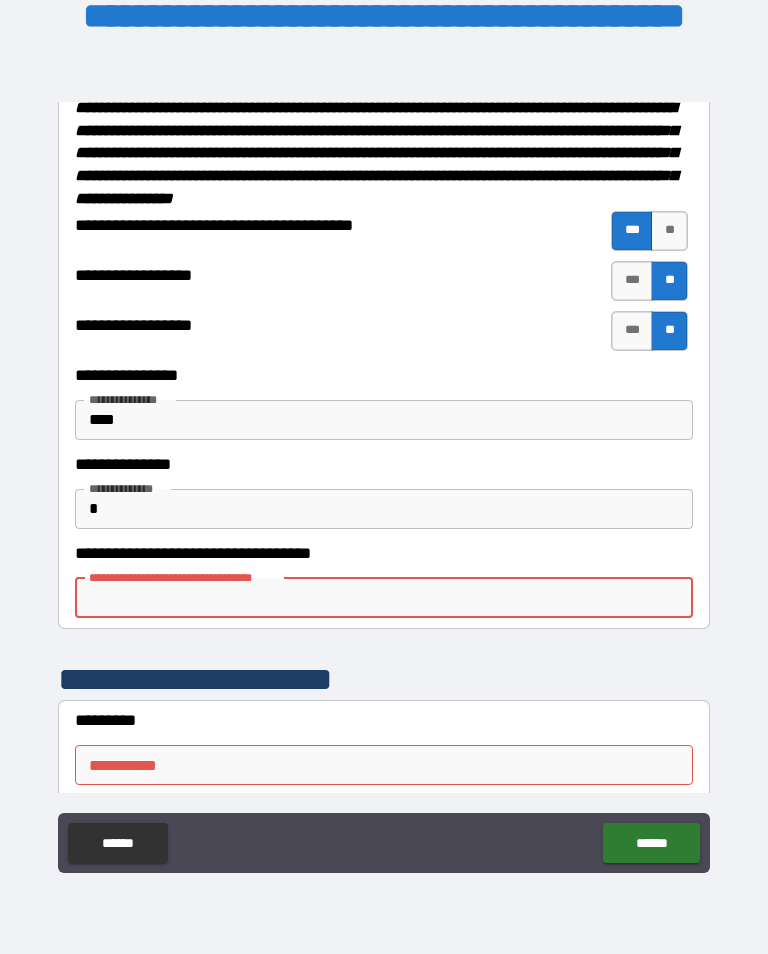 type on "*" 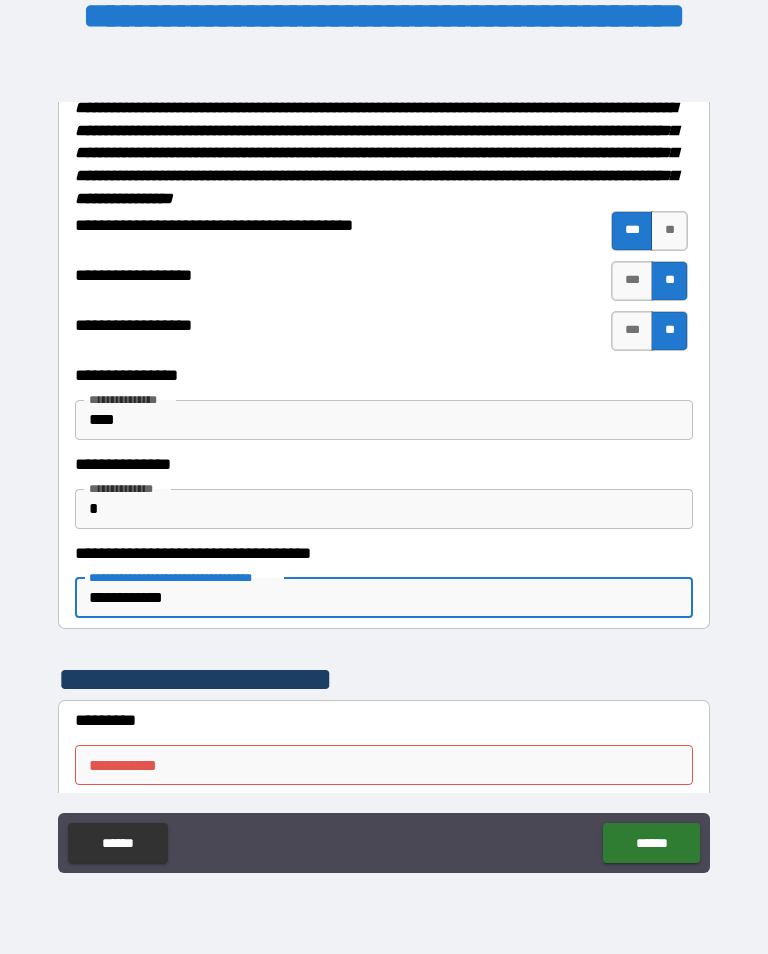 scroll, scrollTop: 344, scrollLeft: 0, axis: vertical 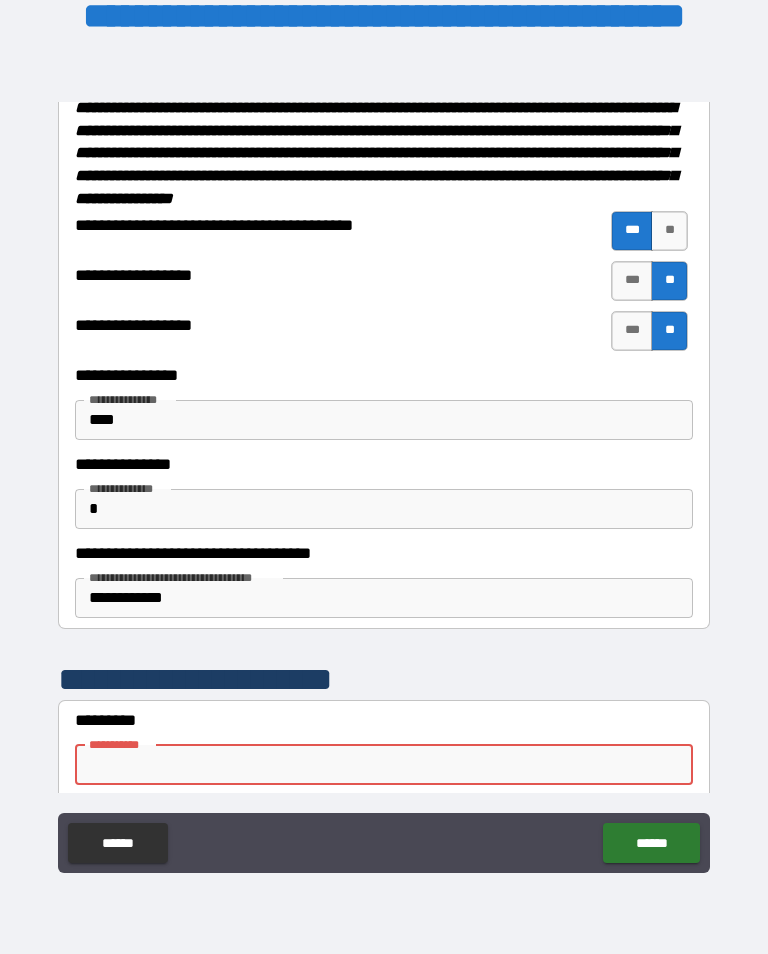 type on "*" 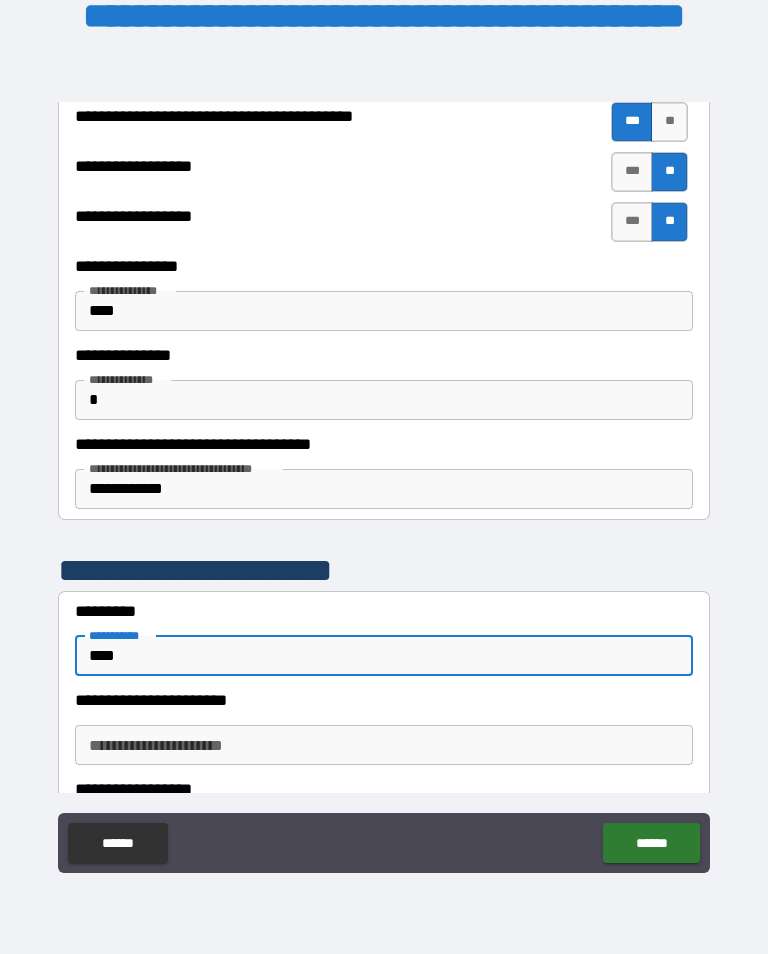 scroll, scrollTop: 1482, scrollLeft: 0, axis: vertical 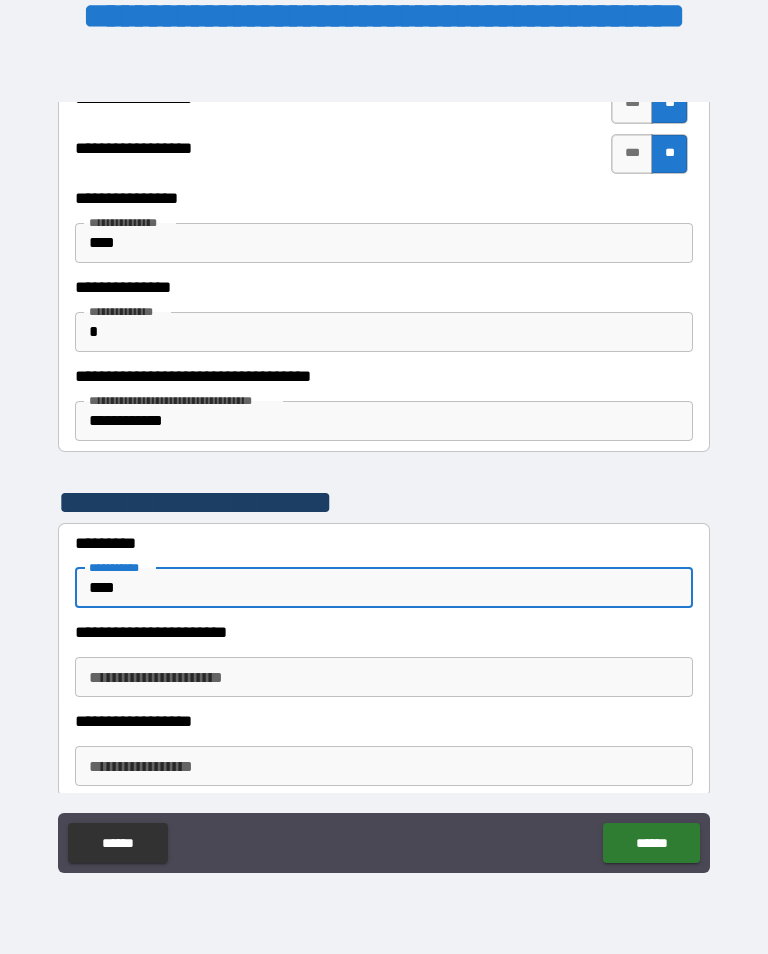 type on "****" 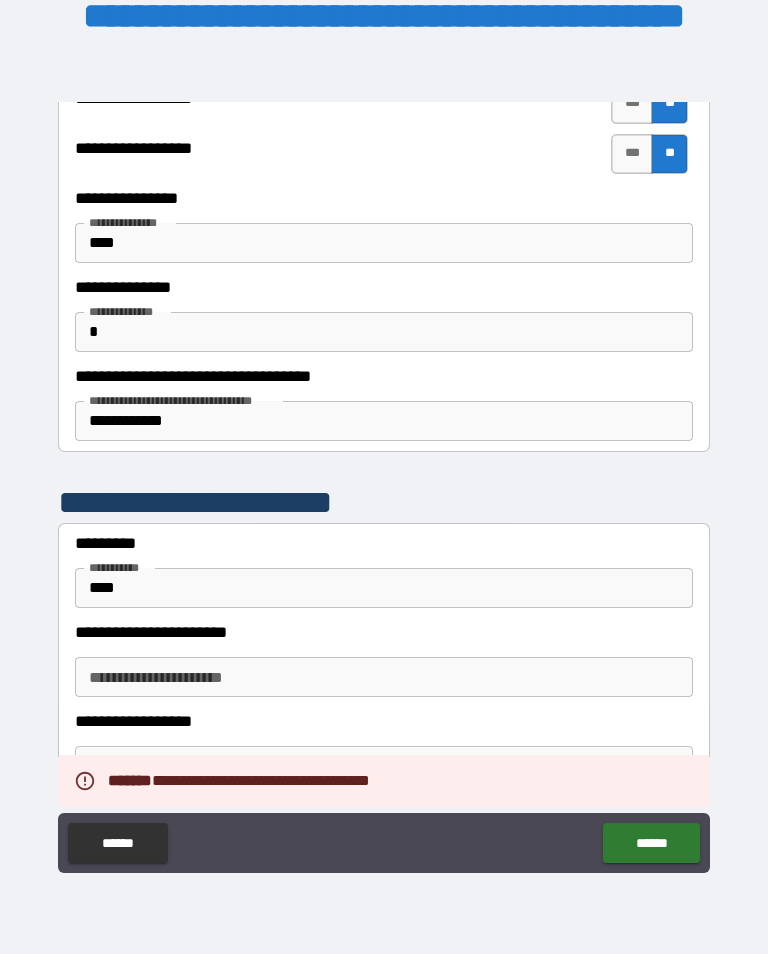 scroll, scrollTop: 31, scrollLeft: 0, axis: vertical 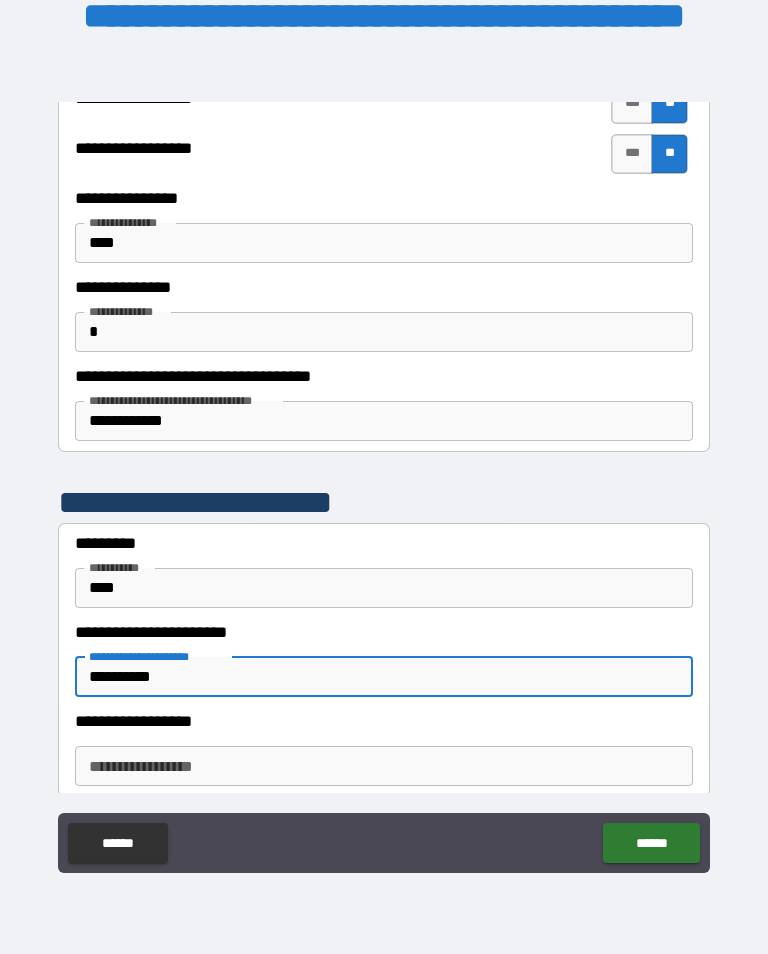 type on "**********" 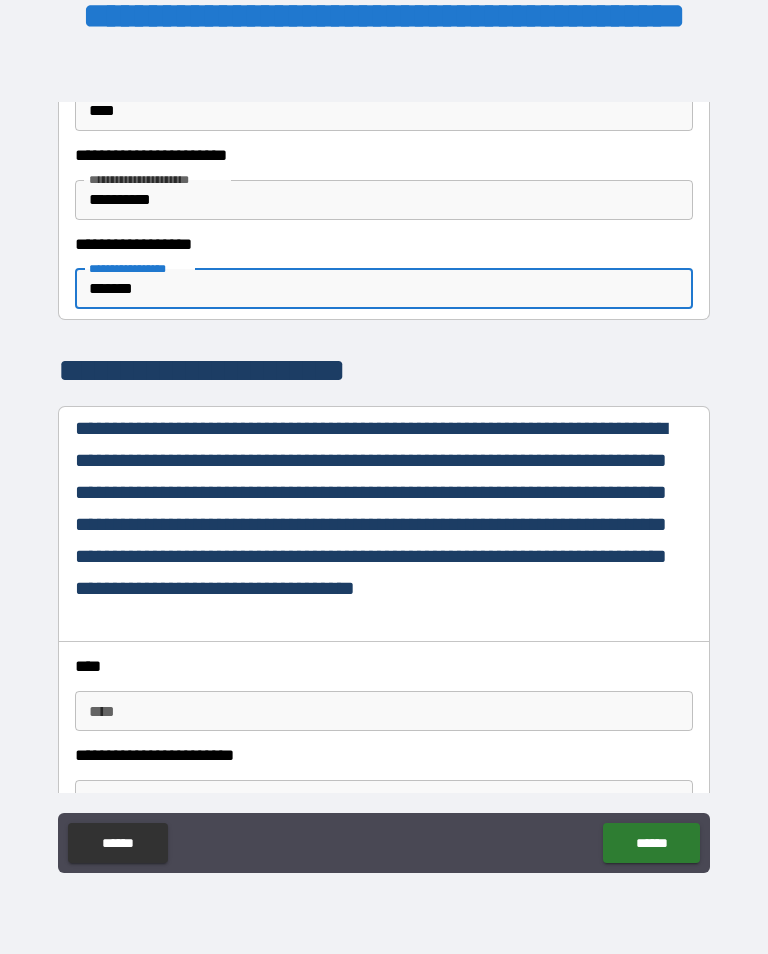 scroll, scrollTop: 2051, scrollLeft: 0, axis: vertical 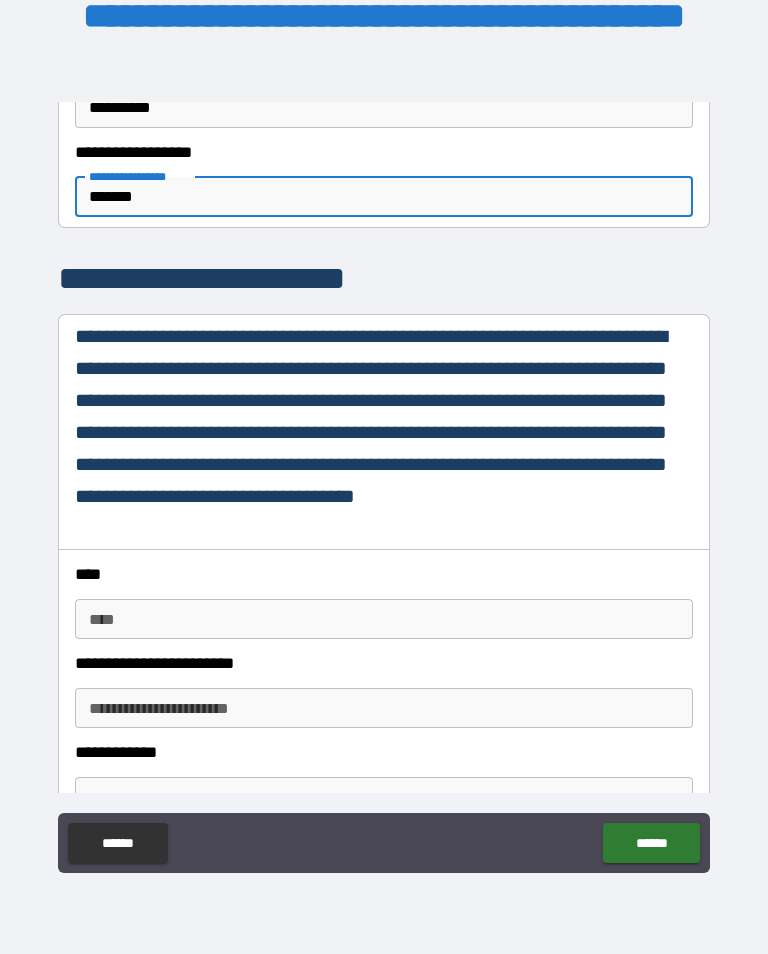 type on "*******" 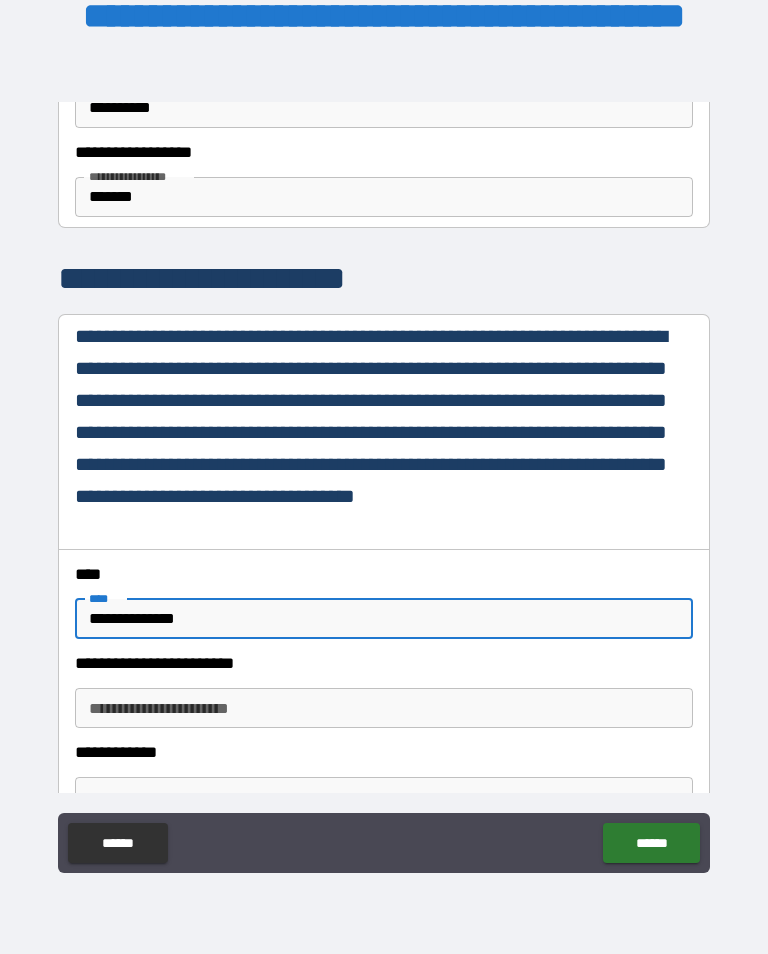 type on "**********" 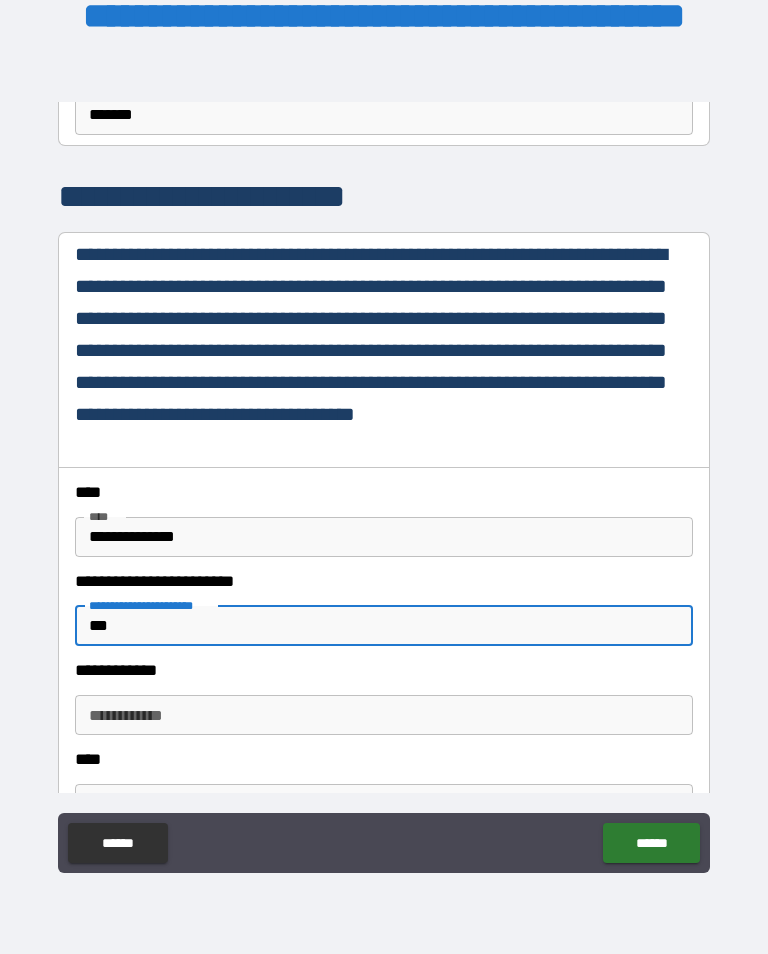scroll, scrollTop: 2141, scrollLeft: 0, axis: vertical 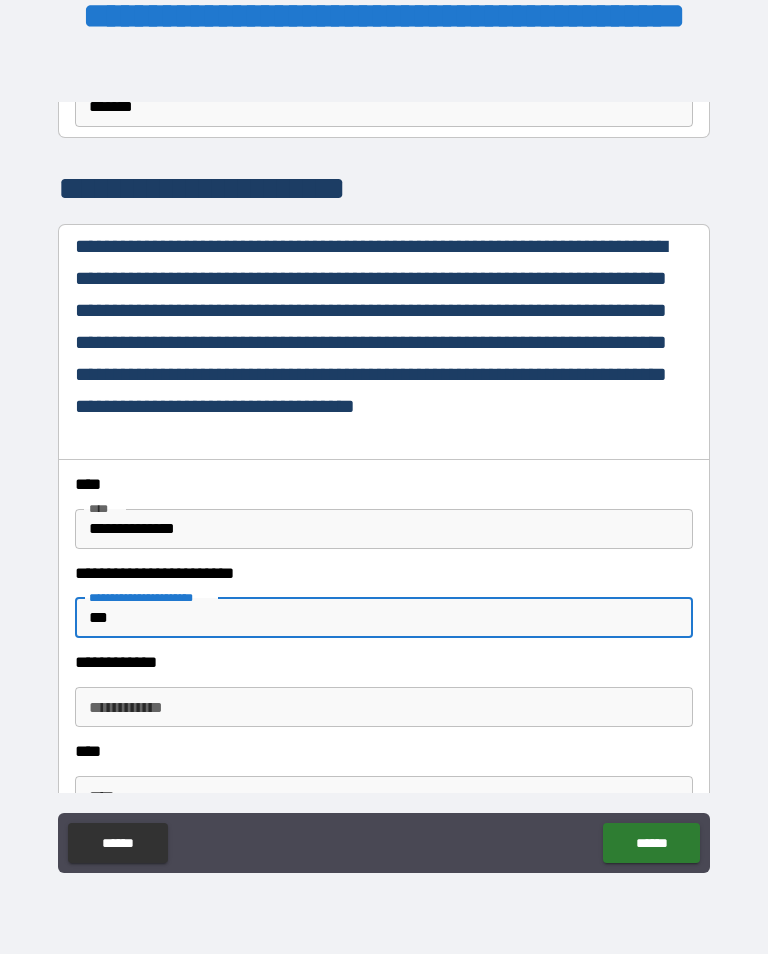 type on "***" 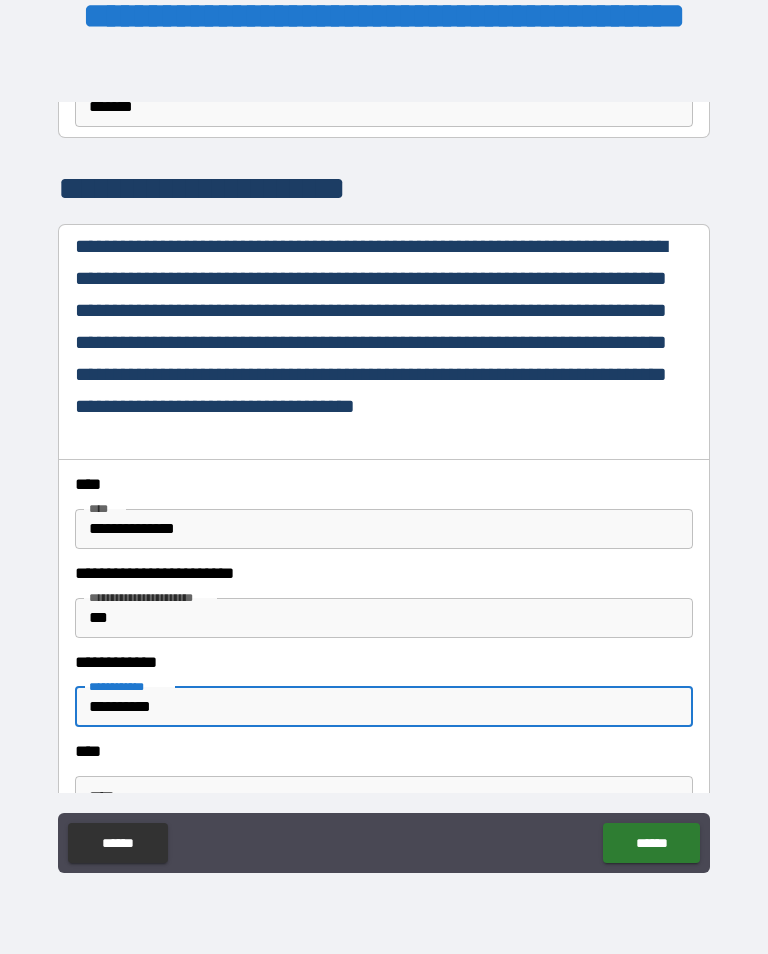 scroll, scrollTop: 344, scrollLeft: 0, axis: vertical 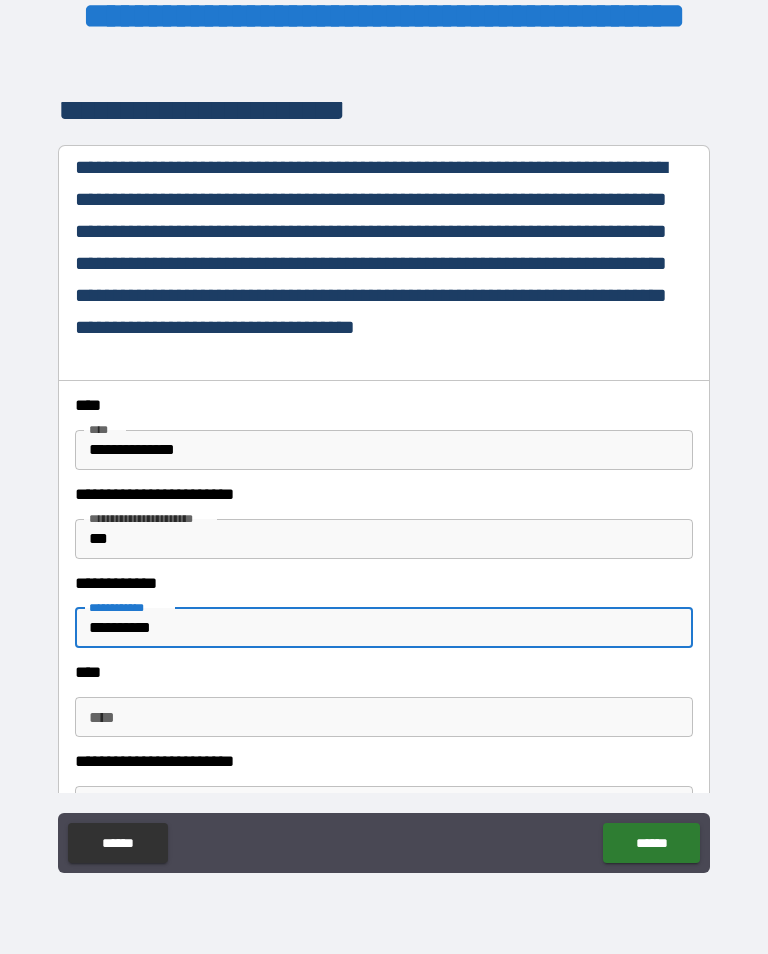 type on "**********" 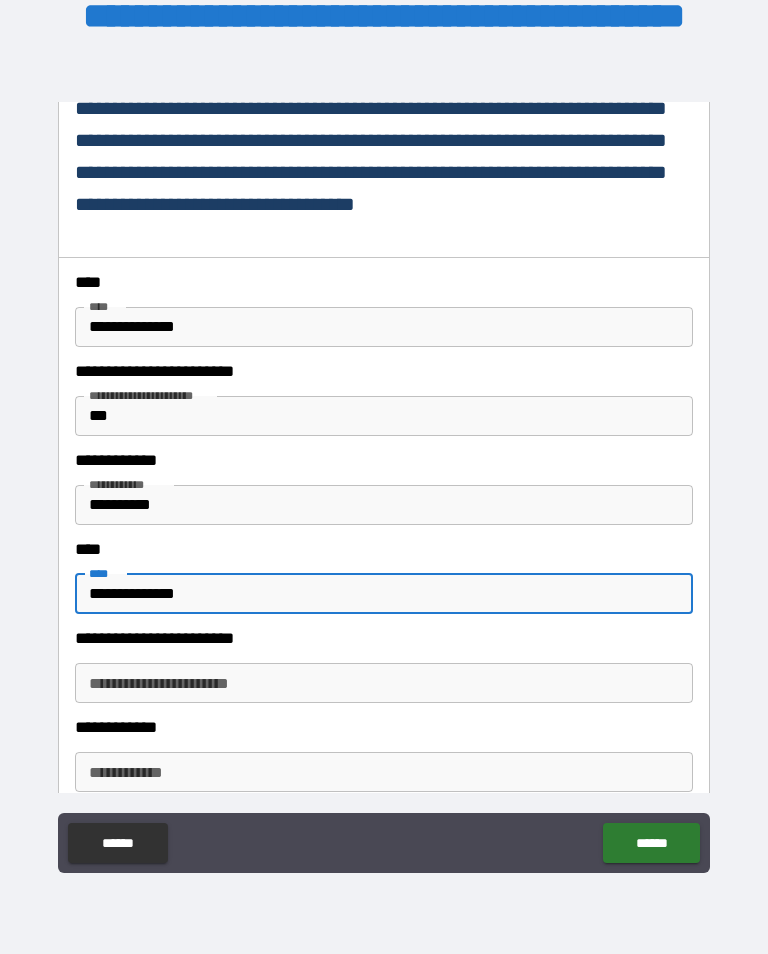 scroll, scrollTop: 2378, scrollLeft: 0, axis: vertical 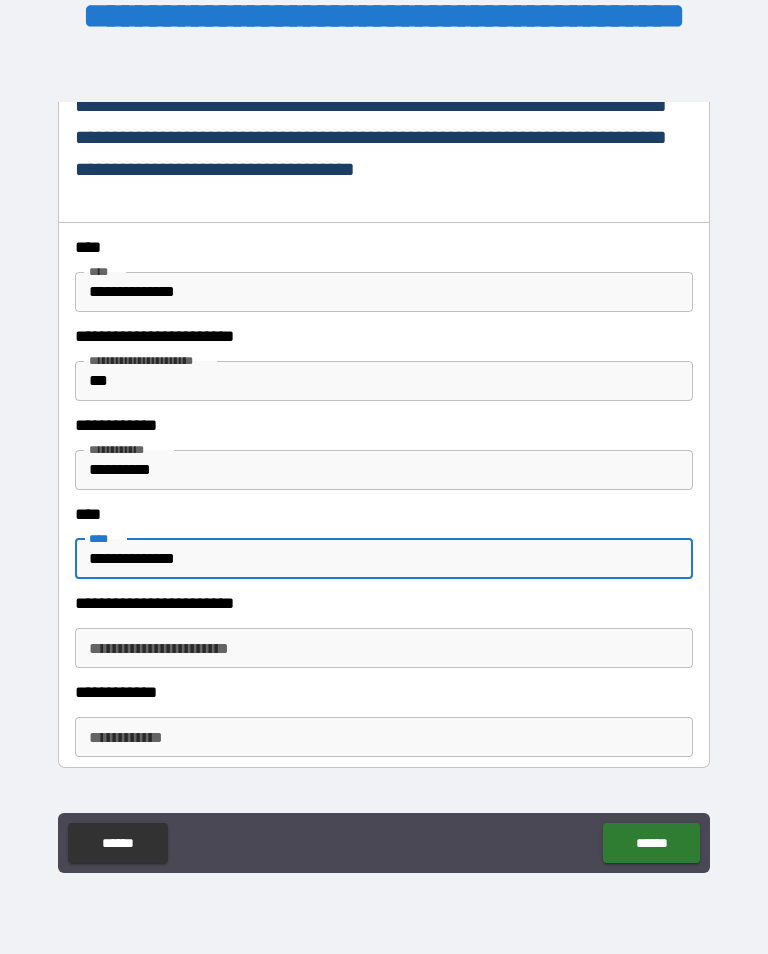 type on "**********" 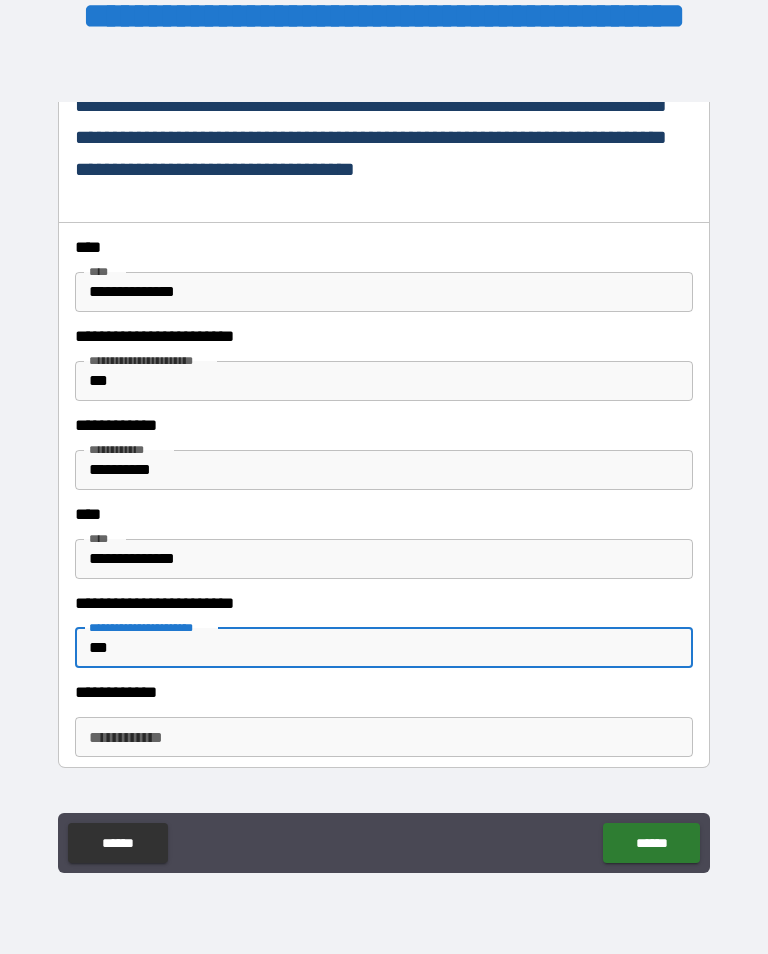 type on "***" 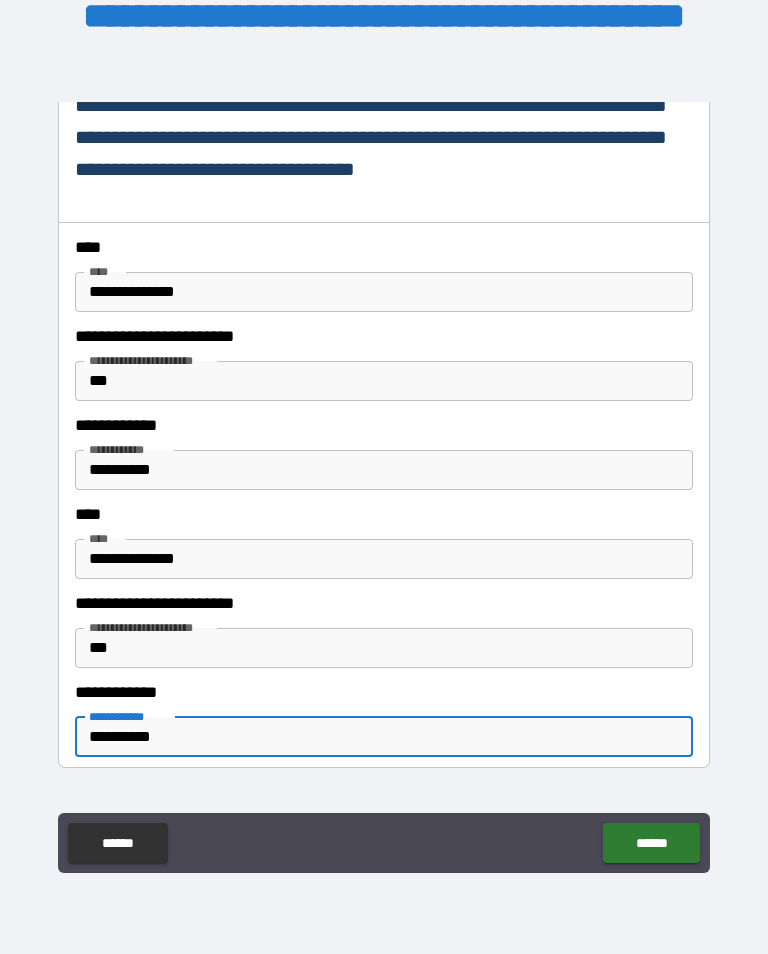 type on "**********" 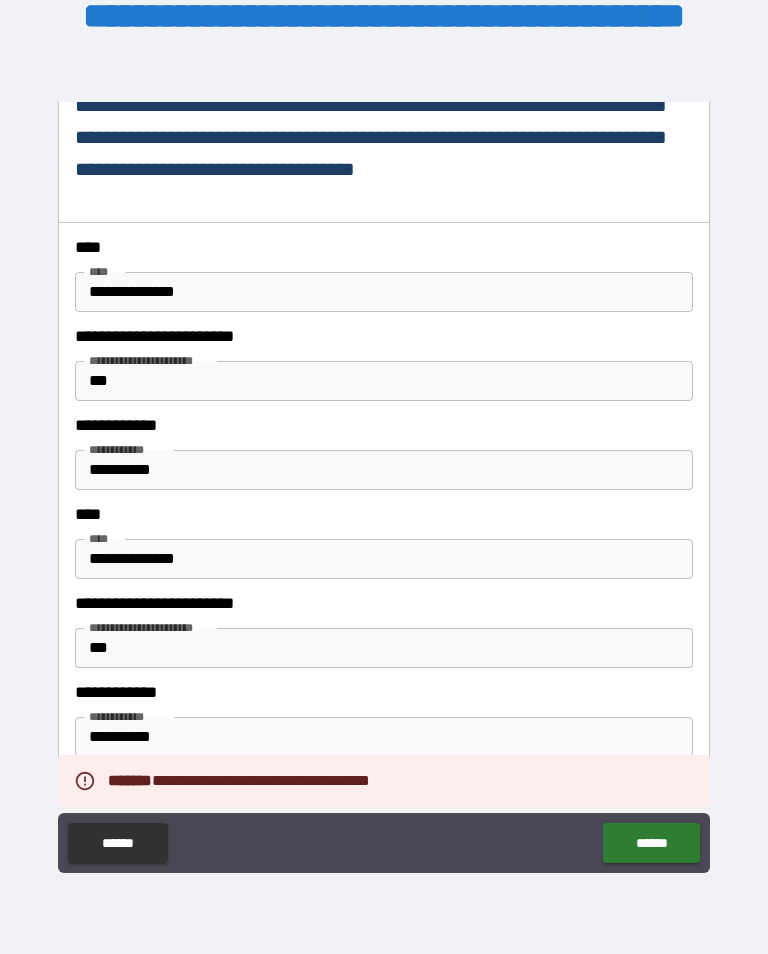 scroll, scrollTop: 31, scrollLeft: 0, axis: vertical 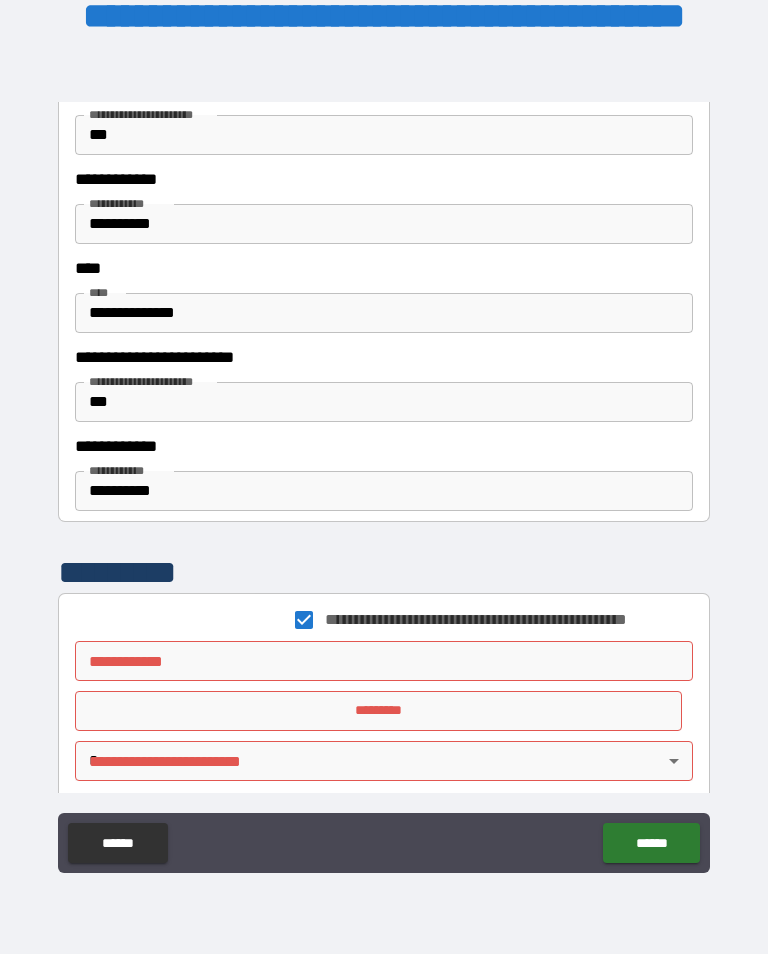 click on "**********" at bounding box center [378, 661] 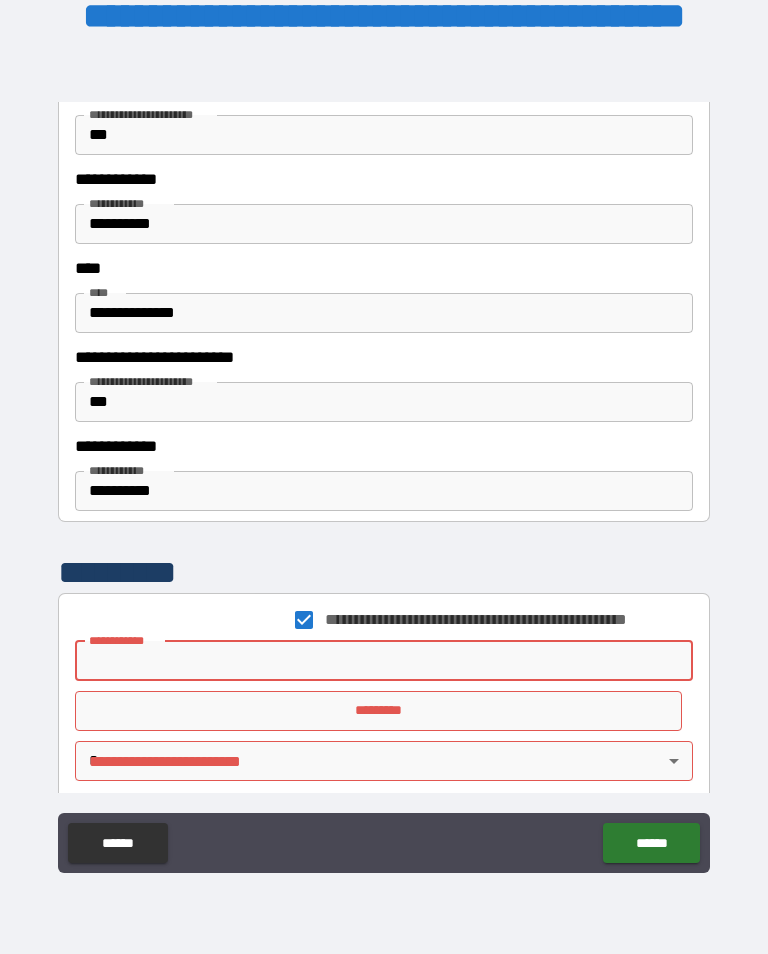 scroll, scrollTop: 344, scrollLeft: 0, axis: vertical 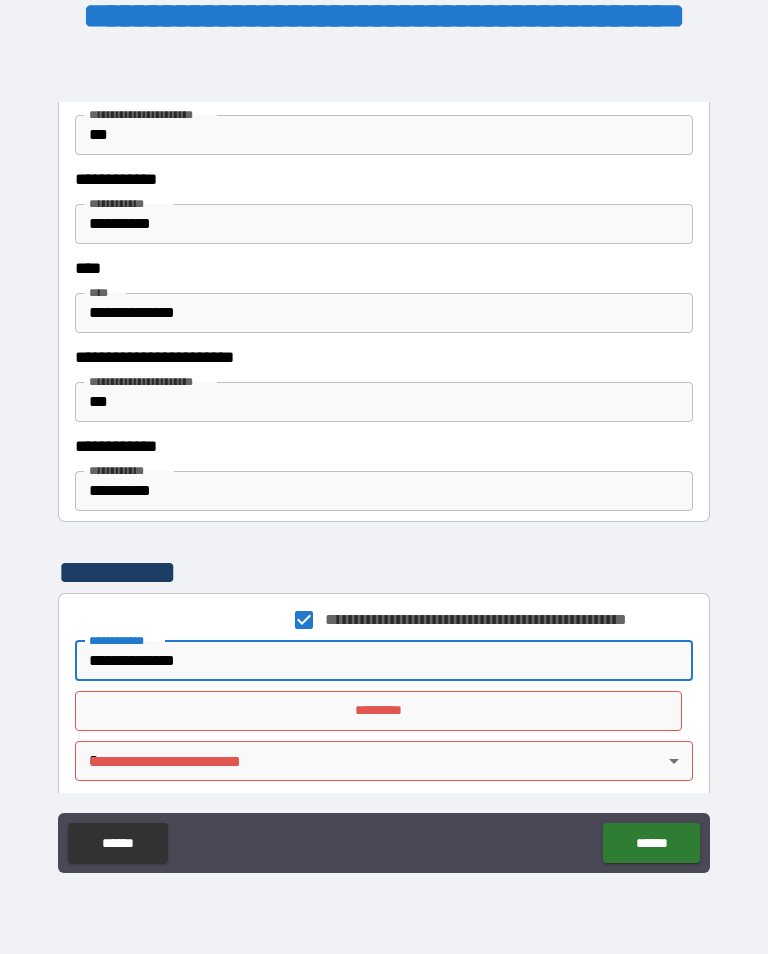 type on "**********" 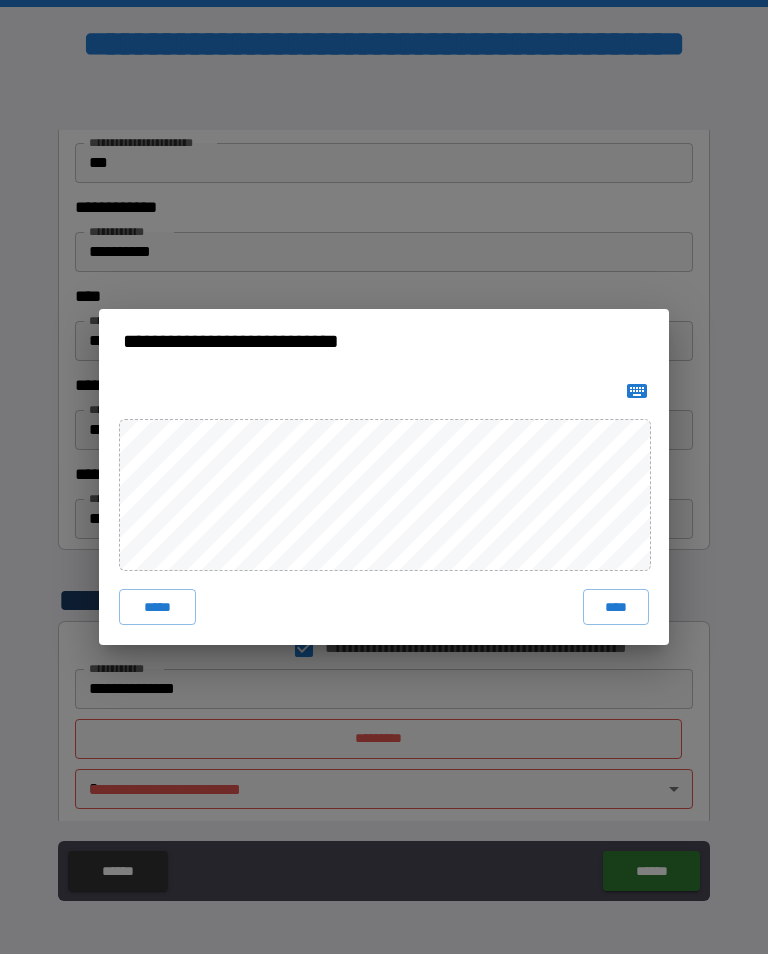 scroll, scrollTop: 1, scrollLeft: 0, axis: vertical 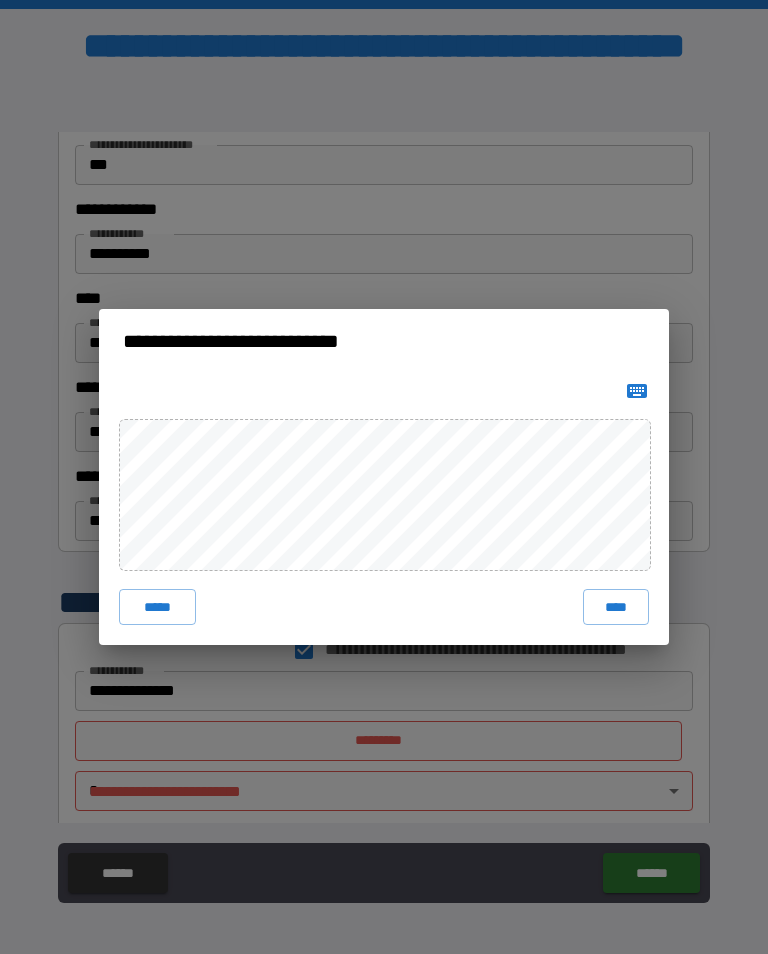 click on "****" at bounding box center [616, 607] 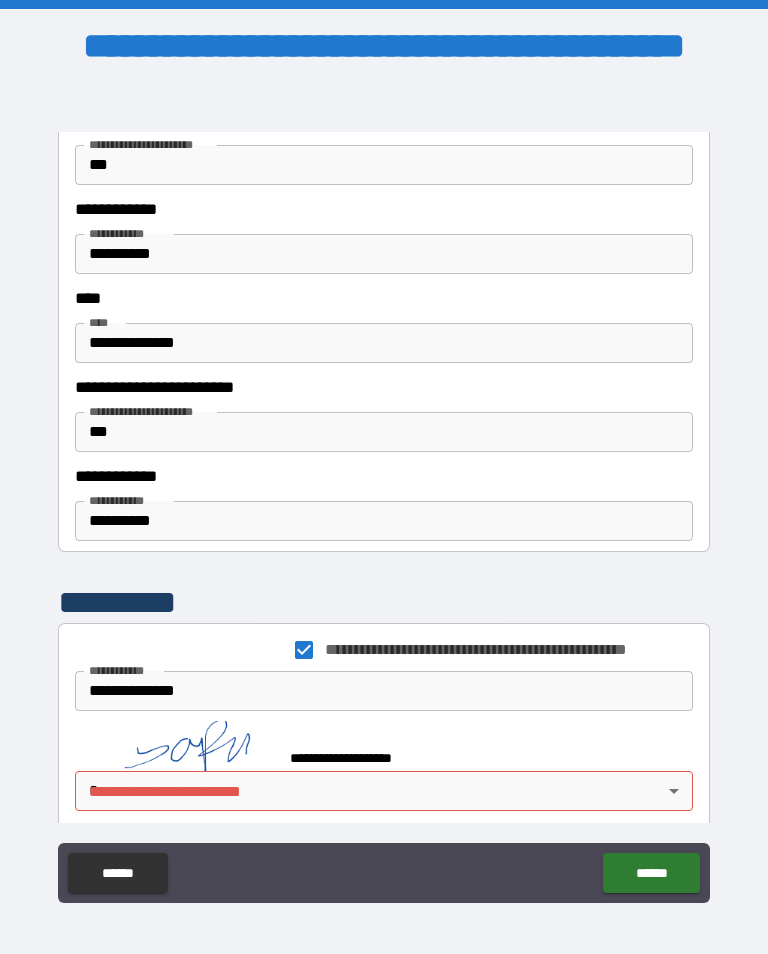 scroll, scrollTop: 2678, scrollLeft: 0, axis: vertical 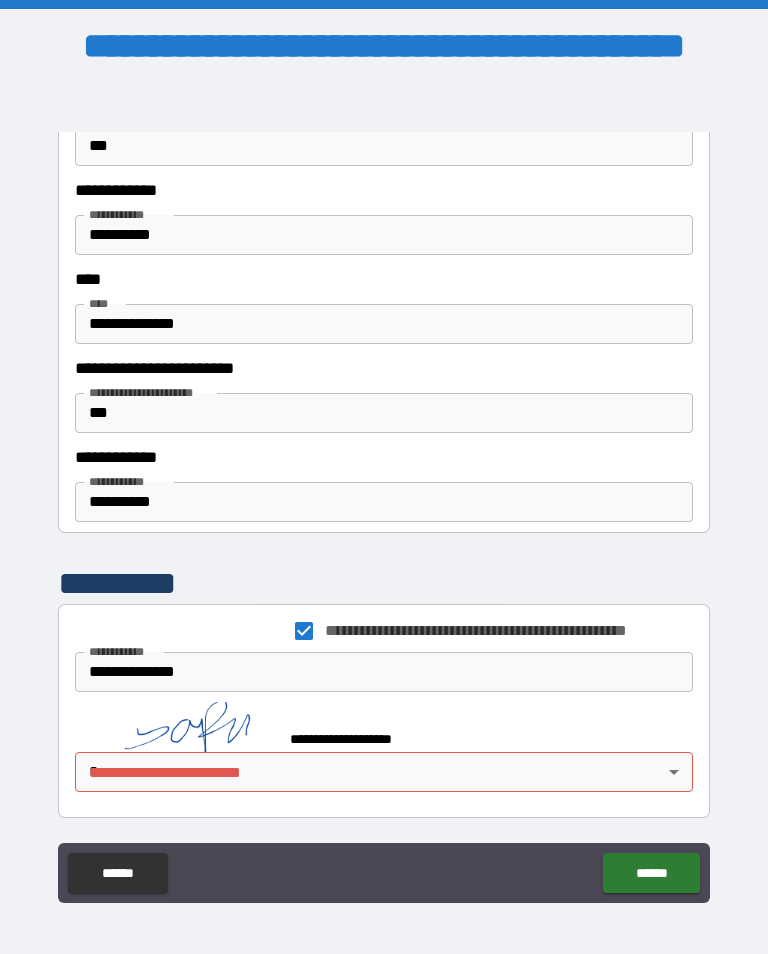 click on "**********" at bounding box center (384, 491) 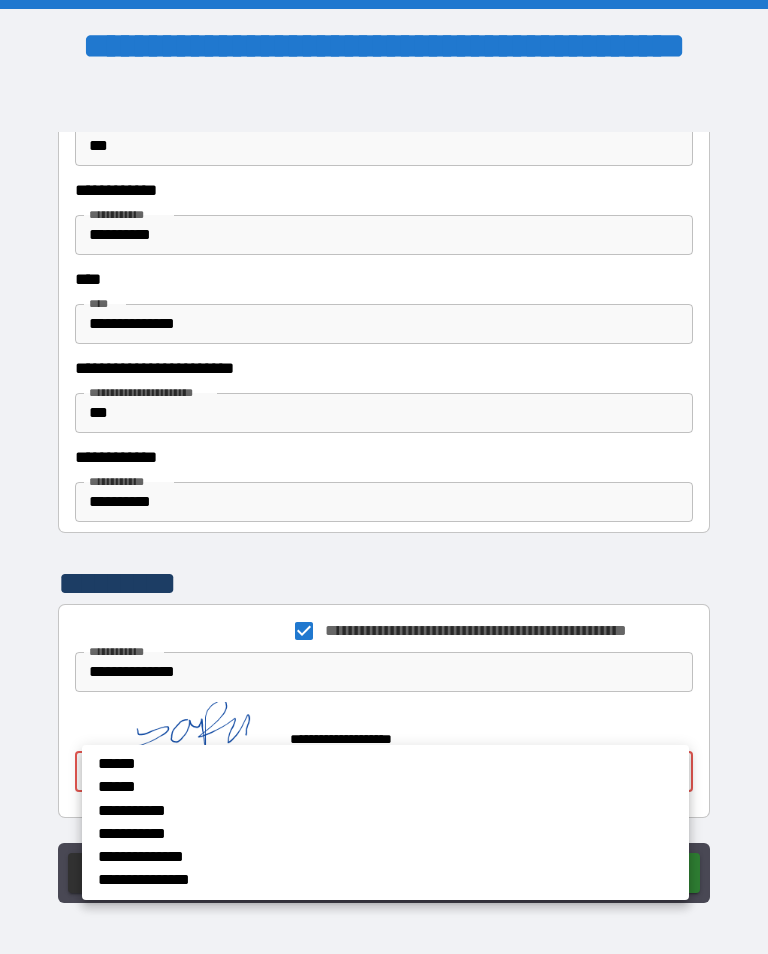 scroll, scrollTop: 2673, scrollLeft: 0, axis: vertical 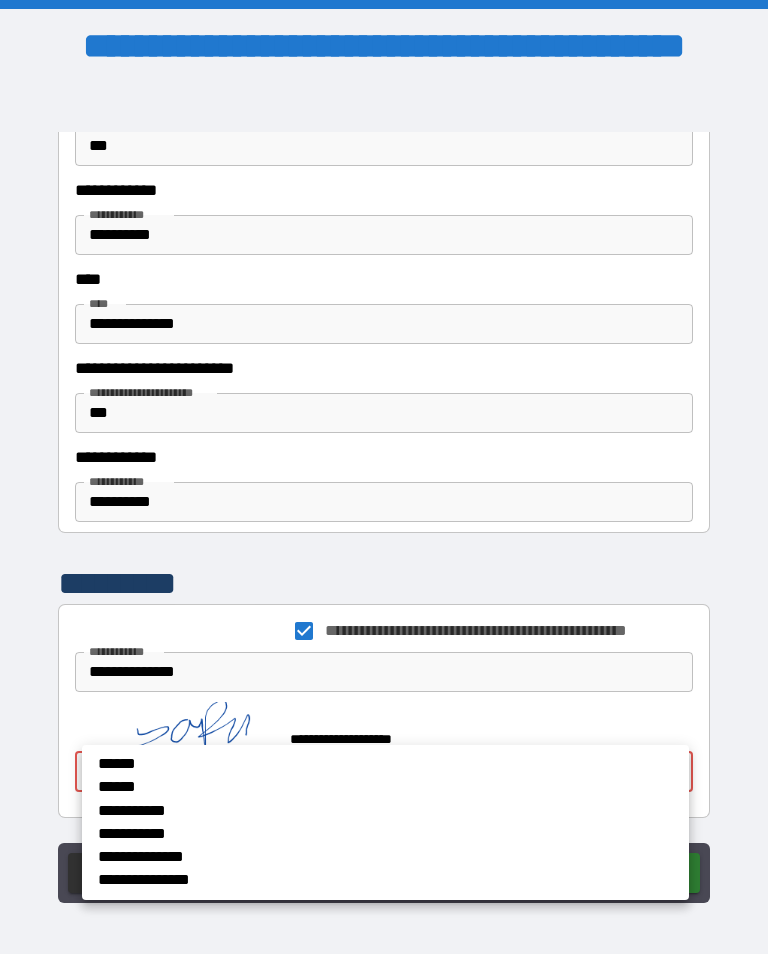 click on "******" at bounding box center (322, 764) 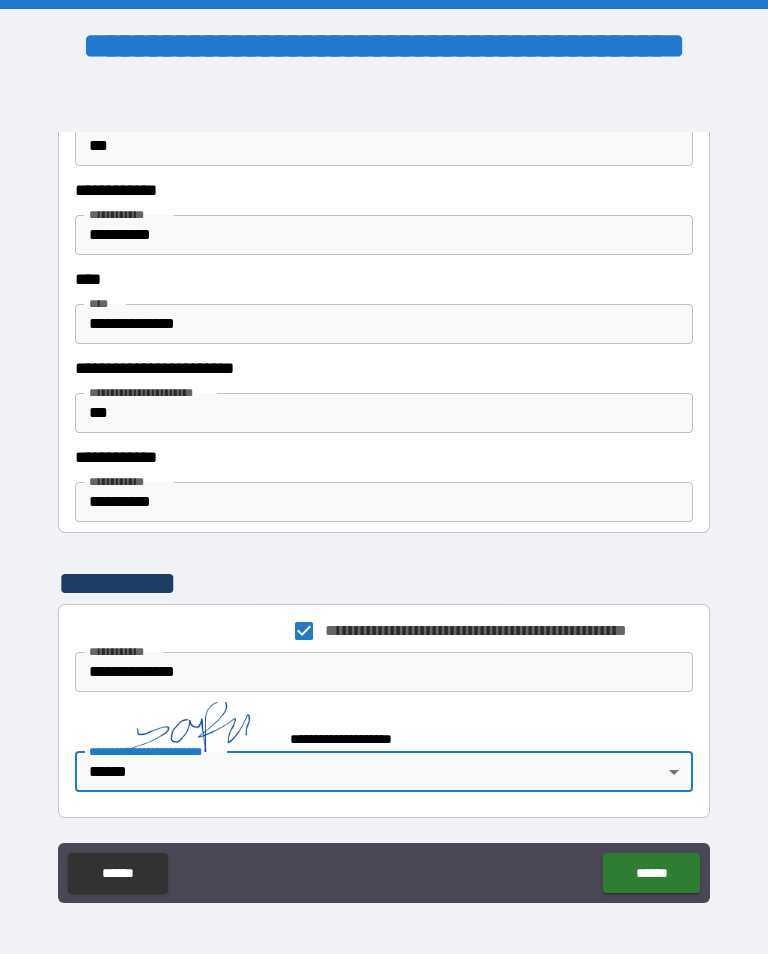 type on "******" 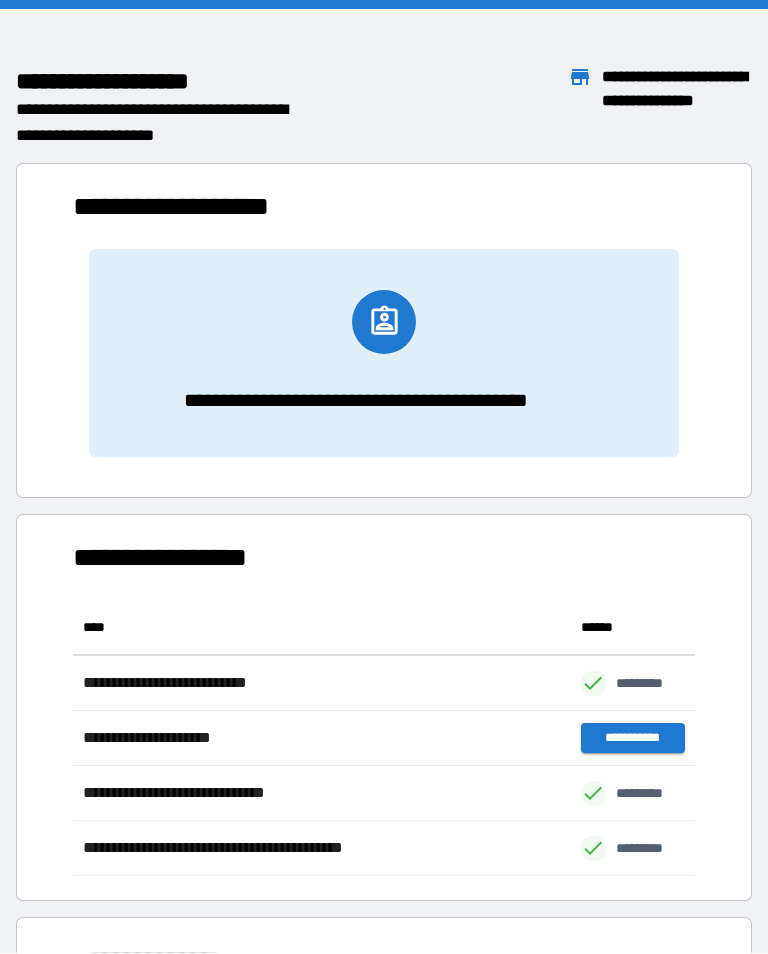 scroll, scrollTop: 276, scrollLeft: 622, axis: both 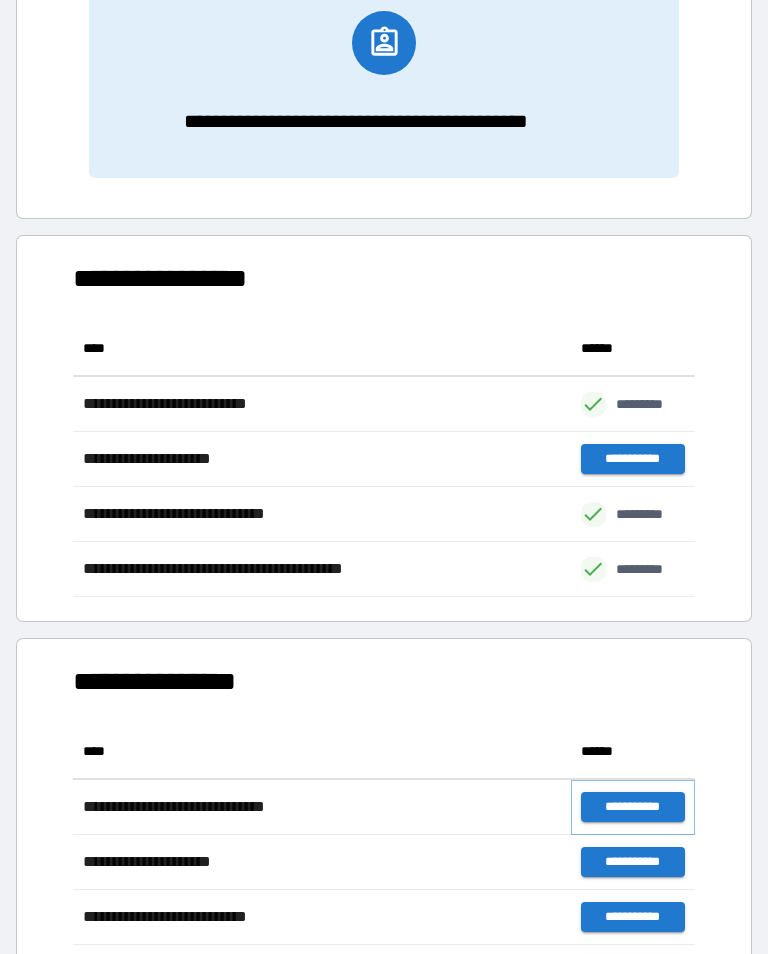 click on "**********" at bounding box center (633, 807) 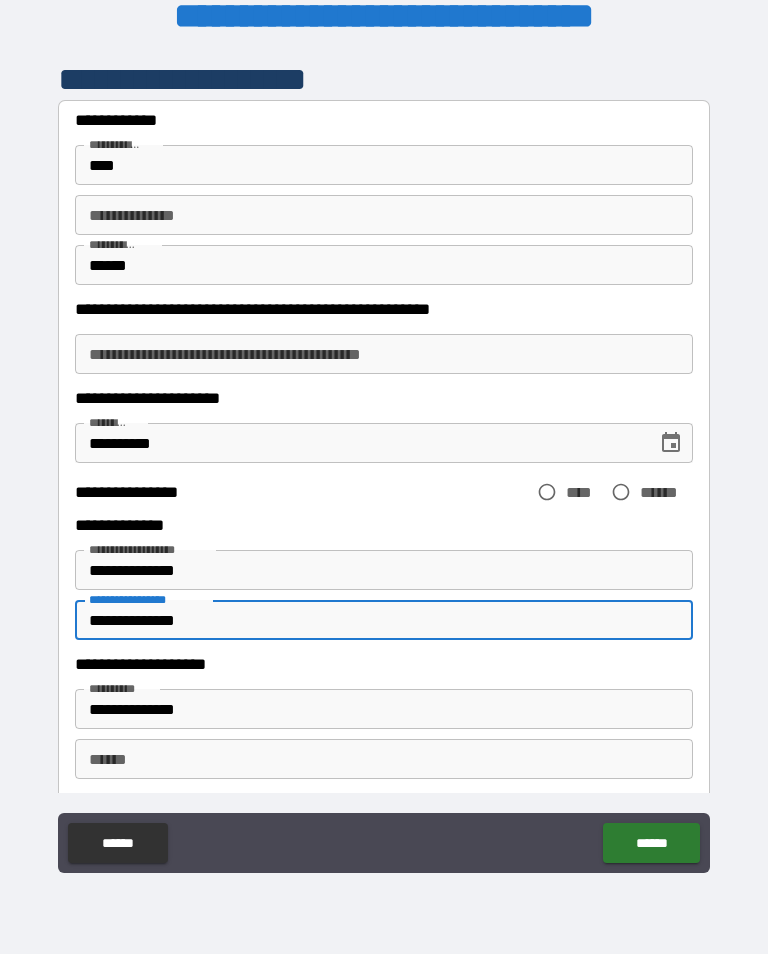 scroll, scrollTop: 314, scrollLeft: 0, axis: vertical 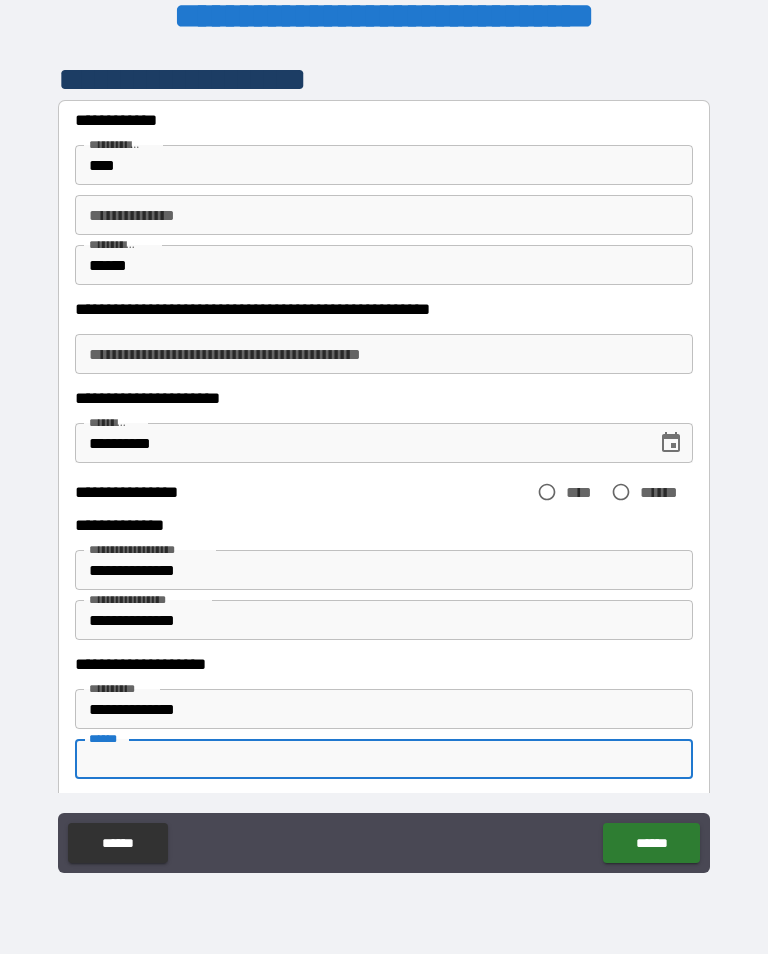 click on "******" at bounding box center (384, 759) 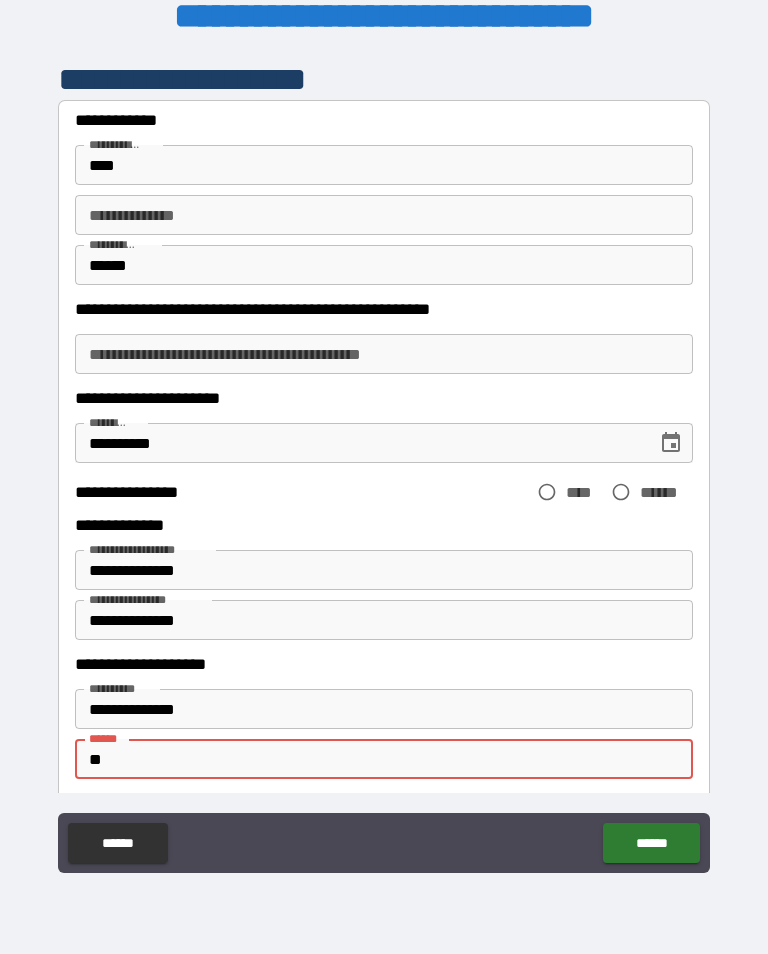 type on "*" 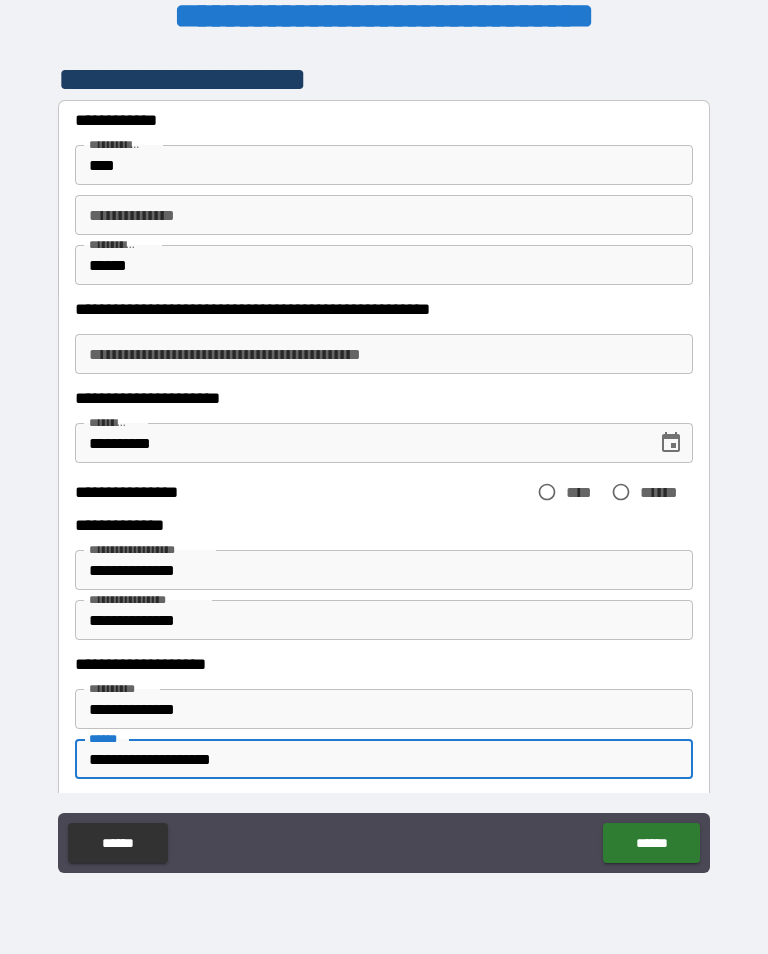 type on "**********" 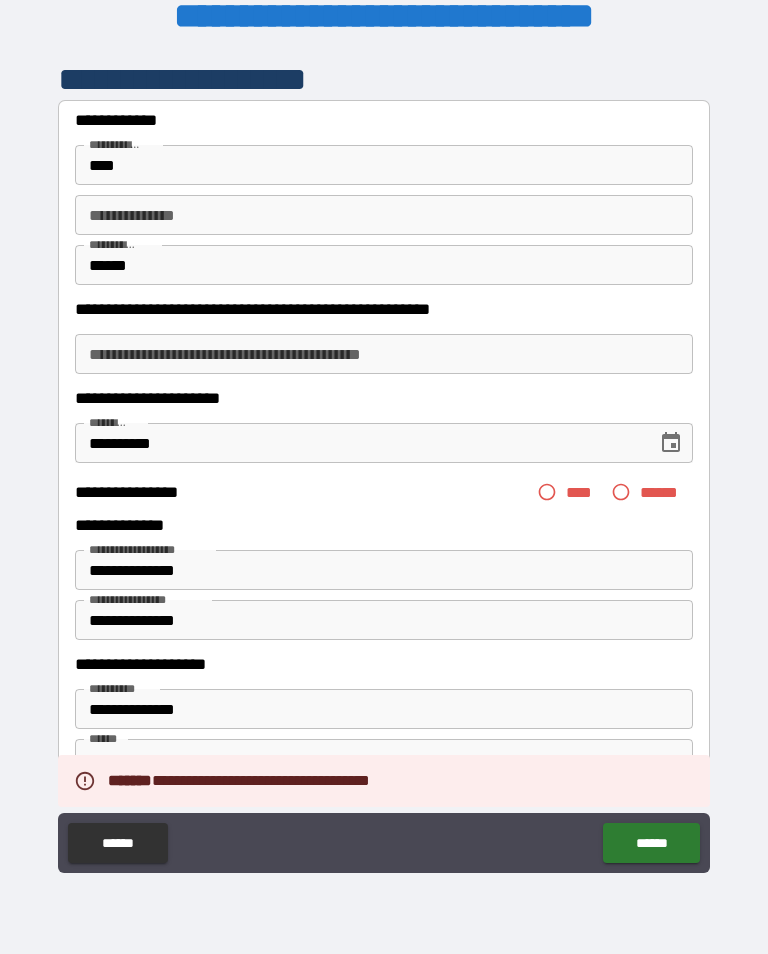scroll, scrollTop: 1, scrollLeft: 0, axis: vertical 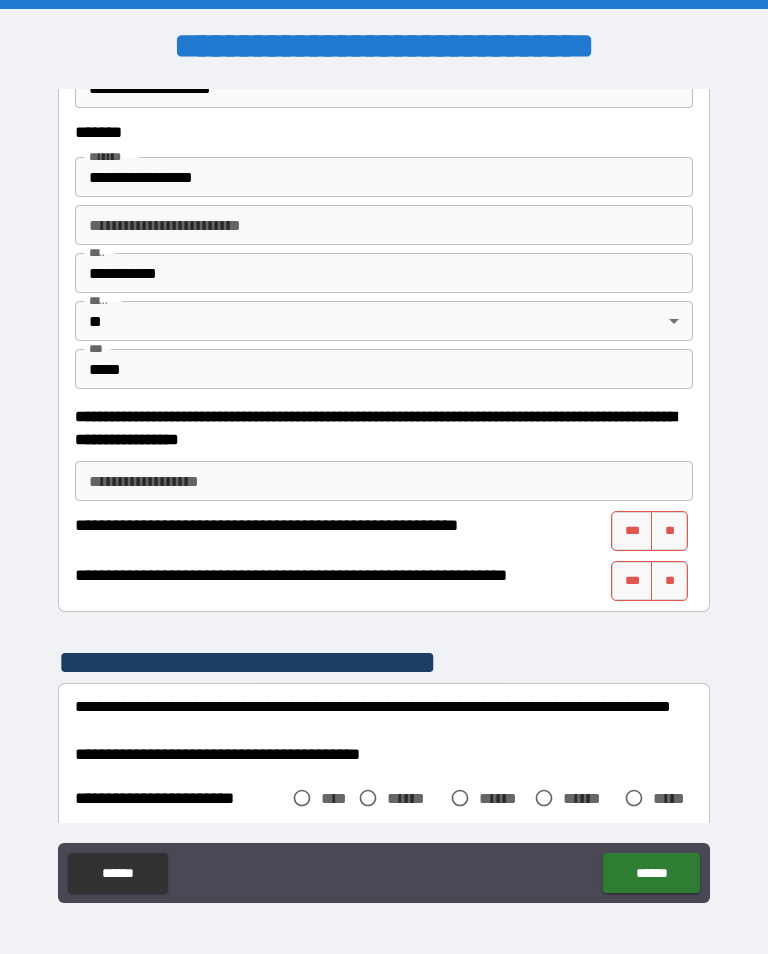 click on "**********" at bounding box center (384, 455) 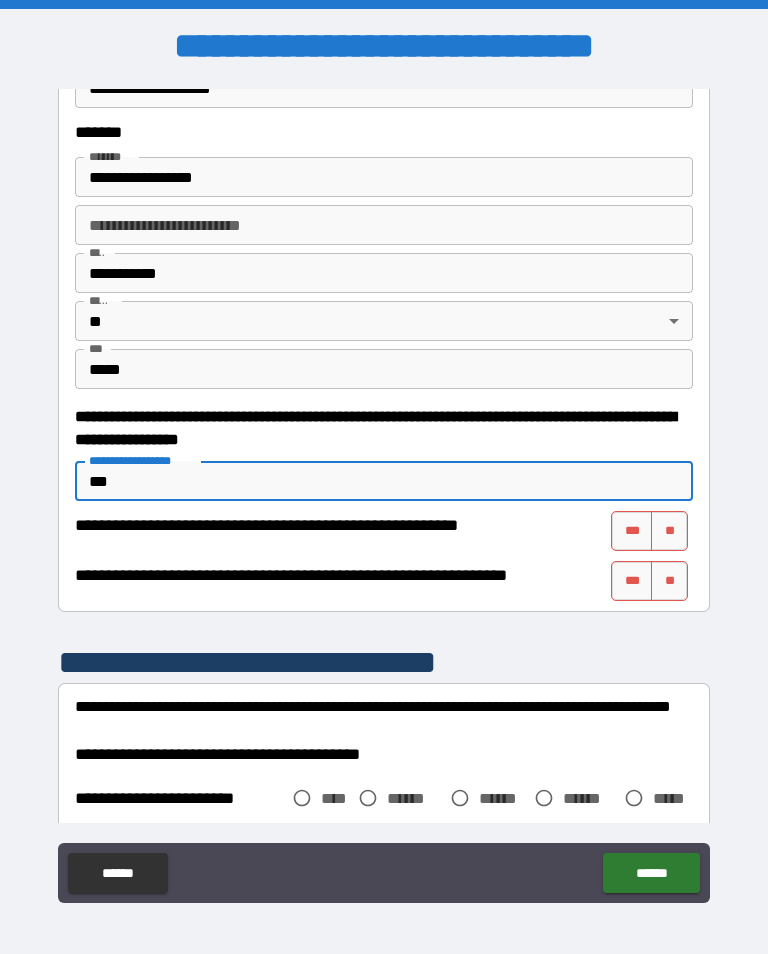 type on "***" 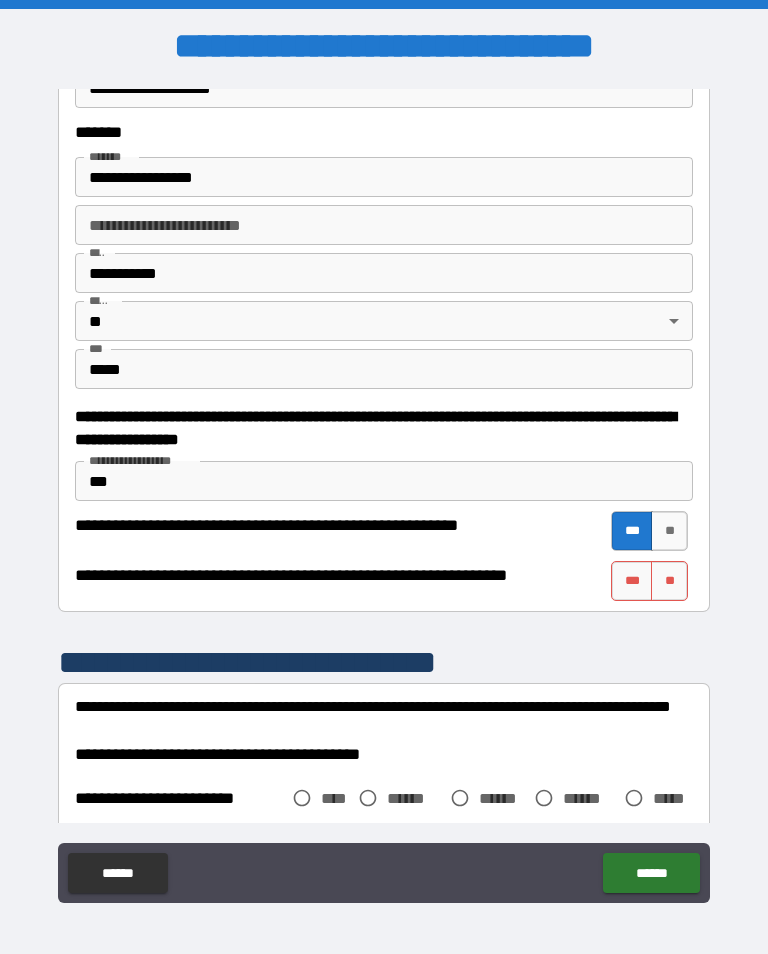 click on "***" at bounding box center (632, 581) 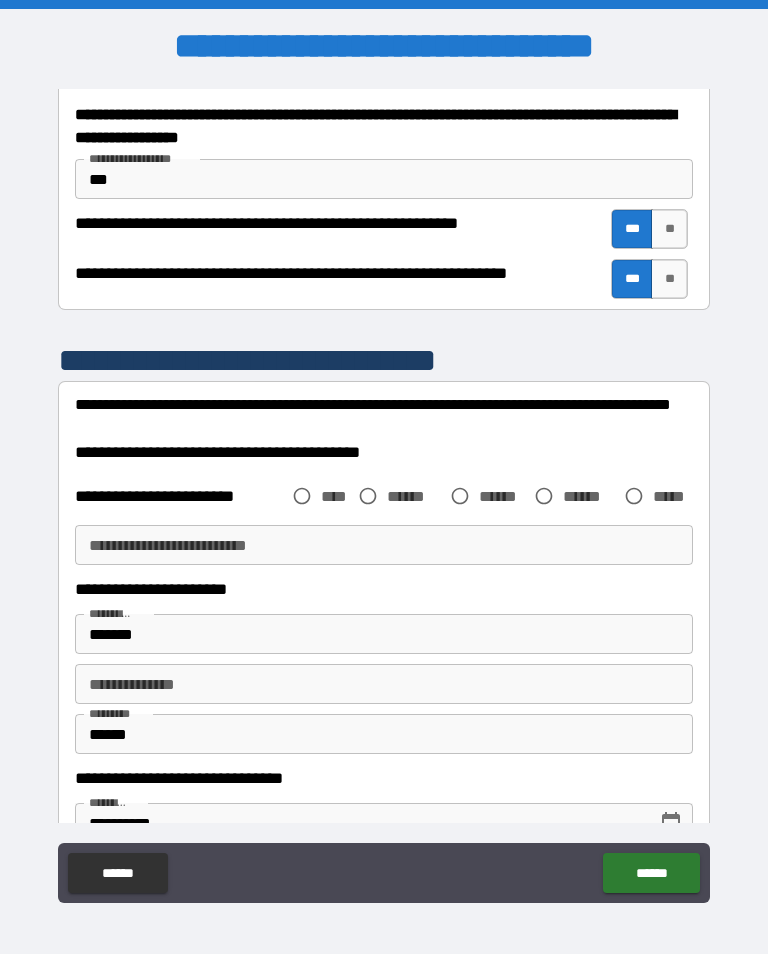 scroll, scrollTop: 1042, scrollLeft: 0, axis: vertical 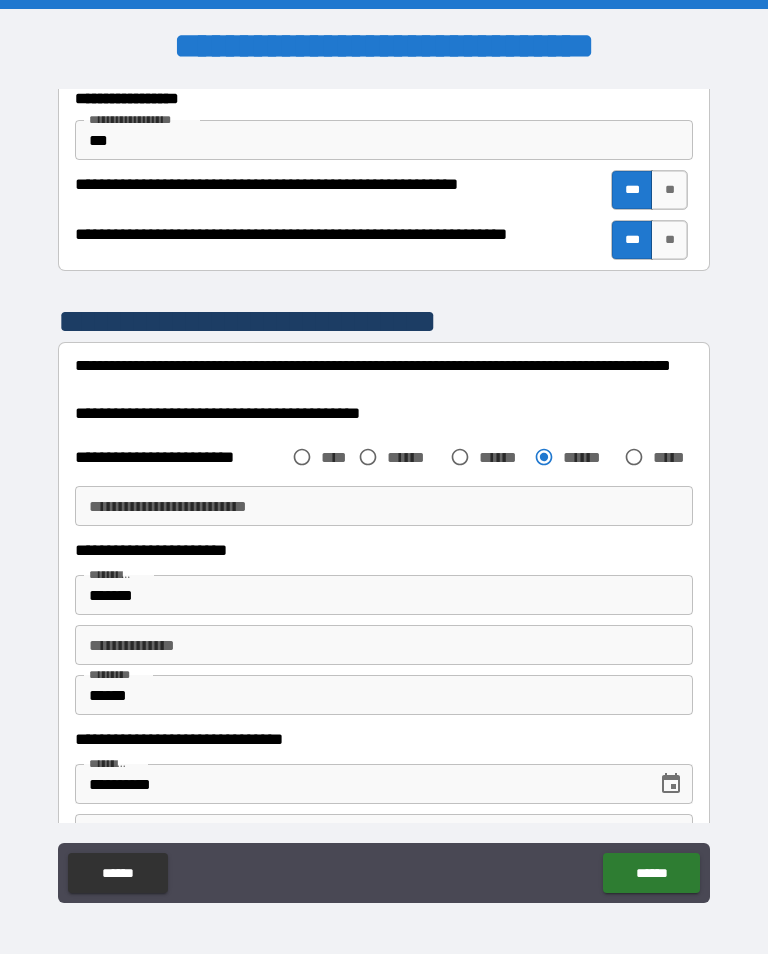 click on "**********" at bounding box center (384, 645) 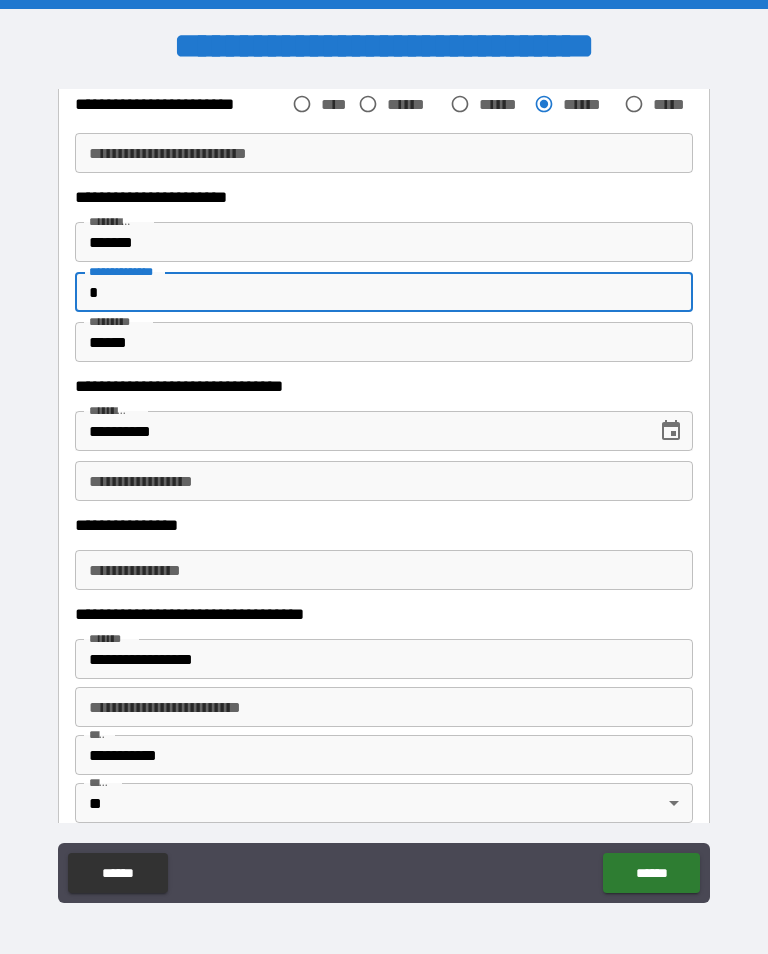 scroll, scrollTop: 1428, scrollLeft: 0, axis: vertical 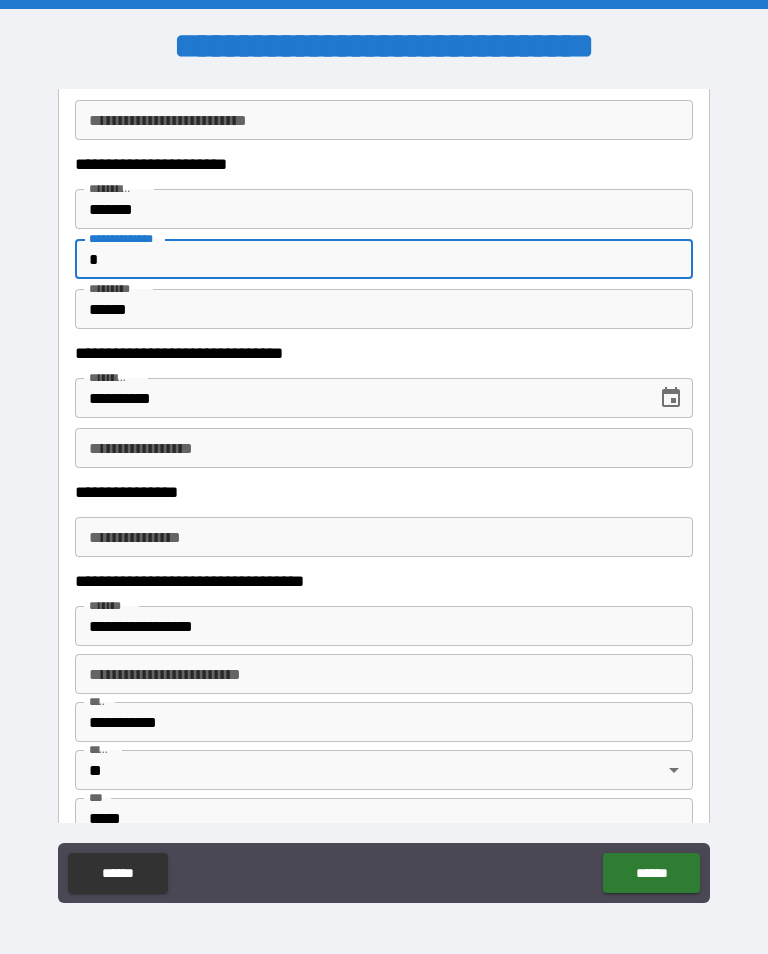 type on "*" 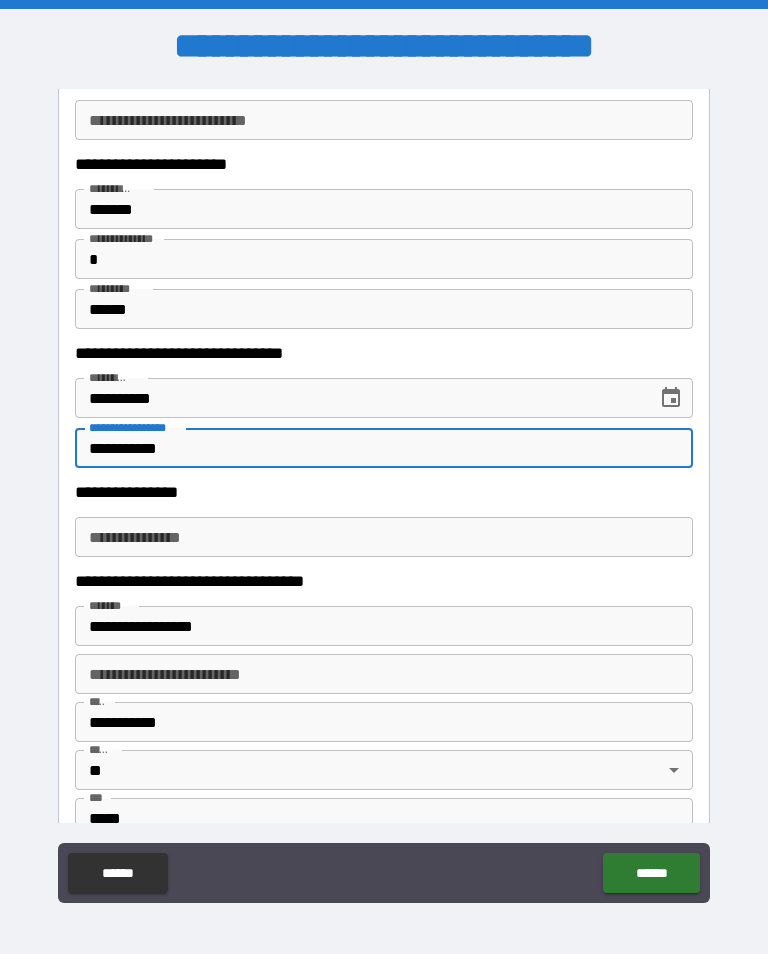 type on "**********" 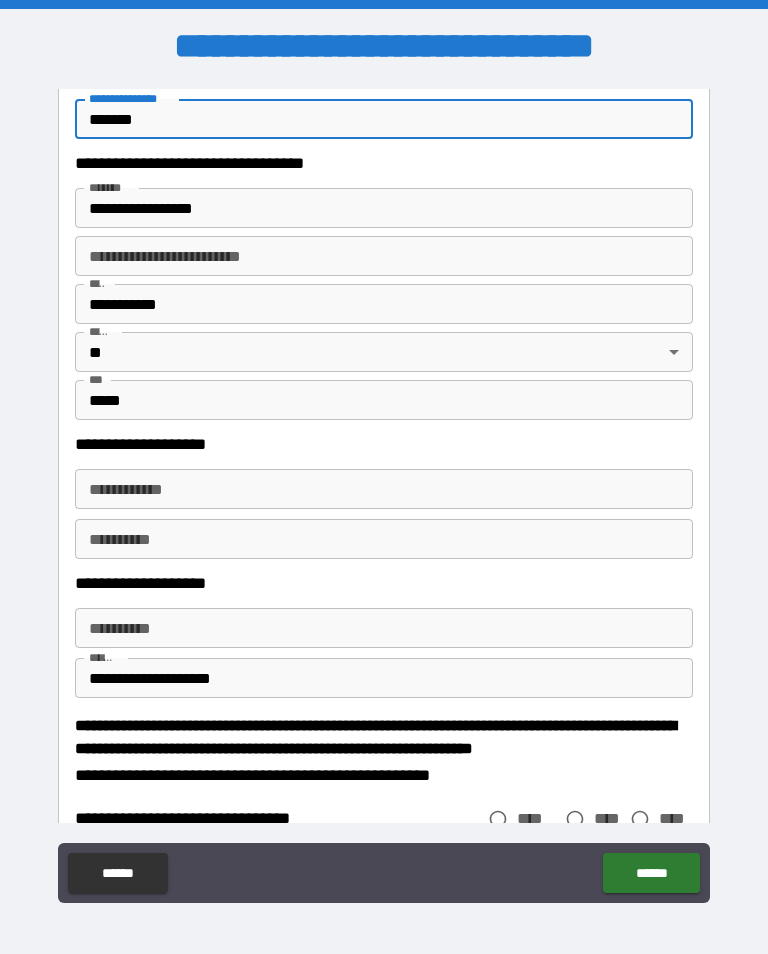 scroll, scrollTop: 1856, scrollLeft: 0, axis: vertical 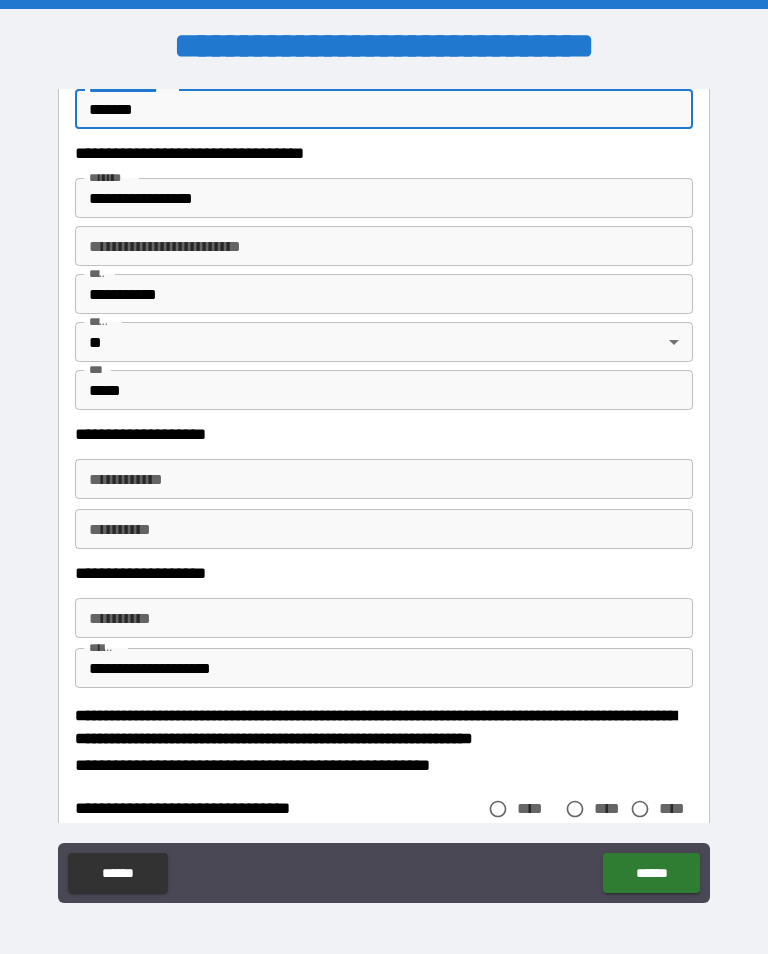 type on "*******" 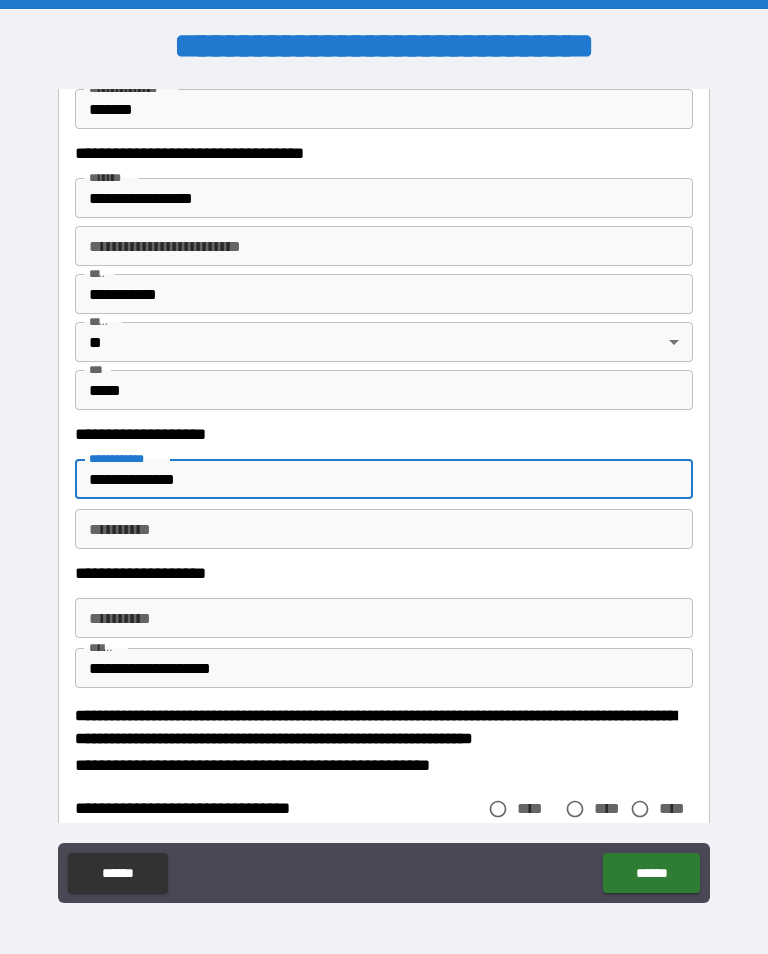 type on "**********" 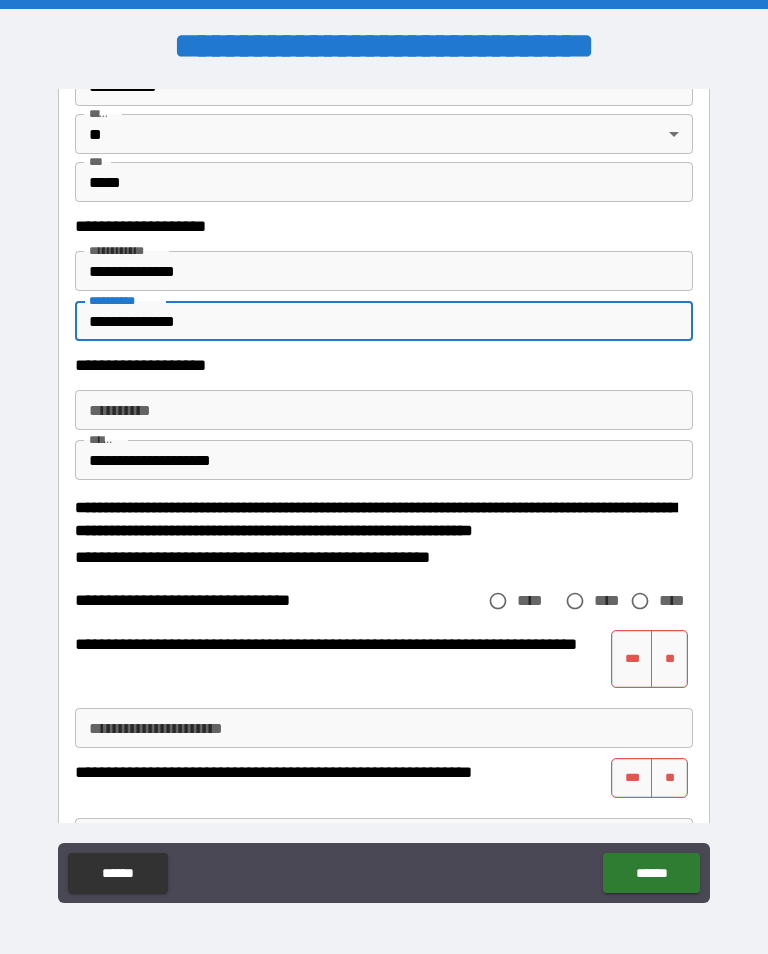 scroll, scrollTop: 2068, scrollLeft: 0, axis: vertical 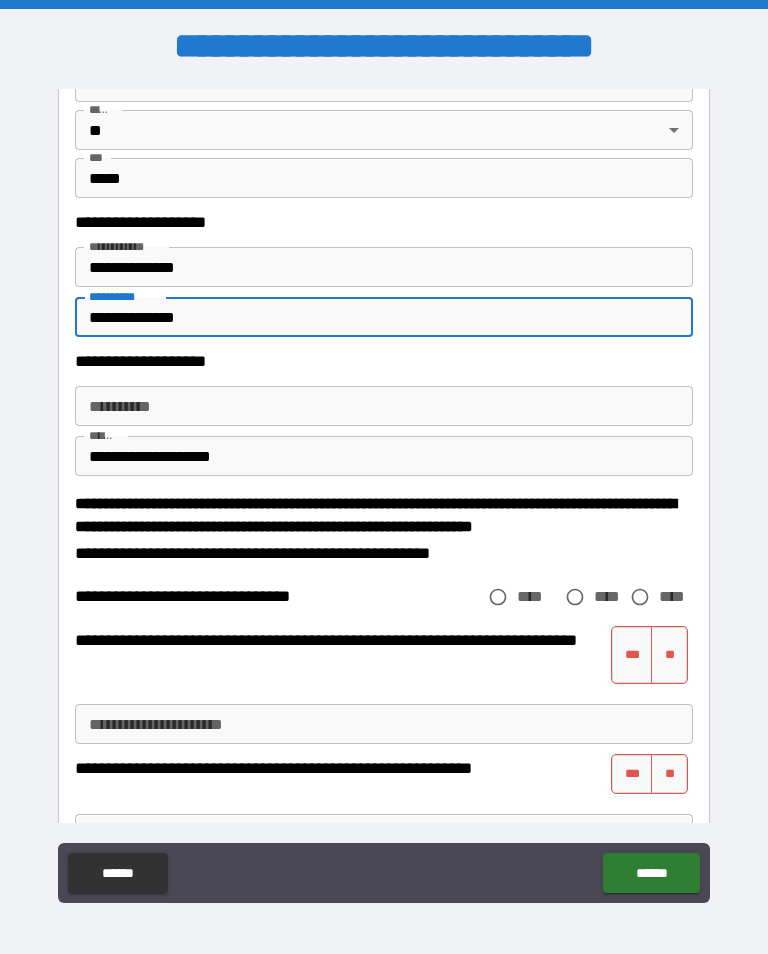 type on "**********" 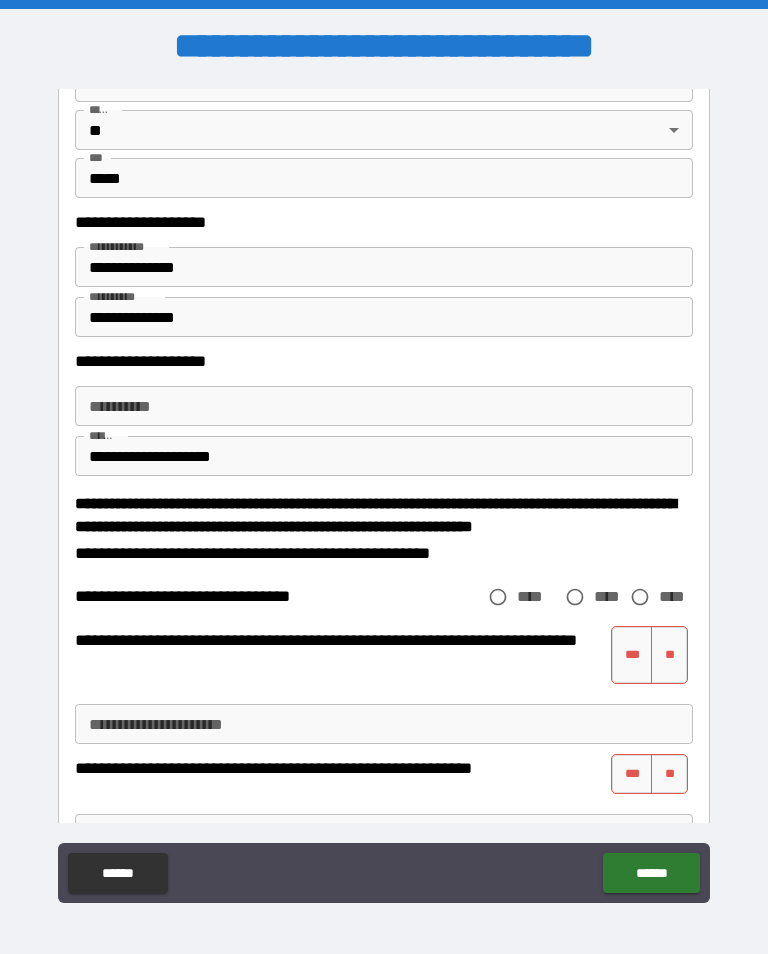 click on "**********" at bounding box center [384, 406] 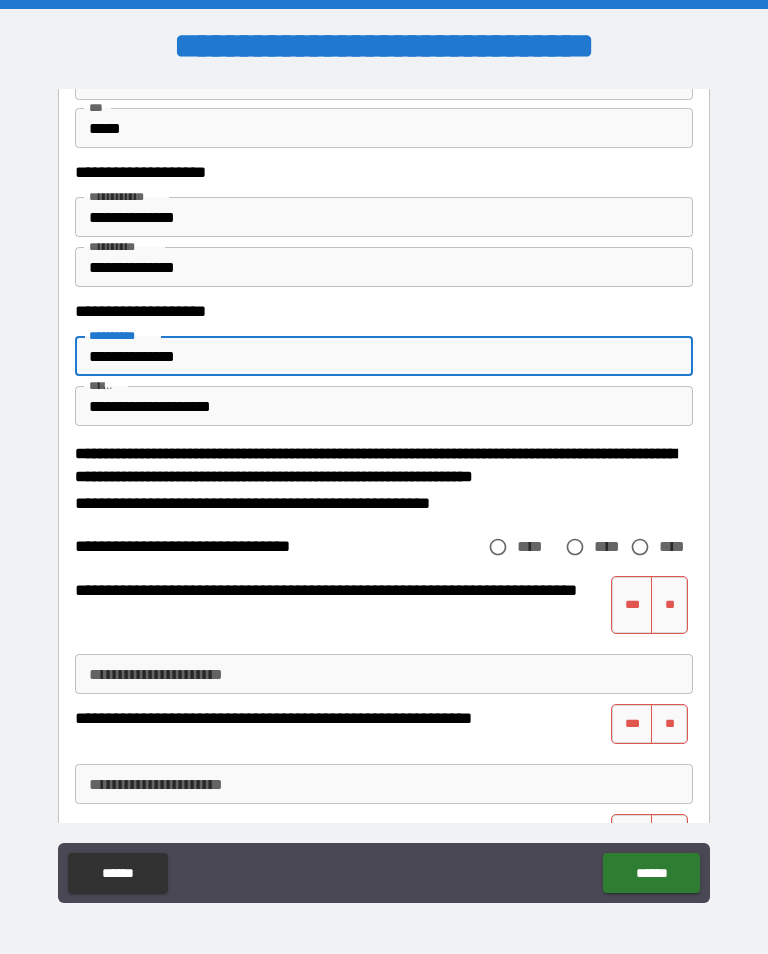 scroll, scrollTop: 2138, scrollLeft: 0, axis: vertical 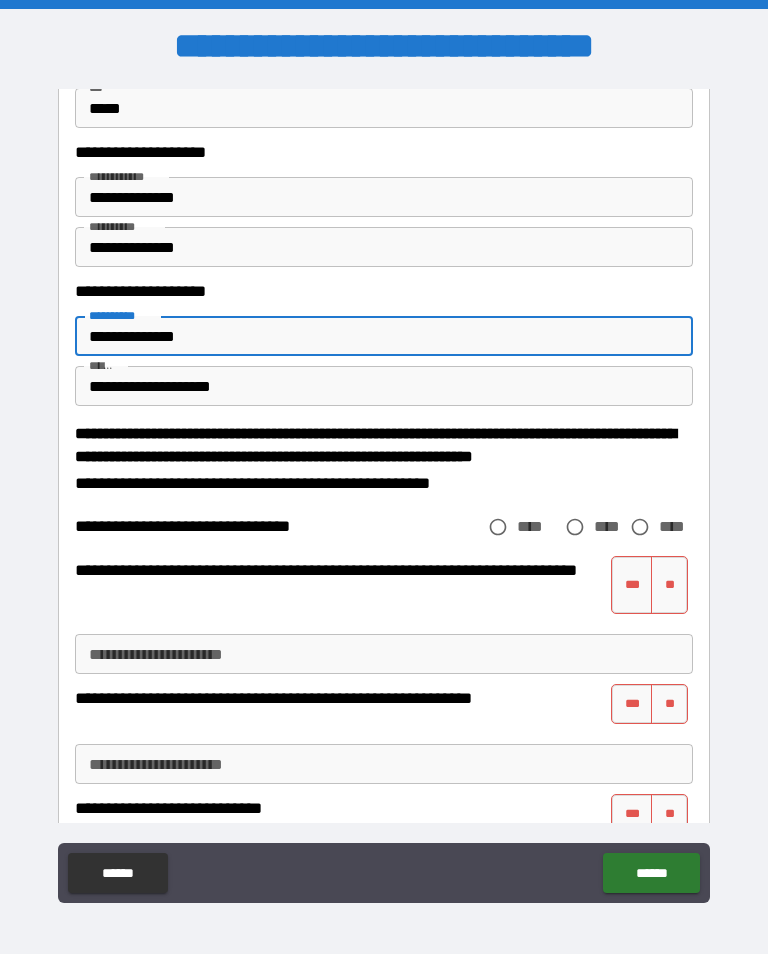 type on "**********" 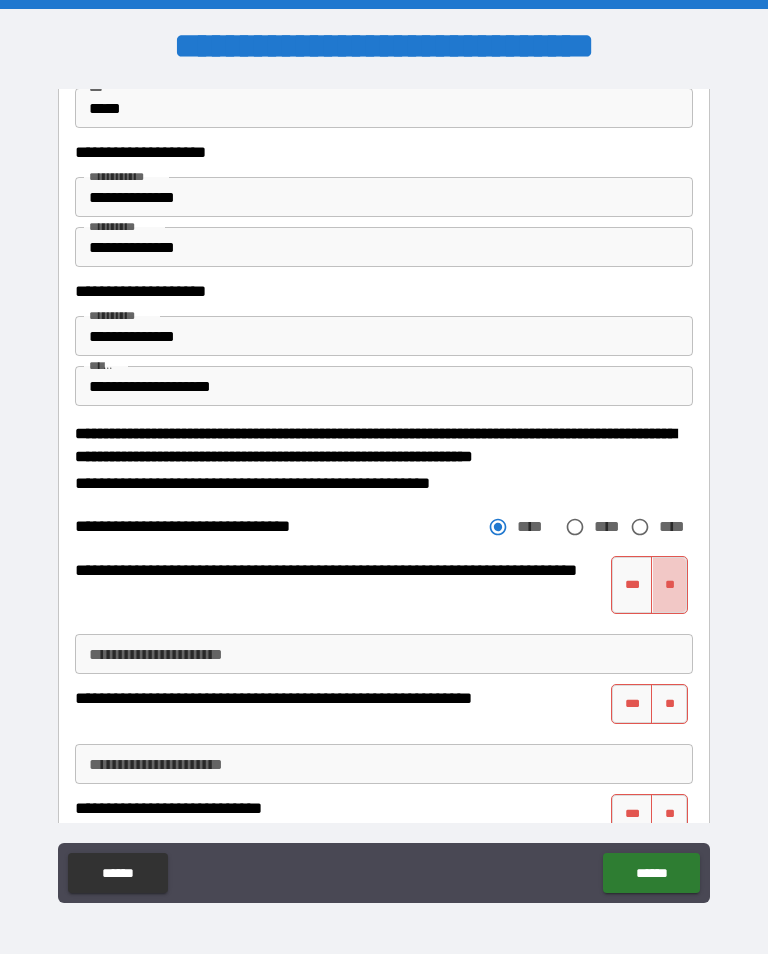 click on "**" at bounding box center [669, 585] 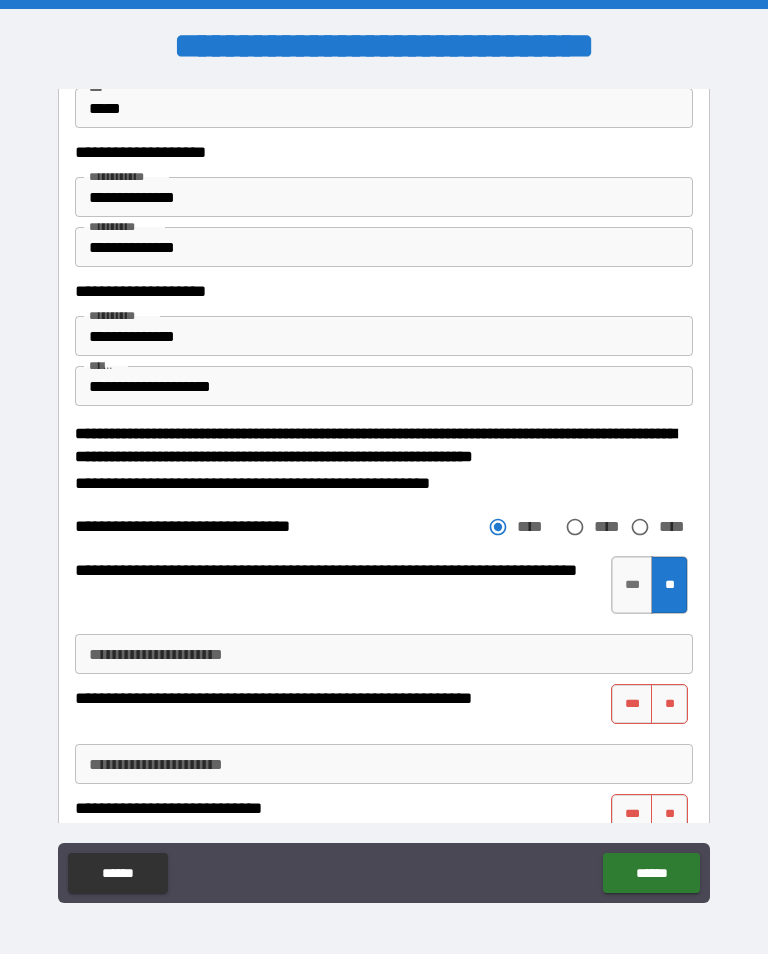 click on "**" at bounding box center (669, 704) 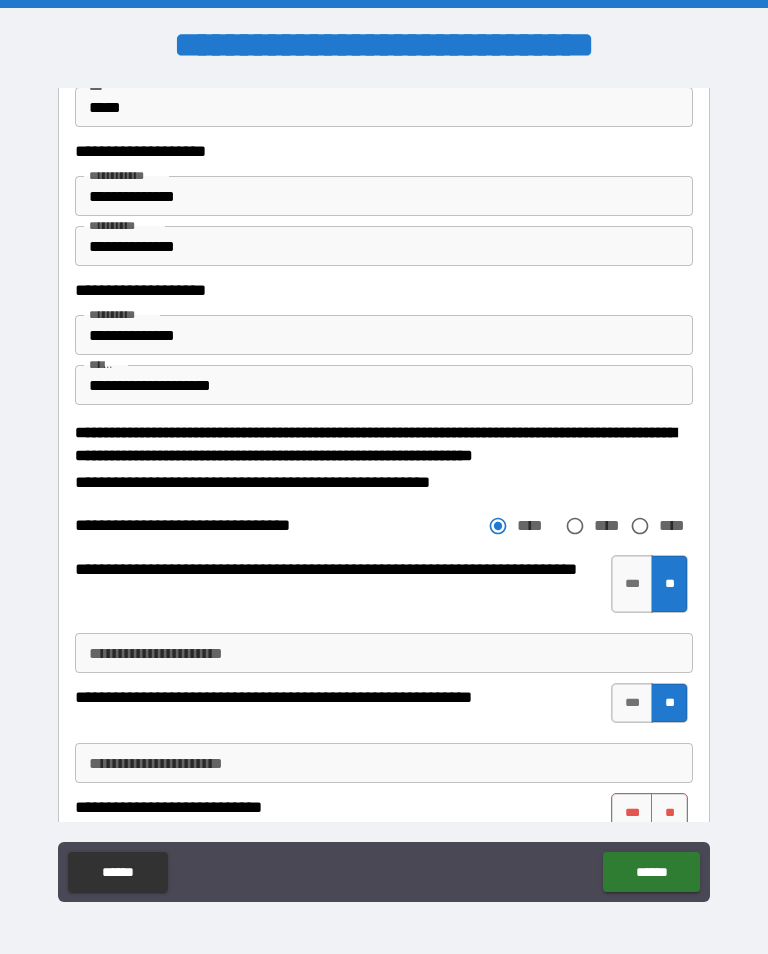 scroll, scrollTop: 1, scrollLeft: 0, axis: vertical 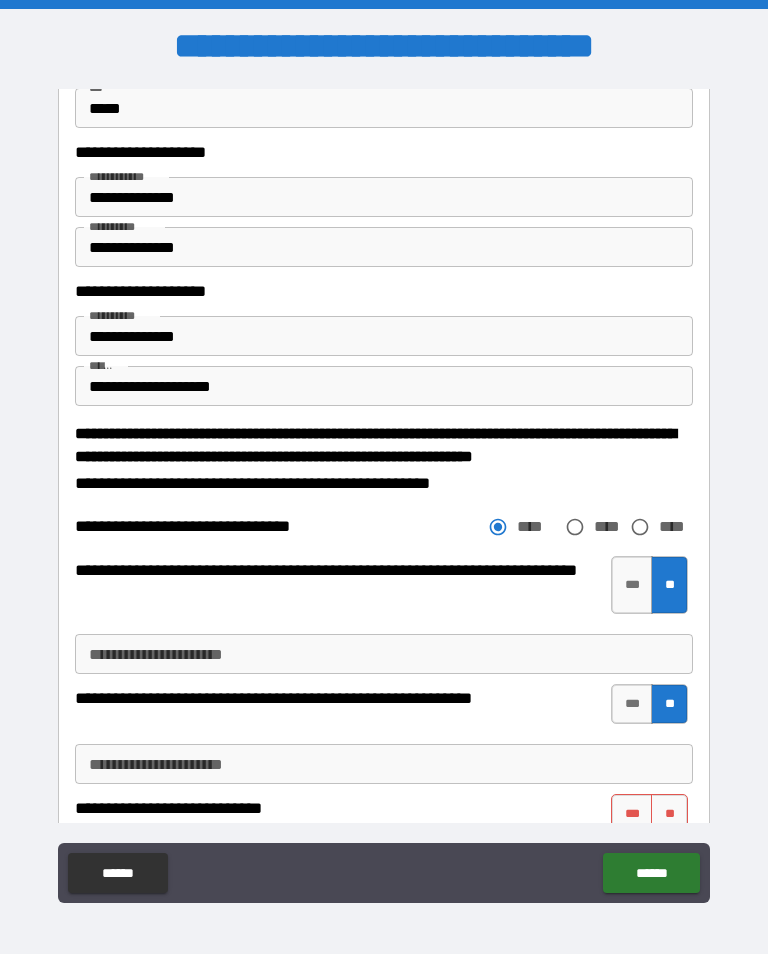 click on "**" at bounding box center (669, 814) 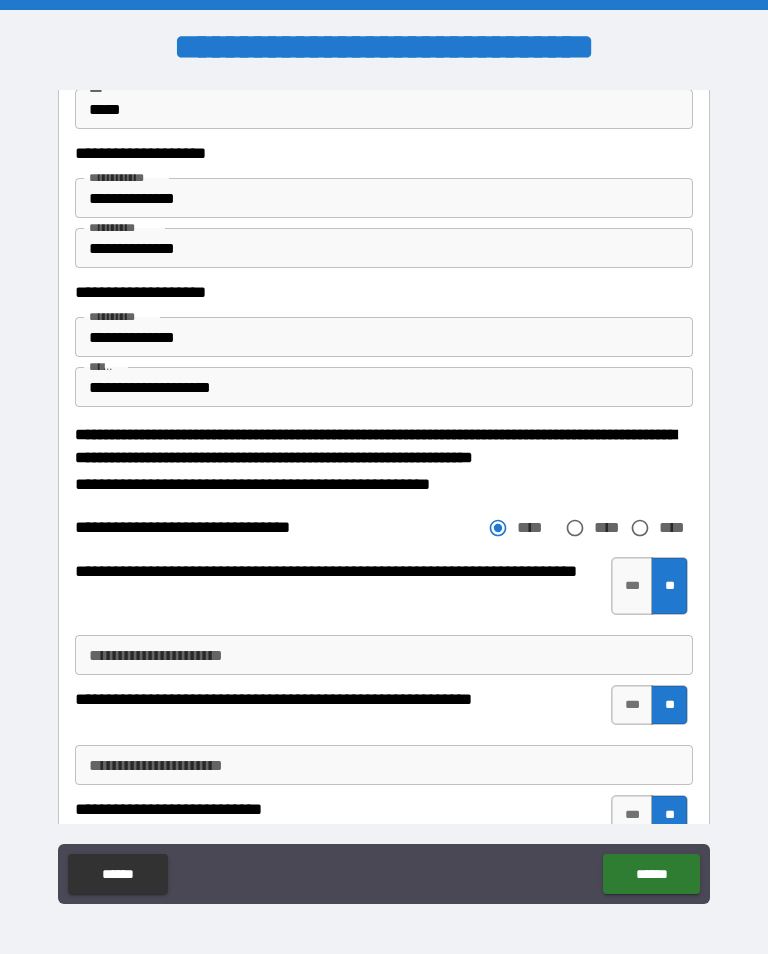 scroll, scrollTop: 0, scrollLeft: 0, axis: both 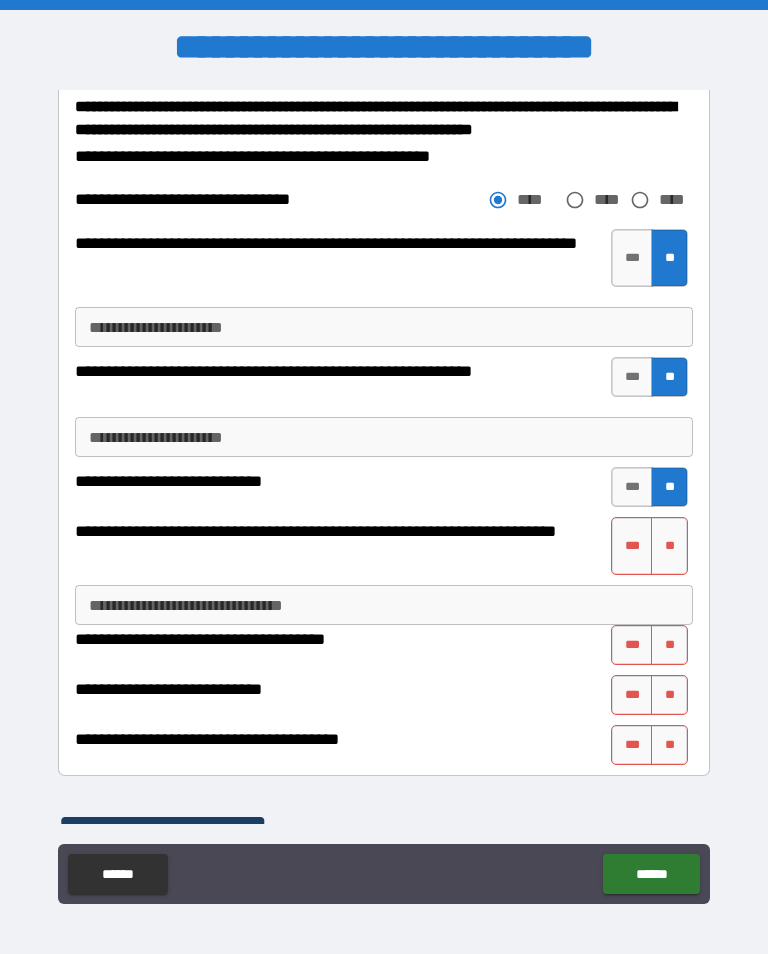 click on "**" at bounding box center (669, 546) 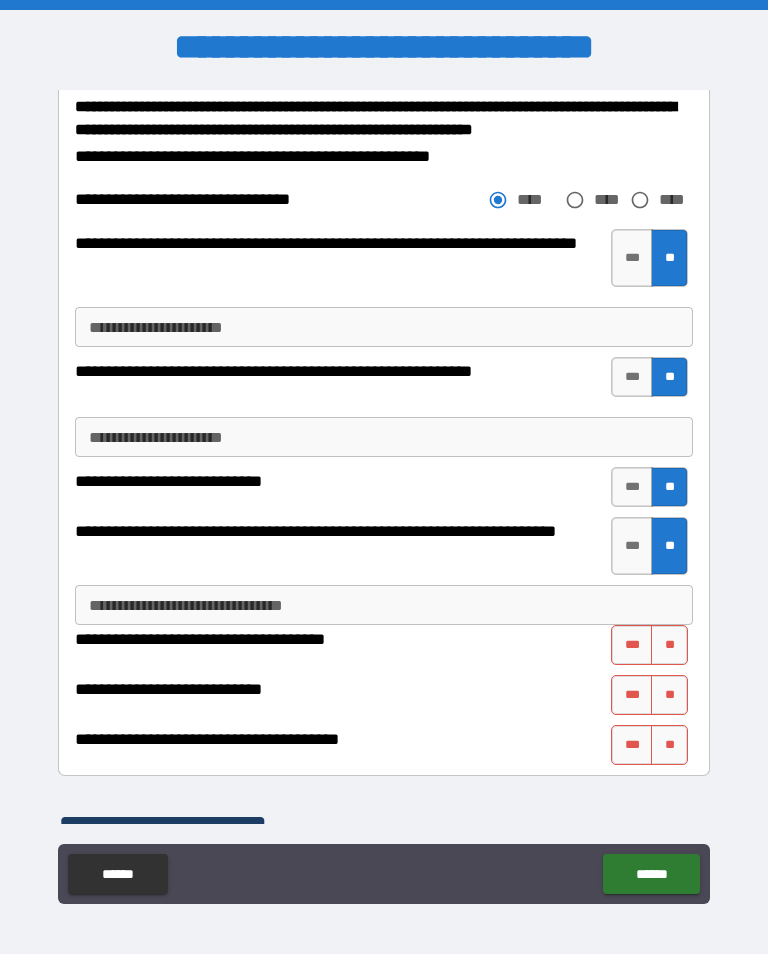 click on "**" at bounding box center [669, 645] 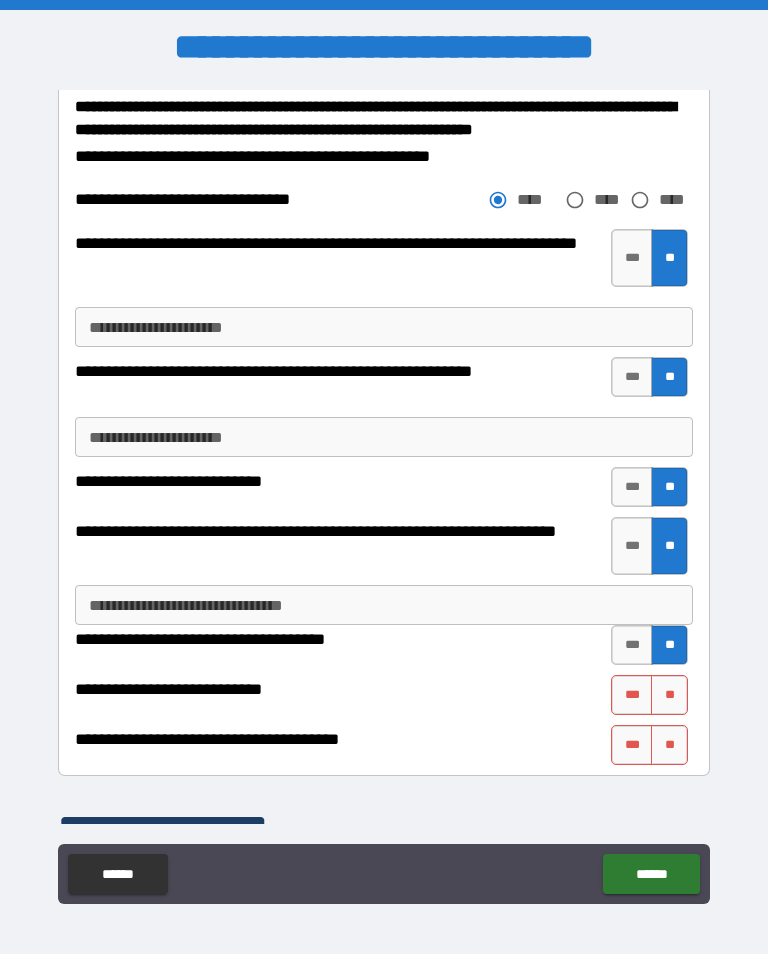 click on "**" at bounding box center (669, 695) 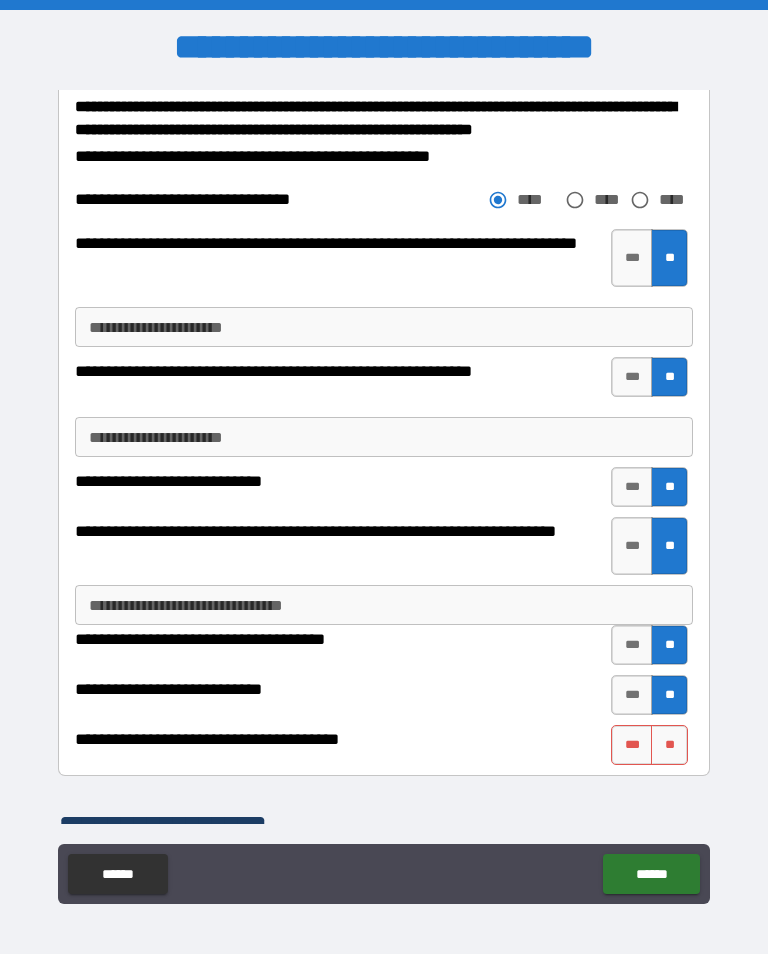 click on "**" at bounding box center [669, 745] 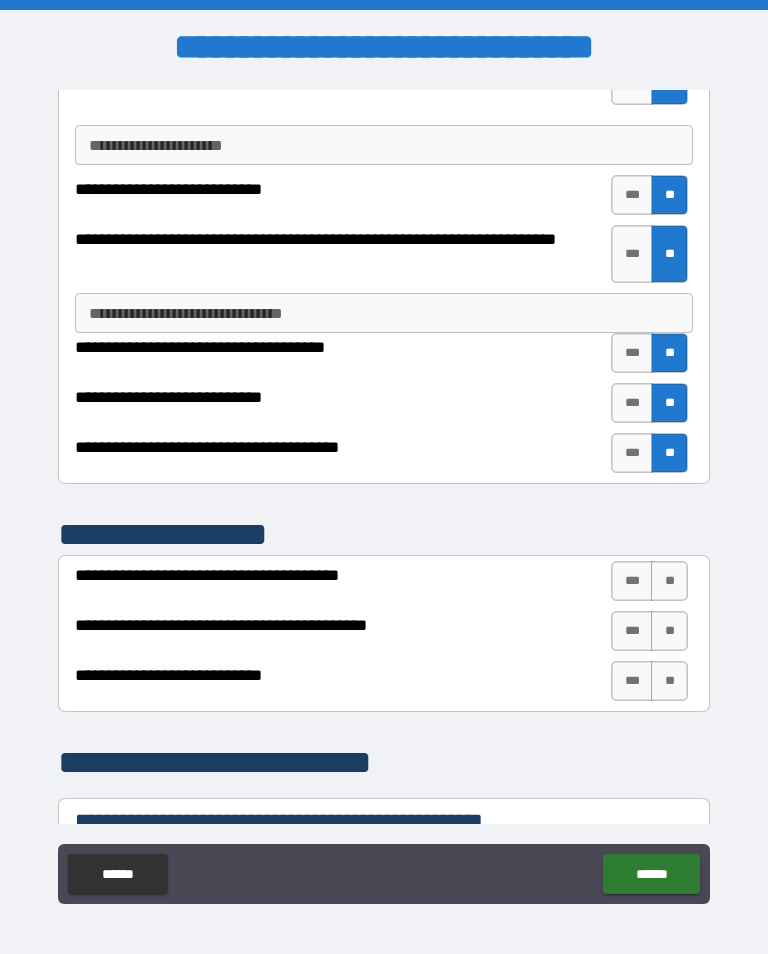 scroll, scrollTop: 2762, scrollLeft: 0, axis: vertical 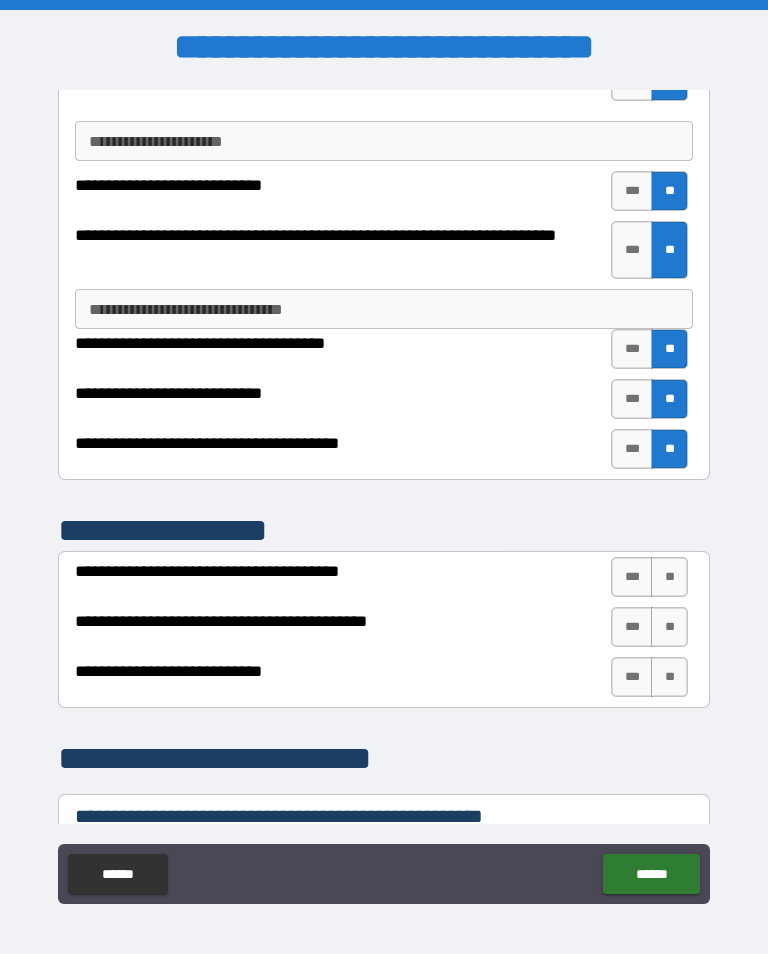 click on "**" at bounding box center [669, 577] 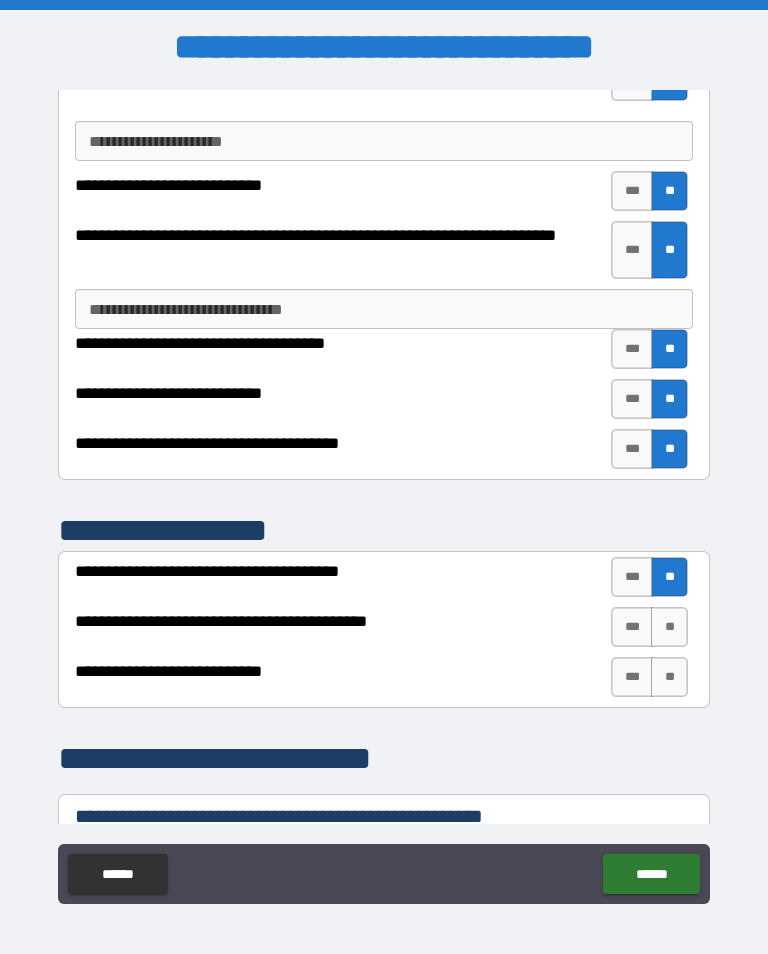 click on "**" at bounding box center [669, 627] 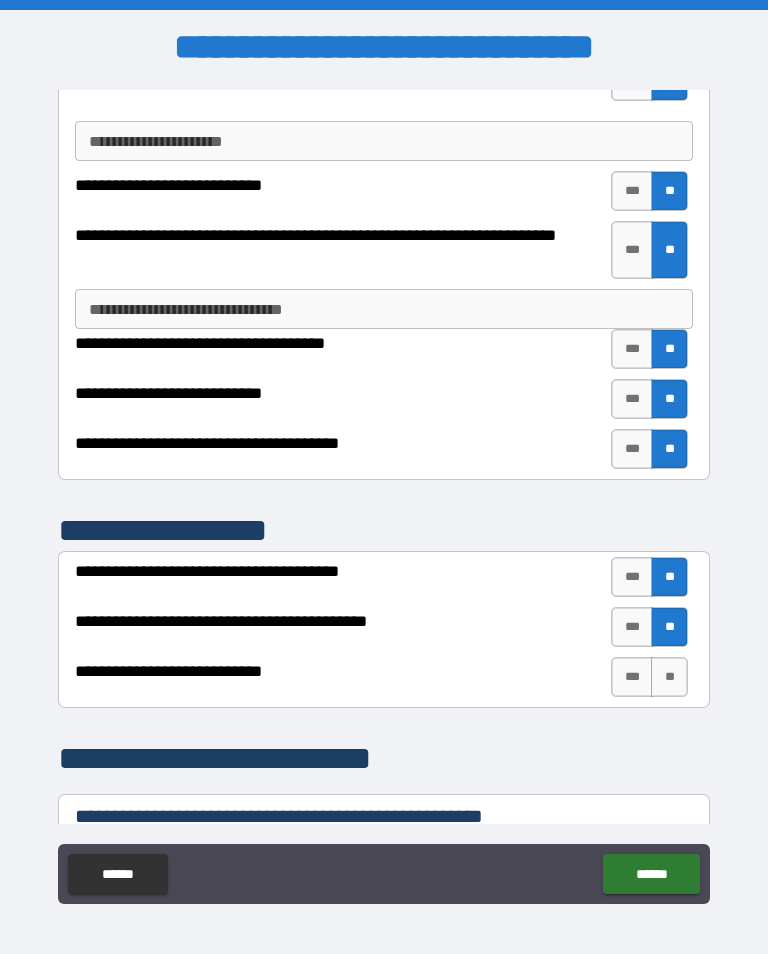 click on "**" at bounding box center (669, 677) 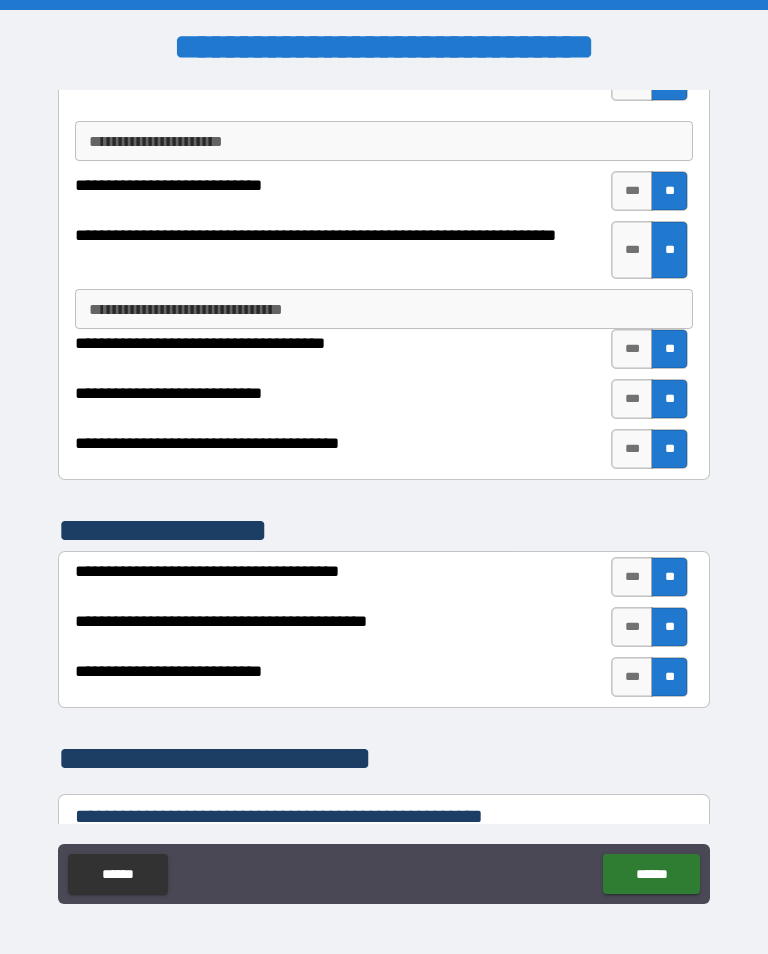 click on "***" at bounding box center [632, 577] 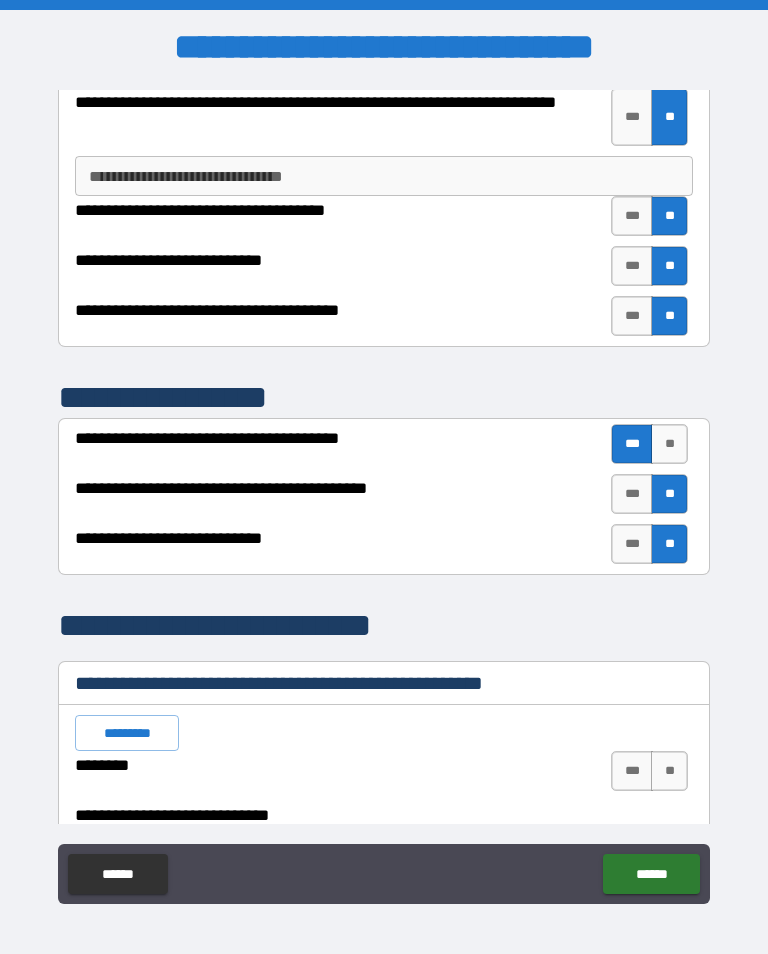 scroll, scrollTop: 2969, scrollLeft: 0, axis: vertical 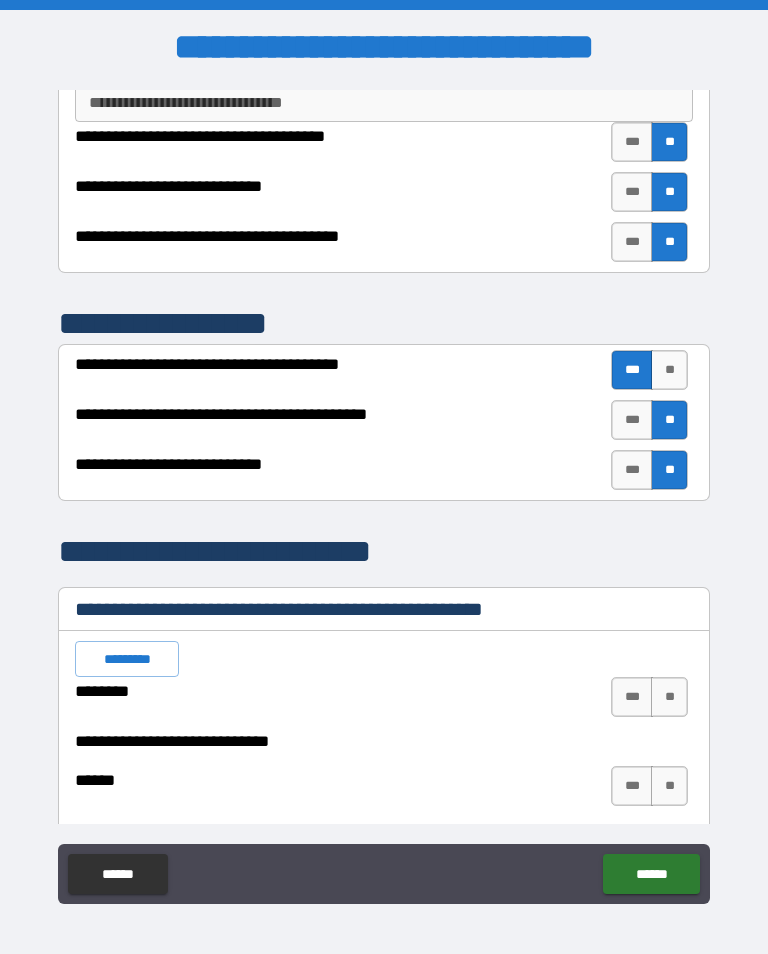 click on "**" at bounding box center (669, 697) 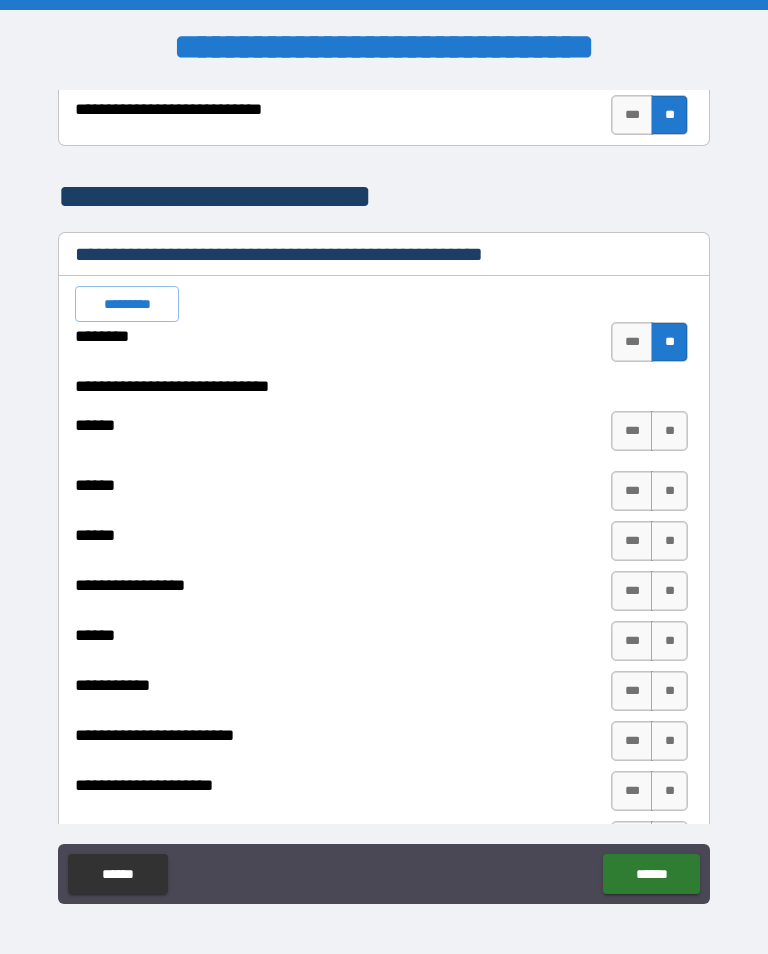 scroll, scrollTop: 3341, scrollLeft: 0, axis: vertical 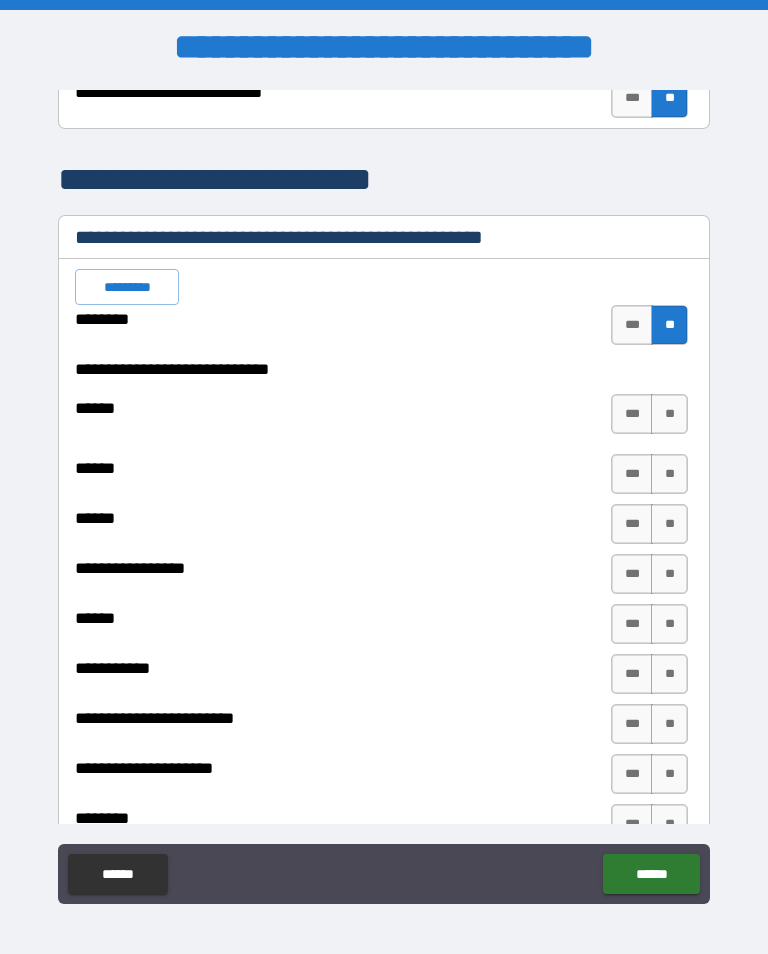 click on "**" at bounding box center (669, 414) 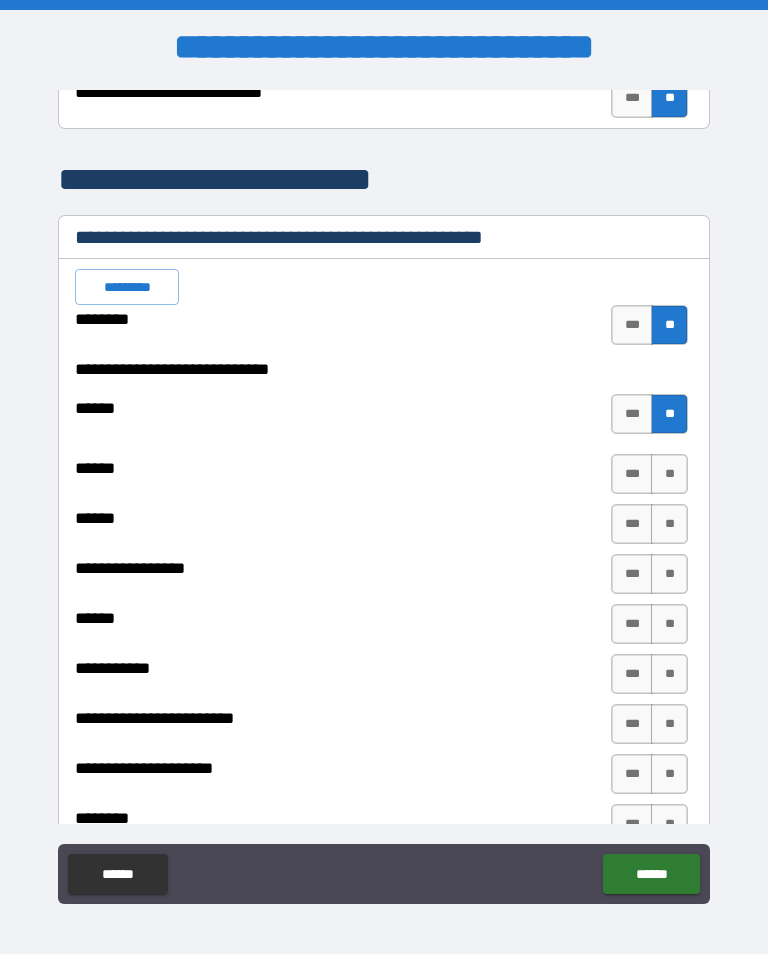 click on "**" at bounding box center [669, 474] 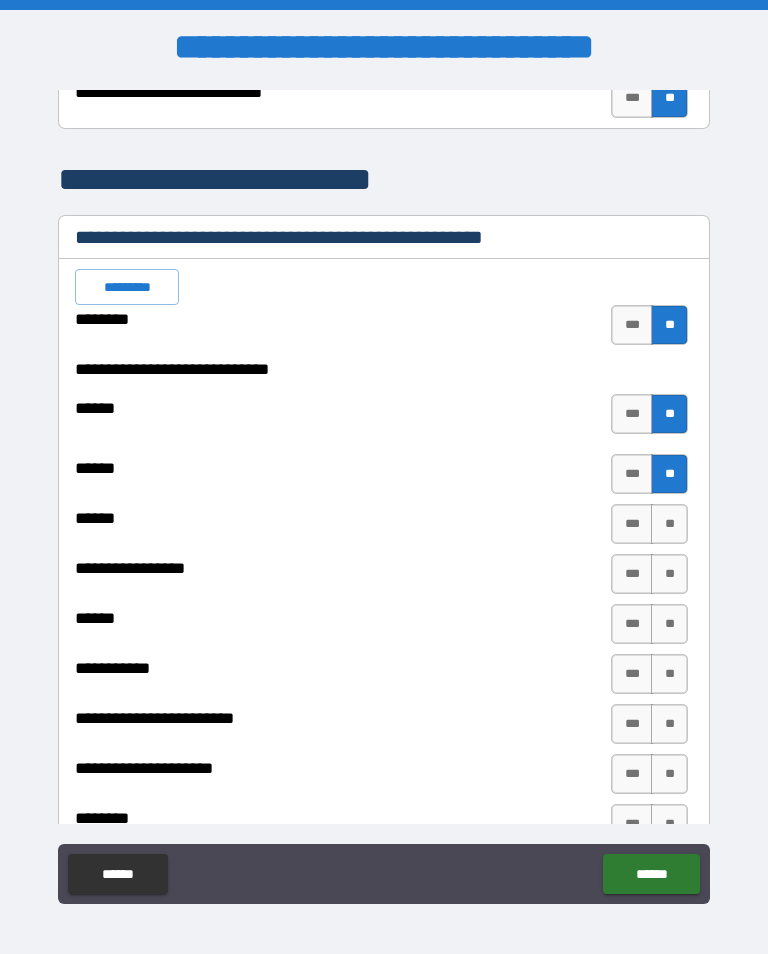 click on "**" at bounding box center (669, 524) 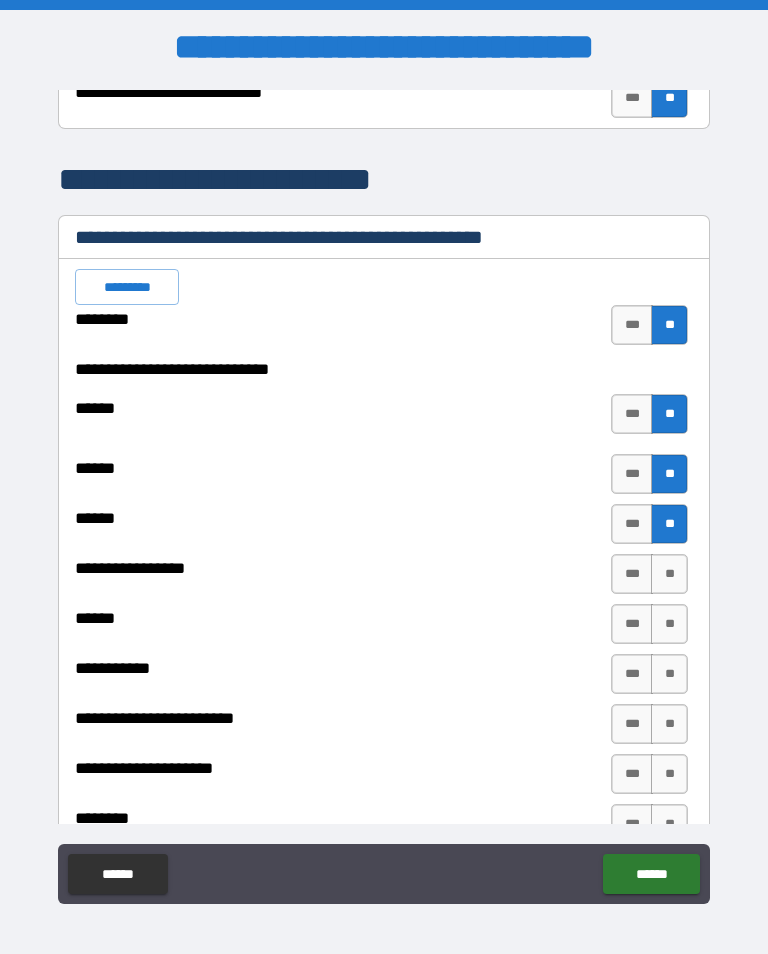 click on "**" at bounding box center (669, 574) 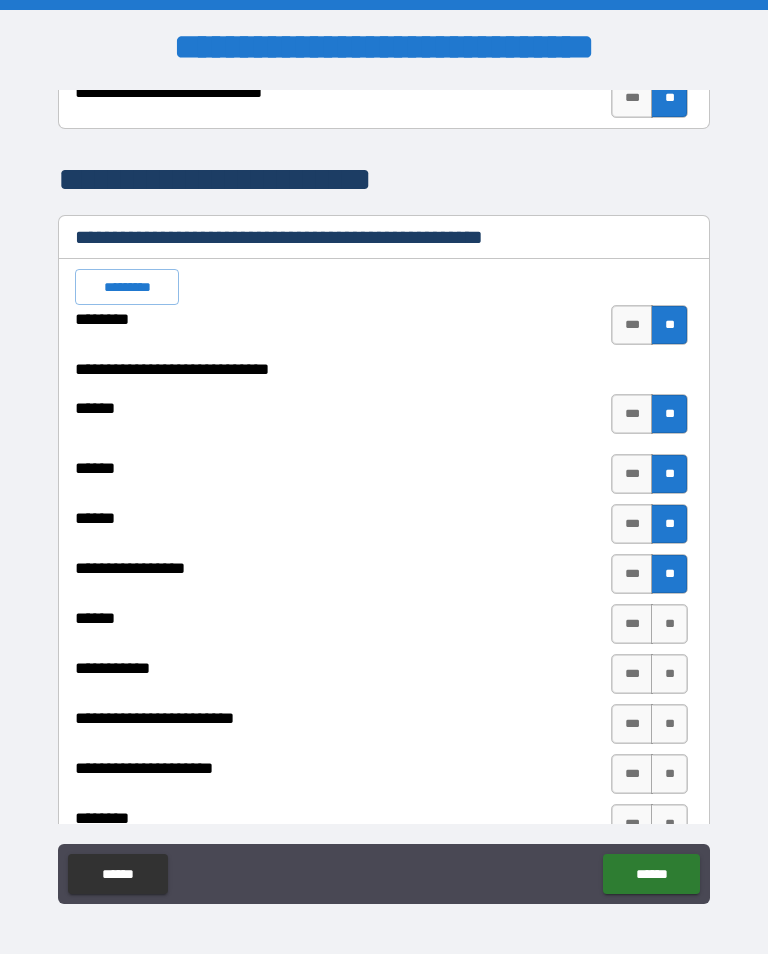 click on "**" at bounding box center (669, 624) 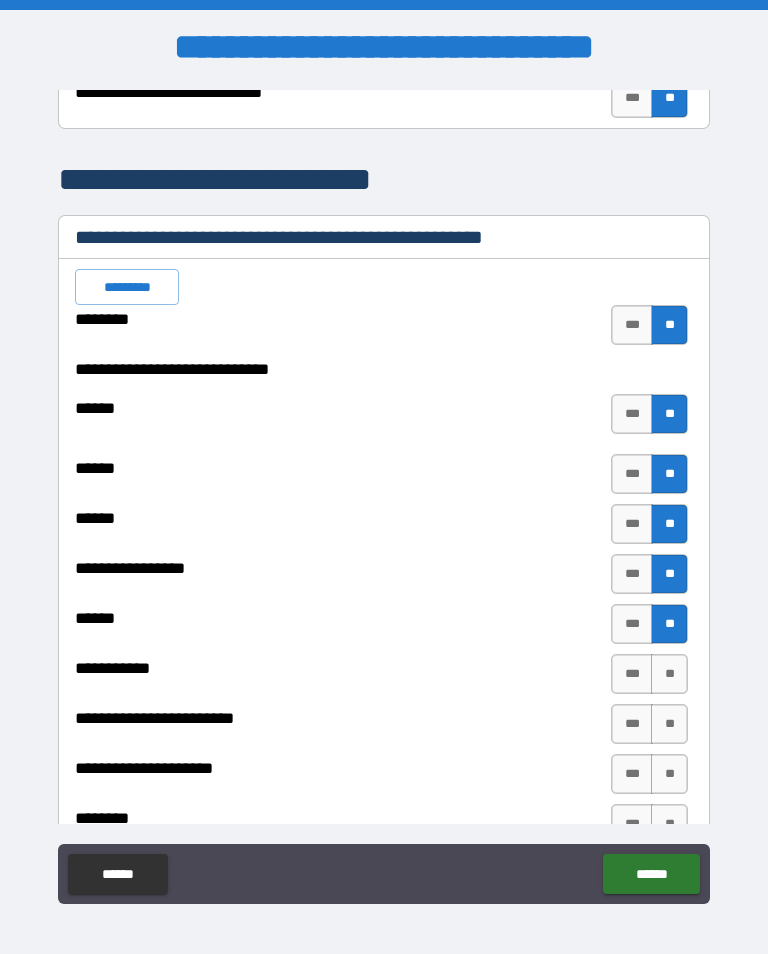 click on "**" at bounding box center [669, 674] 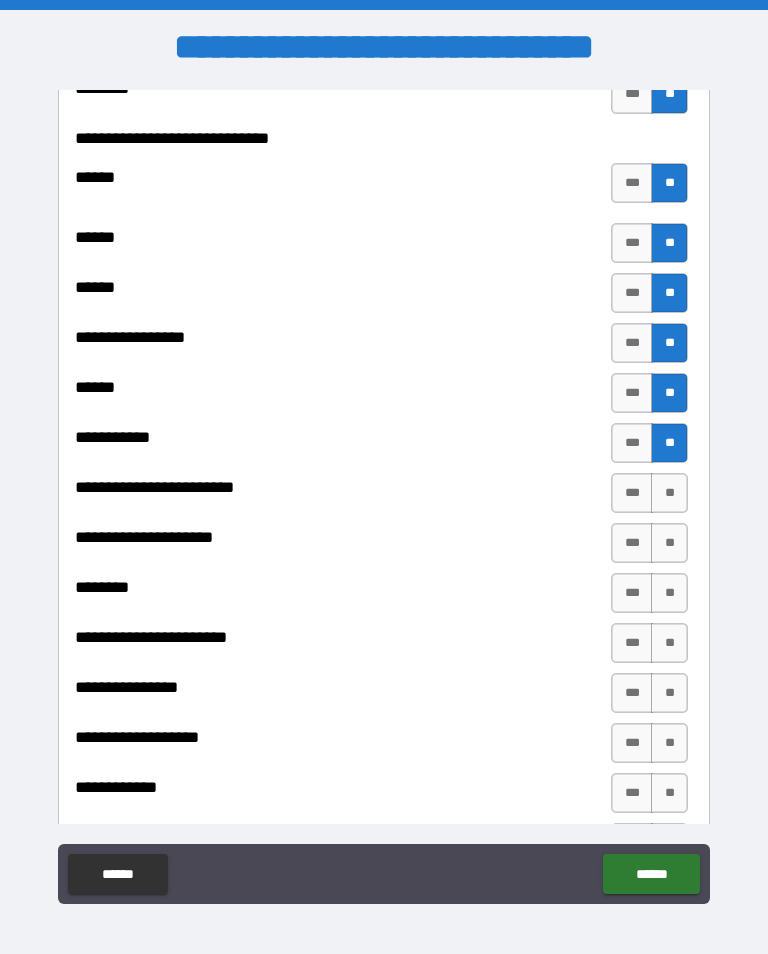 scroll, scrollTop: 3574, scrollLeft: 0, axis: vertical 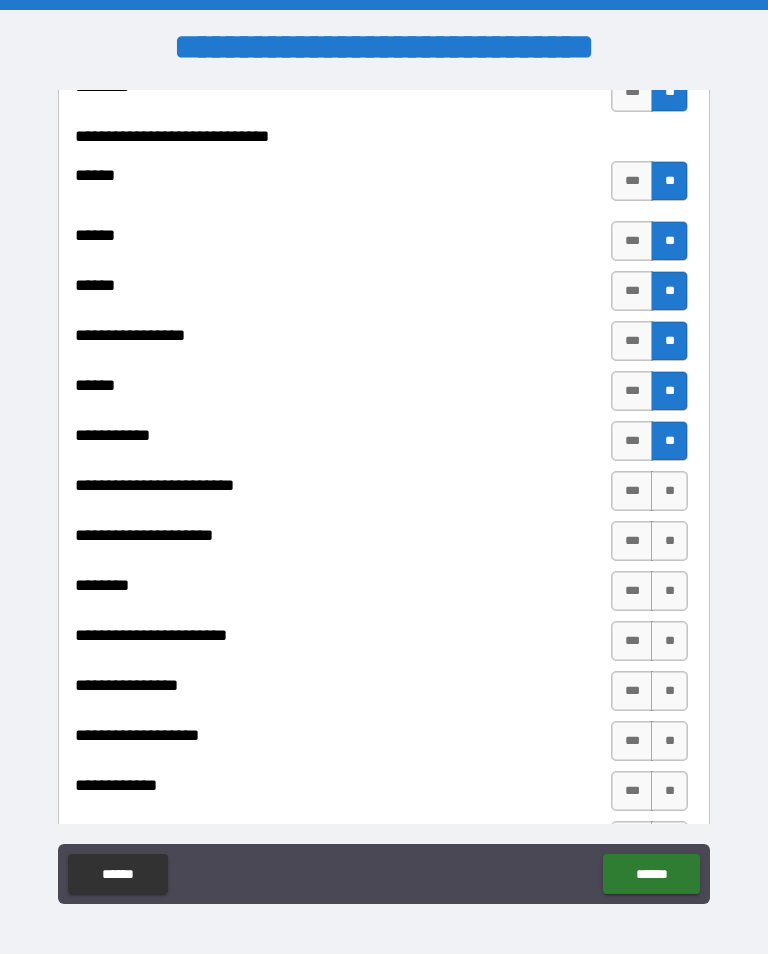 click on "**" at bounding box center (669, 491) 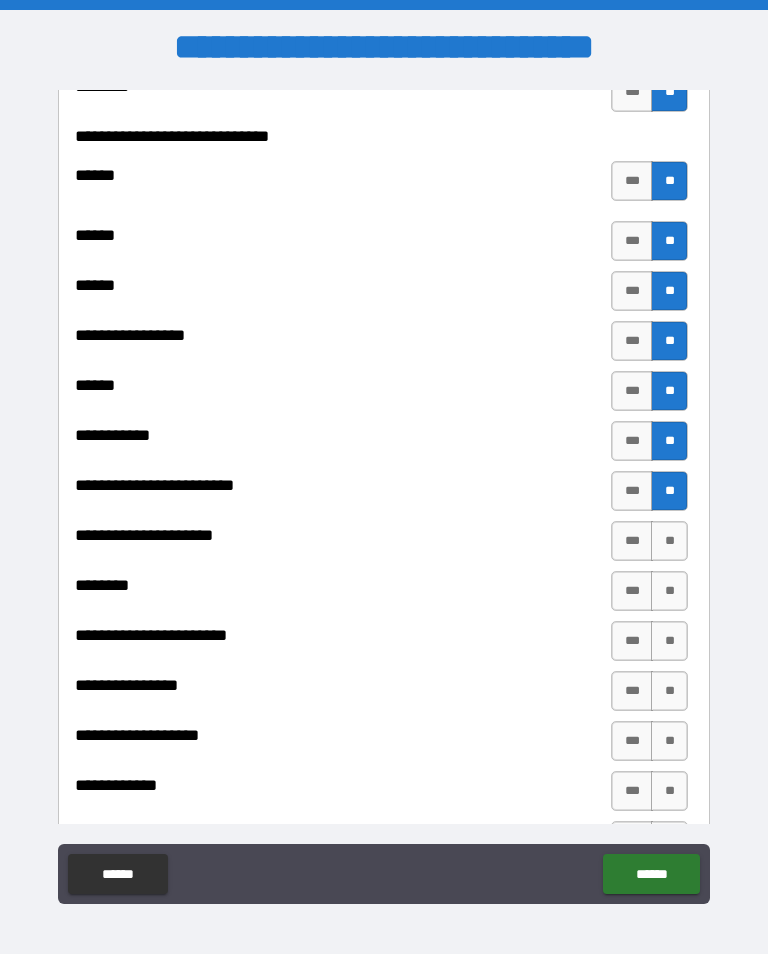 click on "**" at bounding box center (669, 541) 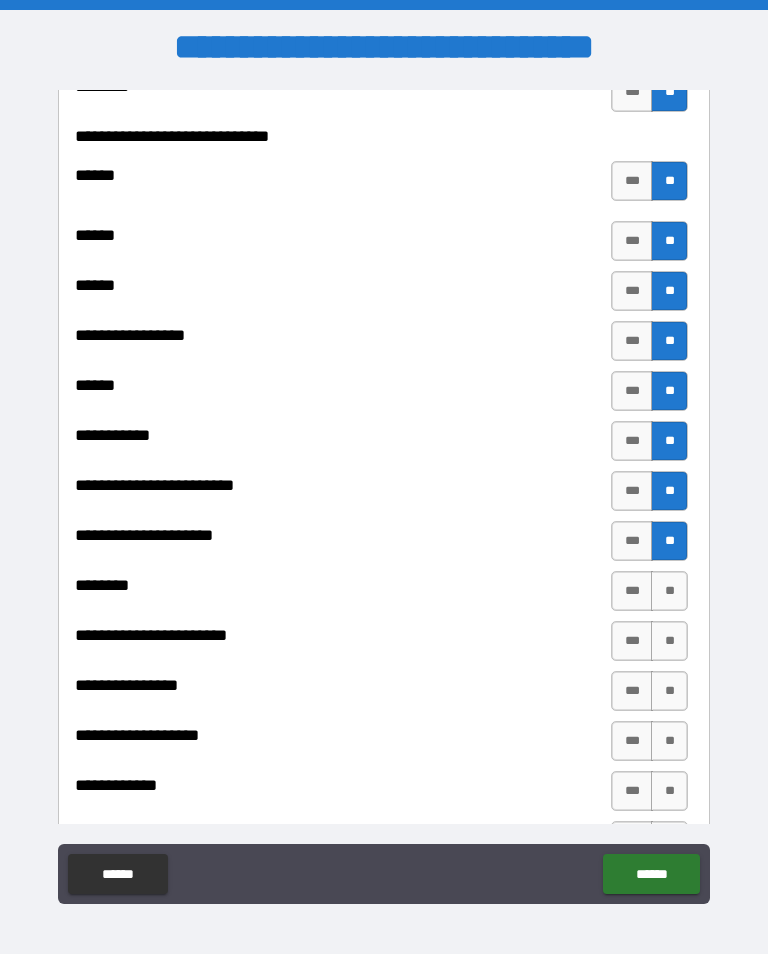 click on "**" at bounding box center [669, 591] 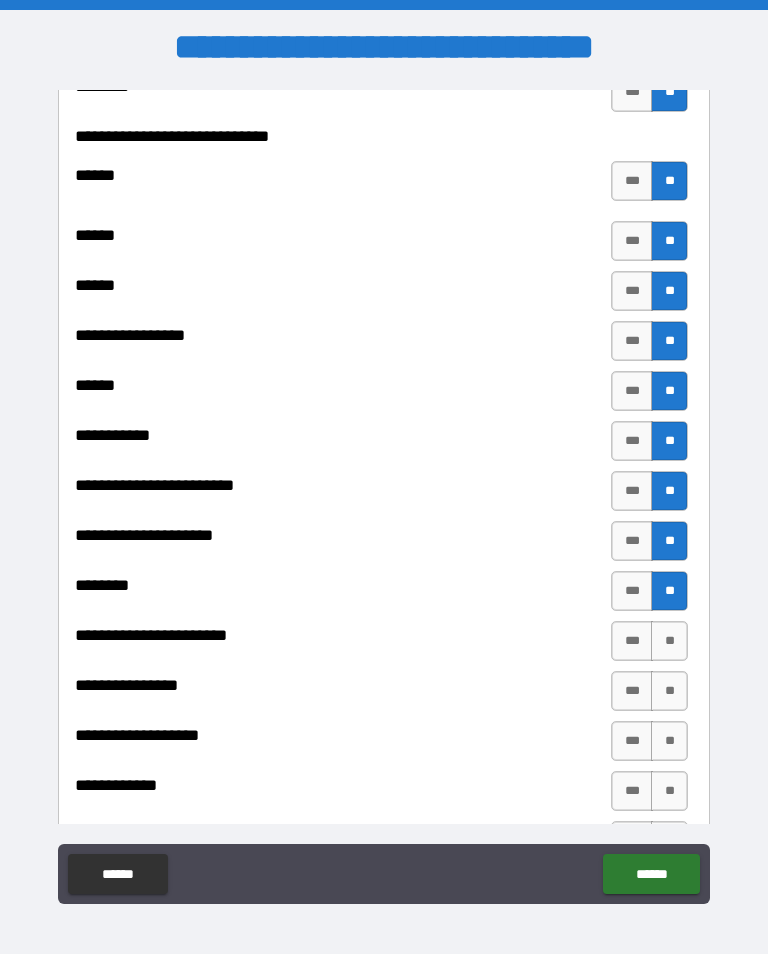 click on "**" at bounding box center (669, 641) 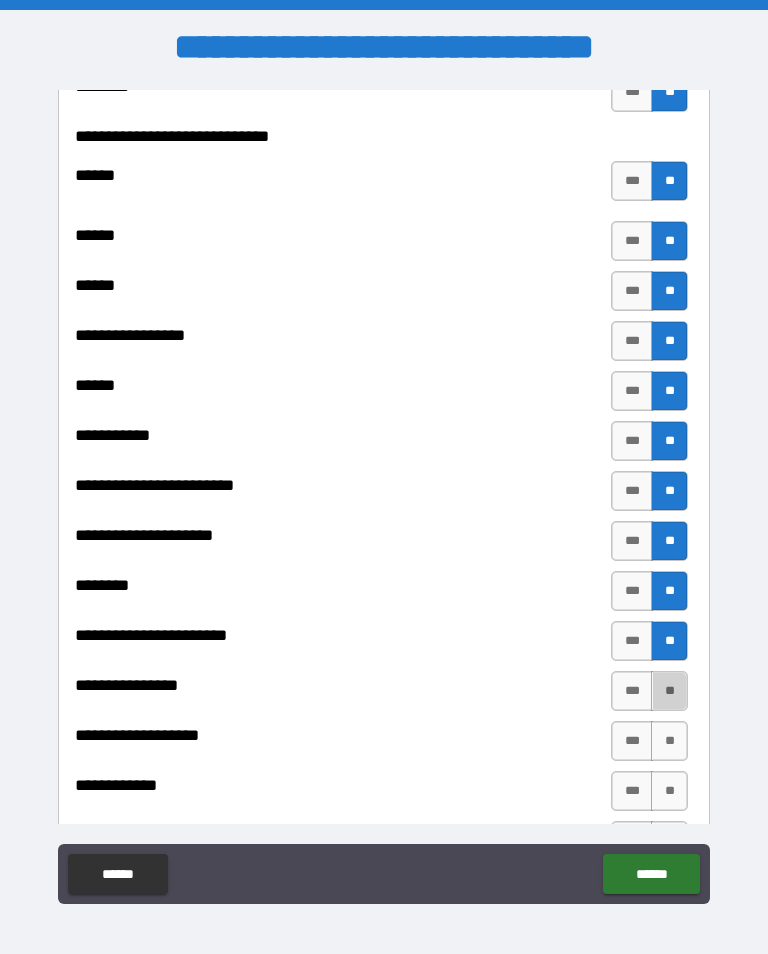 click on "**" at bounding box center (669, 691) 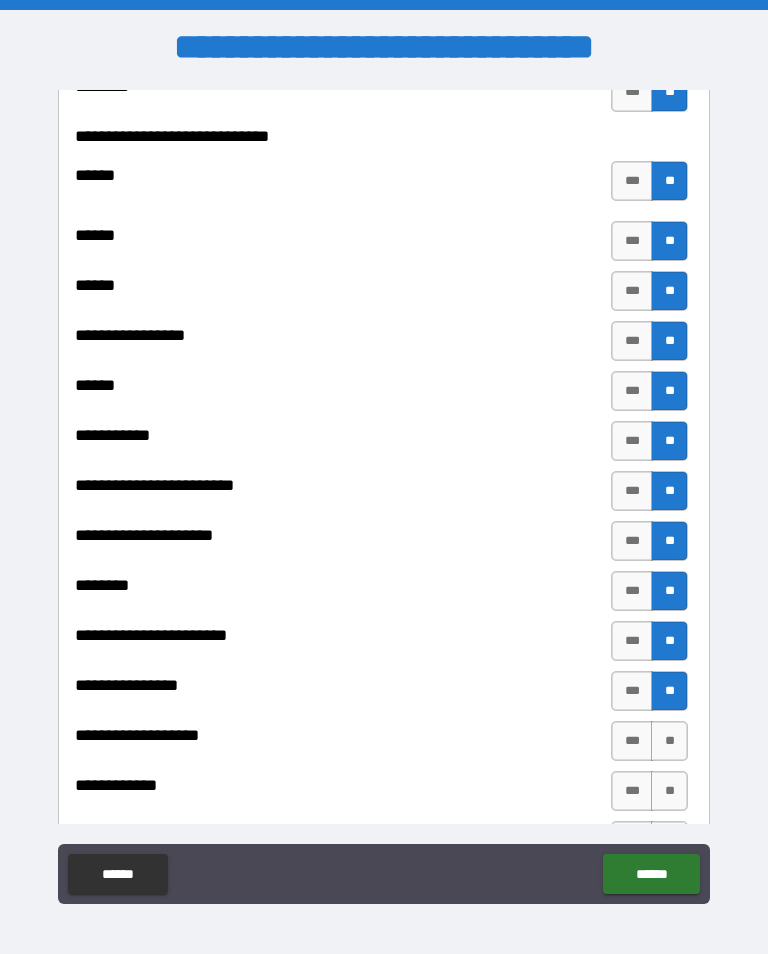 click on "**" at bounding box center [669, 741] 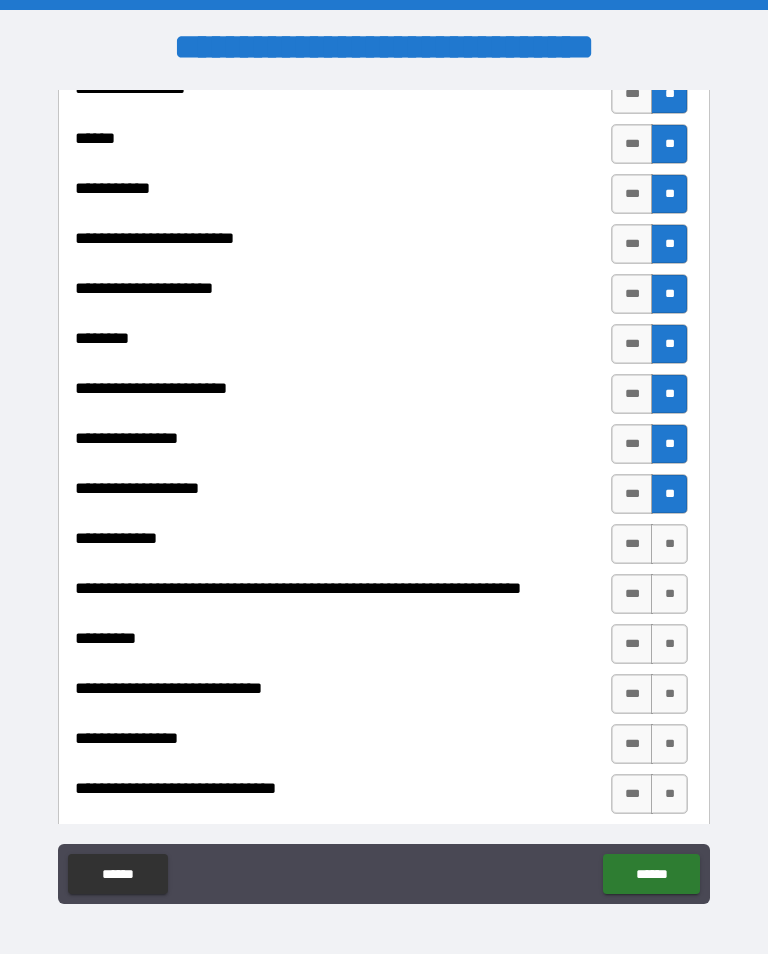 scroll, scrollTop: 3845, scrollLeft: 0, axis: vertical 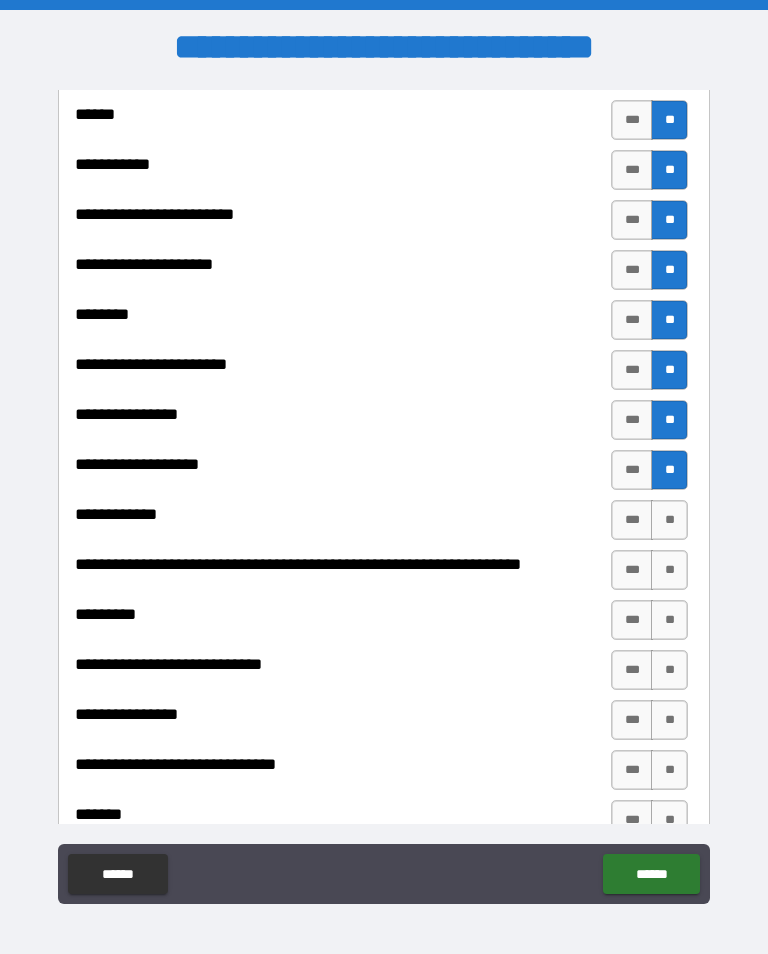 click on "**" at bounding box center (669, 520) 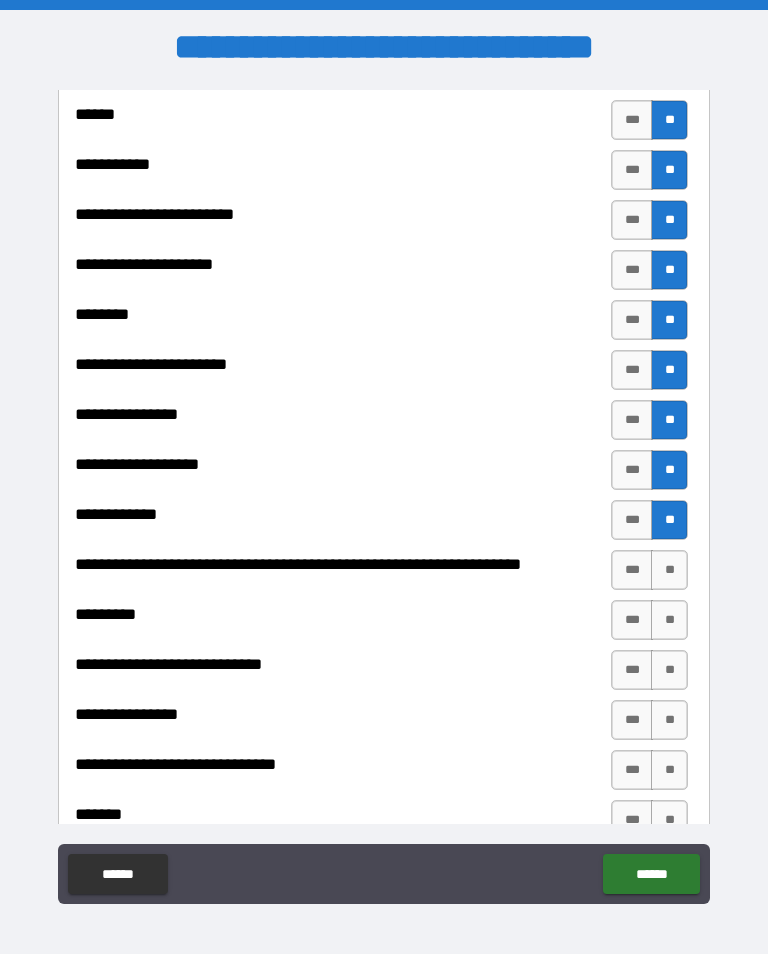 click on "**" at bounding box center [669, 570] 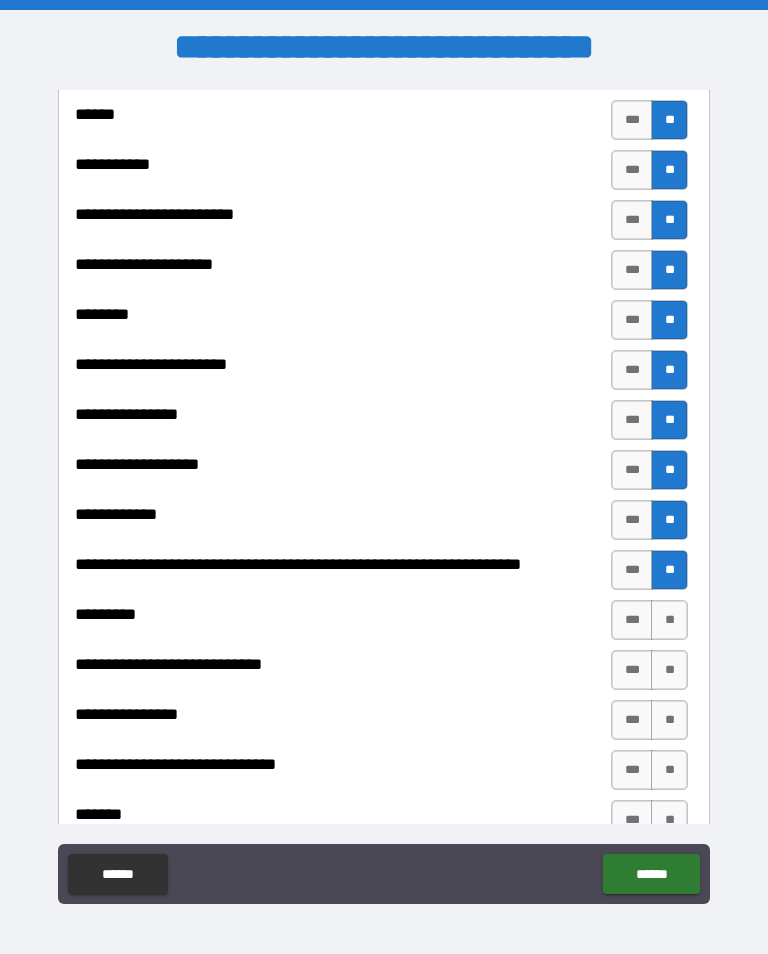 click on "**" at bounding box center [669, 620] 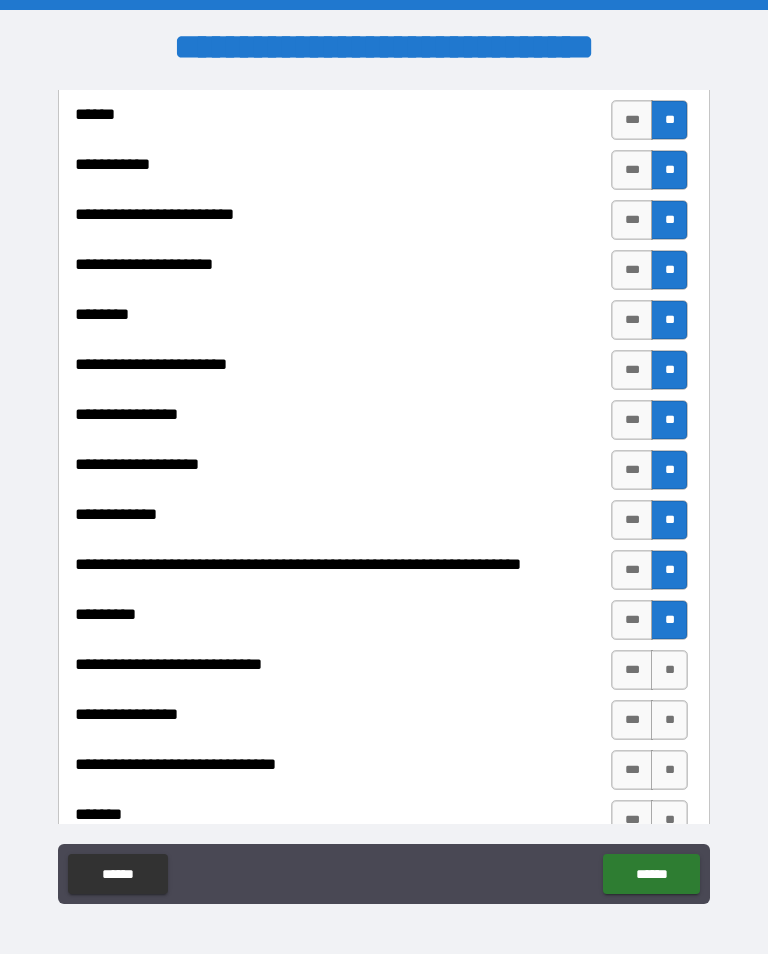 click on "**" at bounding box center (669, 670) 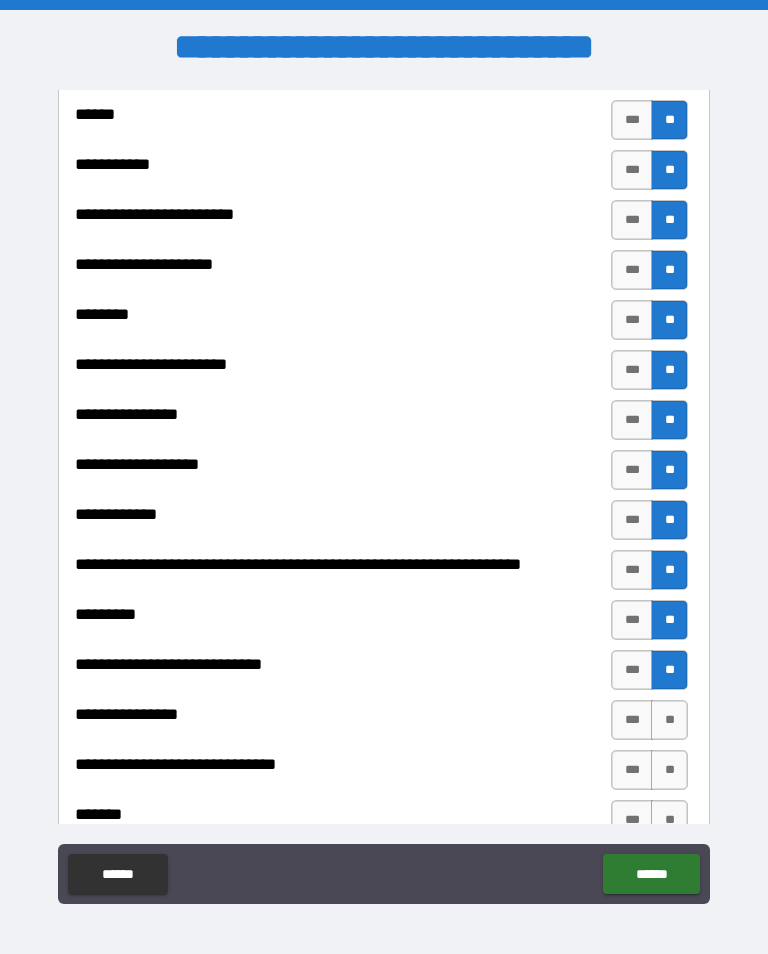 click on "**" at bounding box center (669, 720) 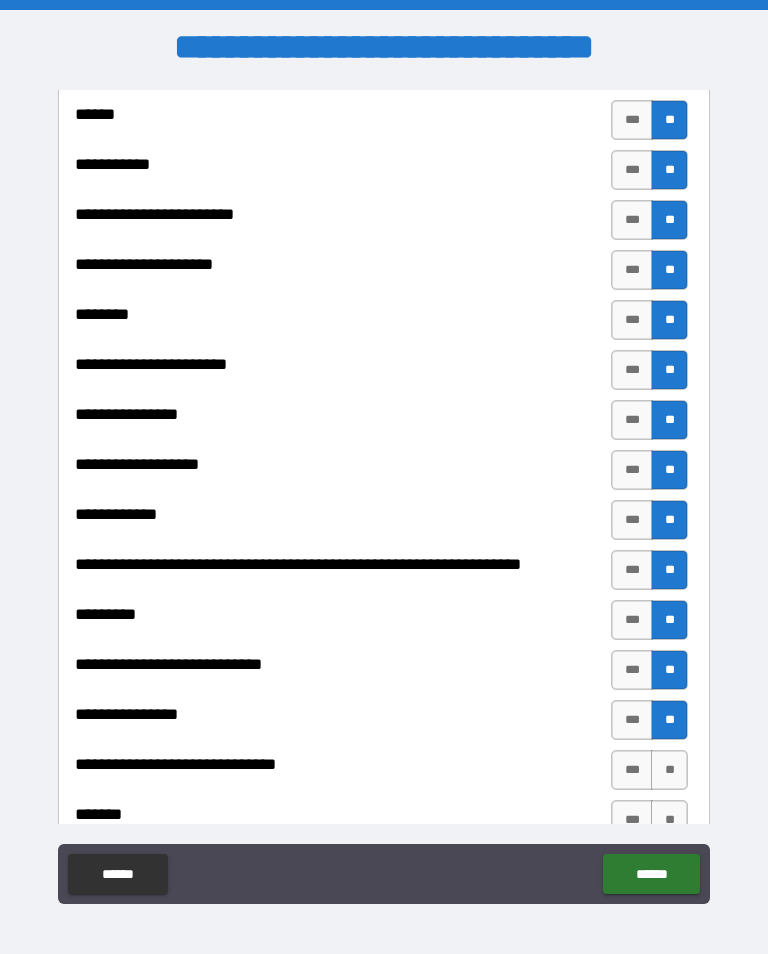 click on "**" at bounding box center [669, 770] 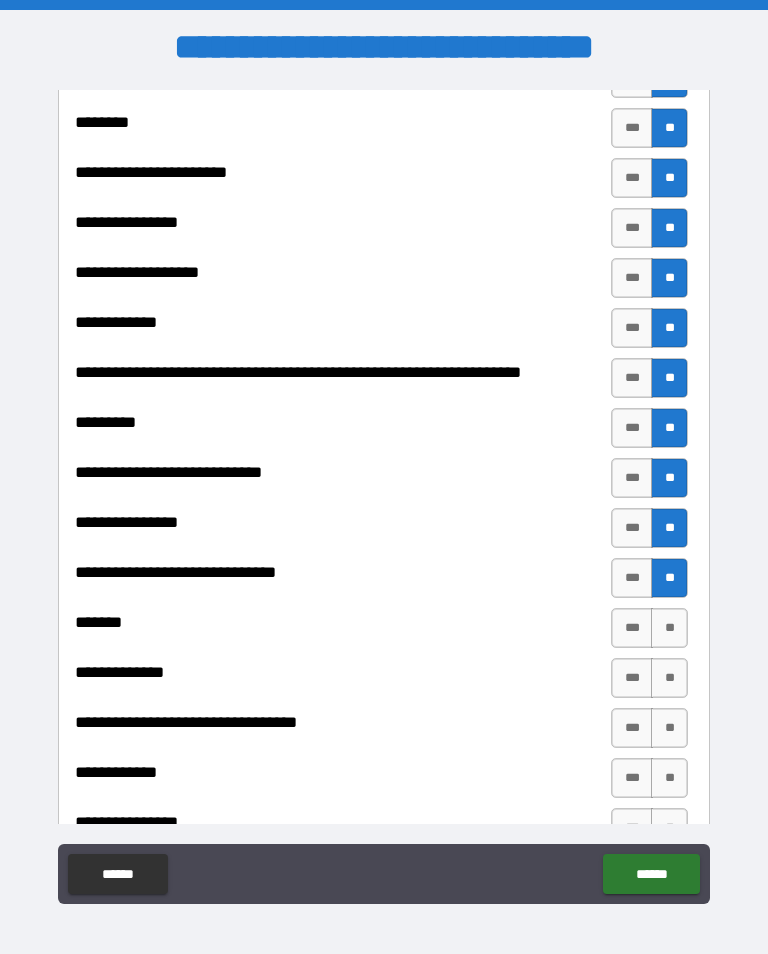 scroll, scrollTop: 4051, scrollLeft: 0, axis: vertical 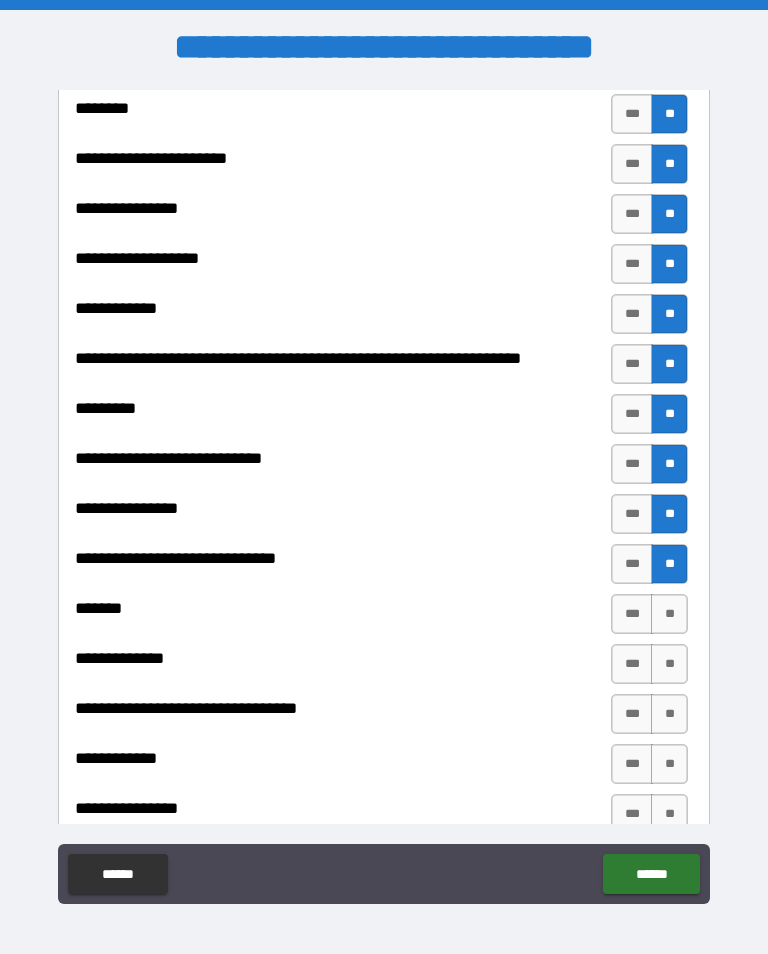 click on "**" at bounding box center (669, 614) 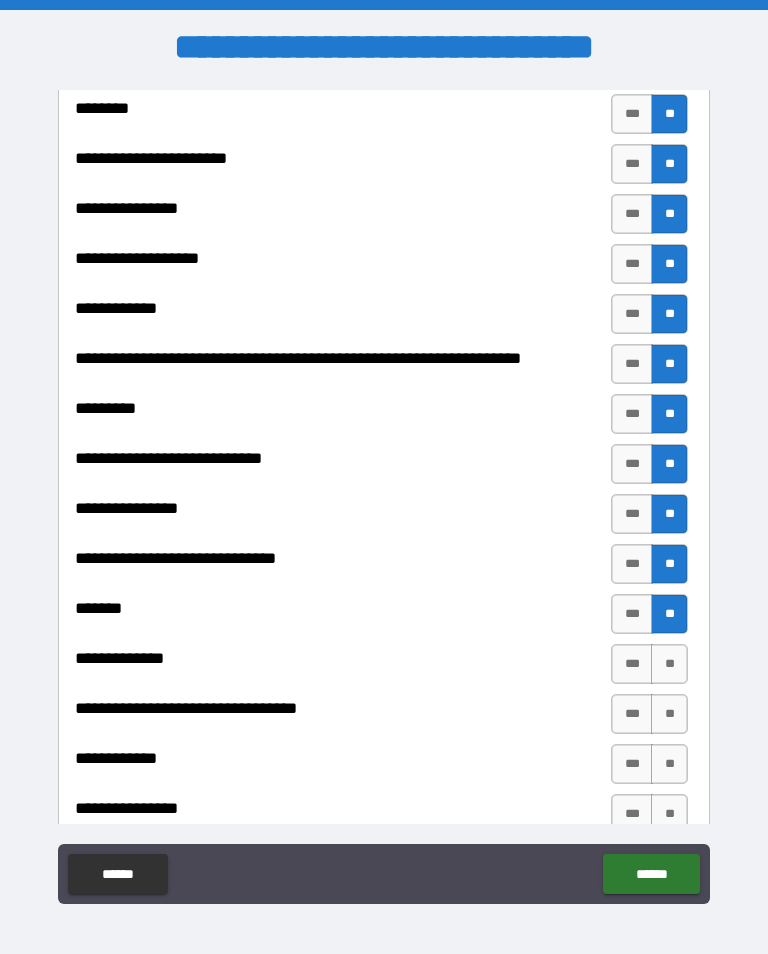click on "**" at bounding box center [669, 664] 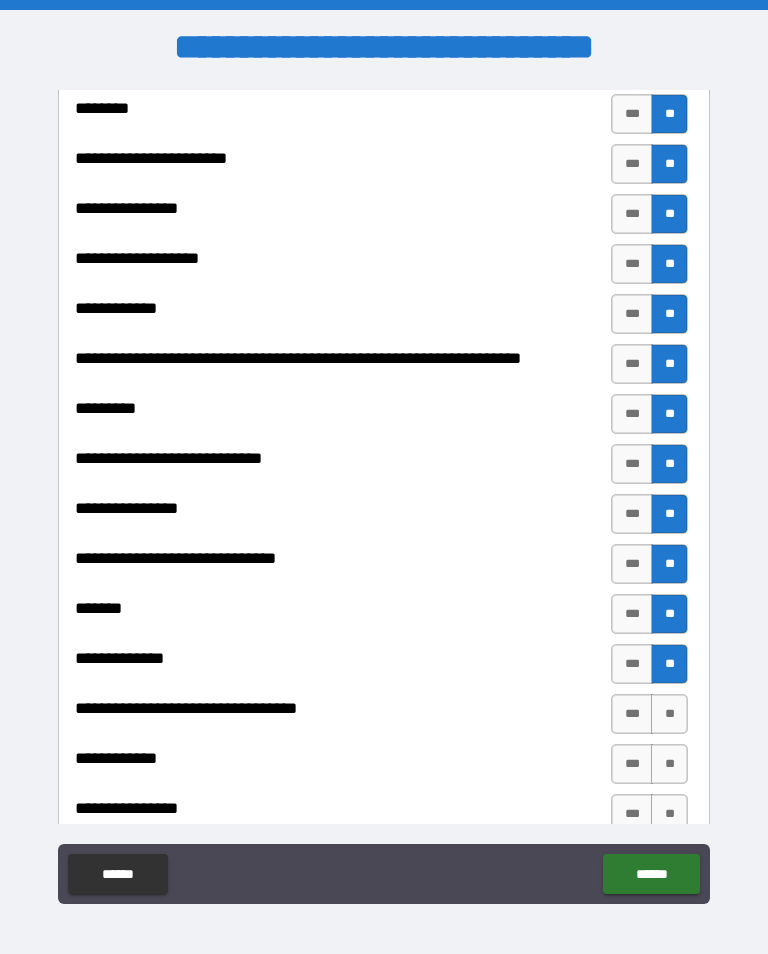 click on "**" at bounding box center (669, 714) 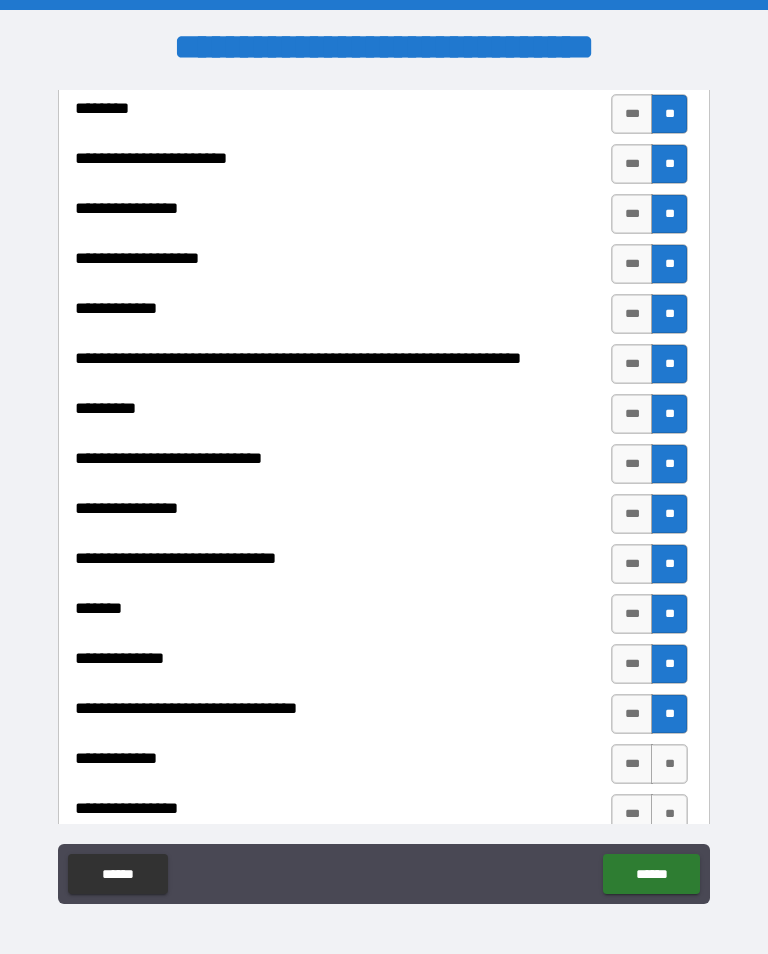 click on "**" at bounding box center [669, 764] 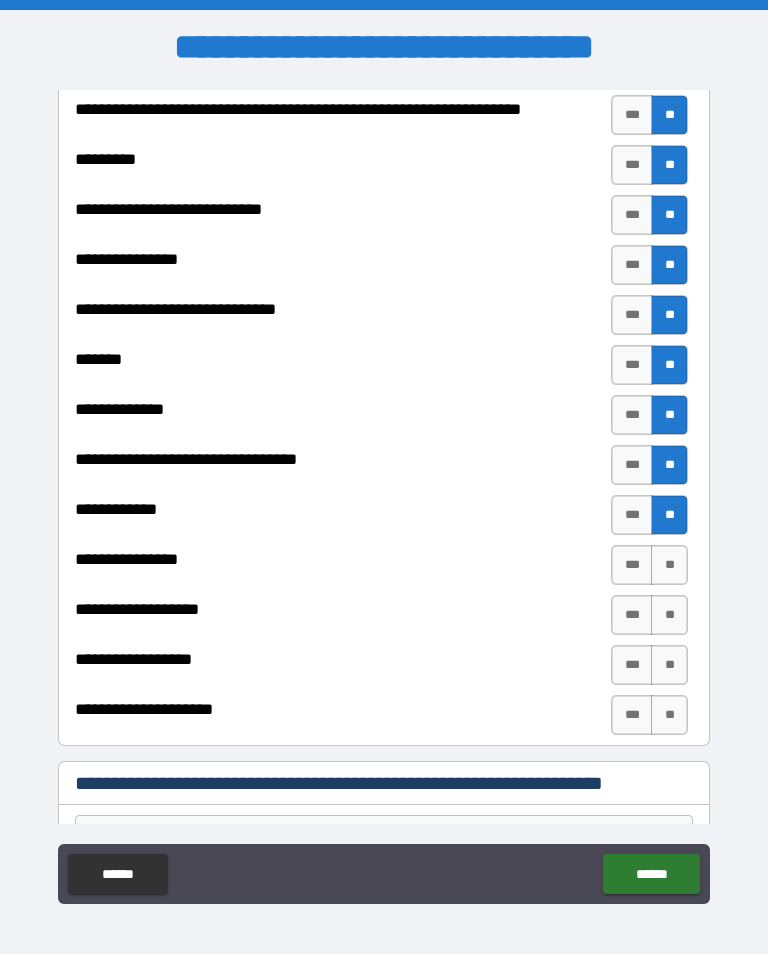 scroll, scrollTop: 4310, scrollLeft: 0, axis: vertical 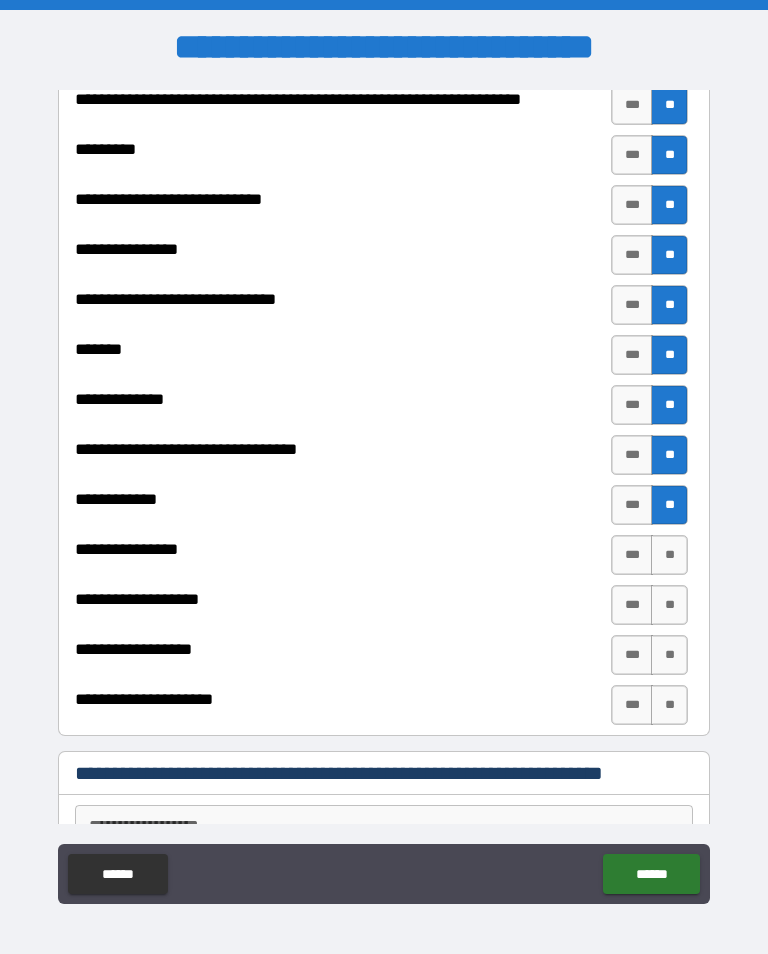 click on "**" at bounding box center [669, 555] 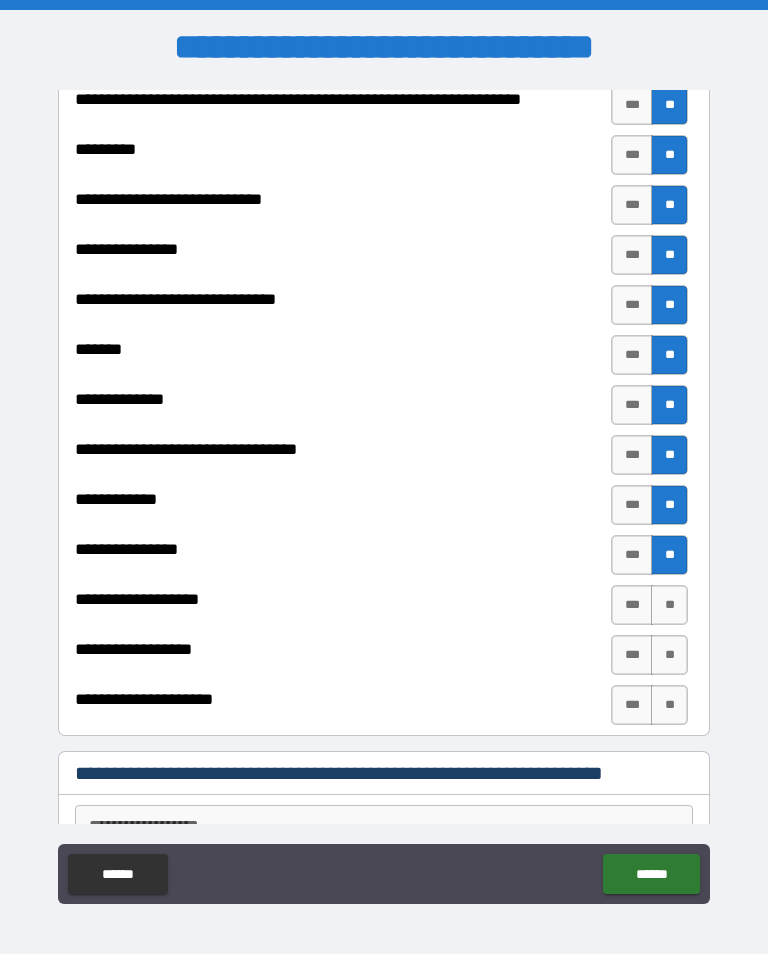 click on "**" at bounding box center (669, 605) 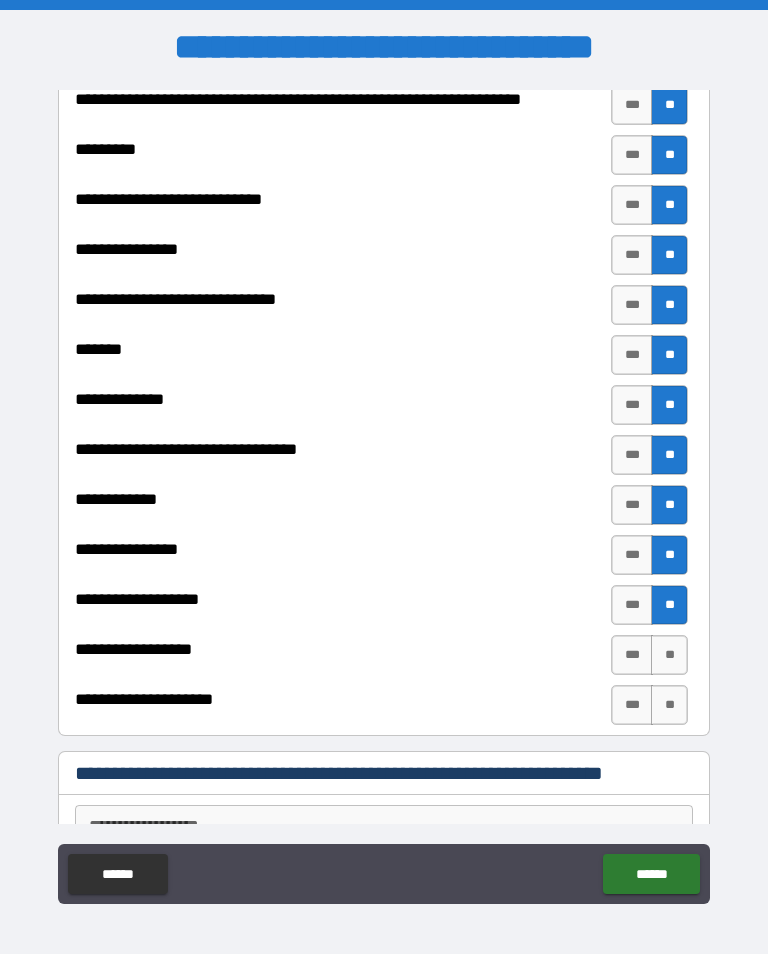 click on "**" at bounding box center [669, 655] 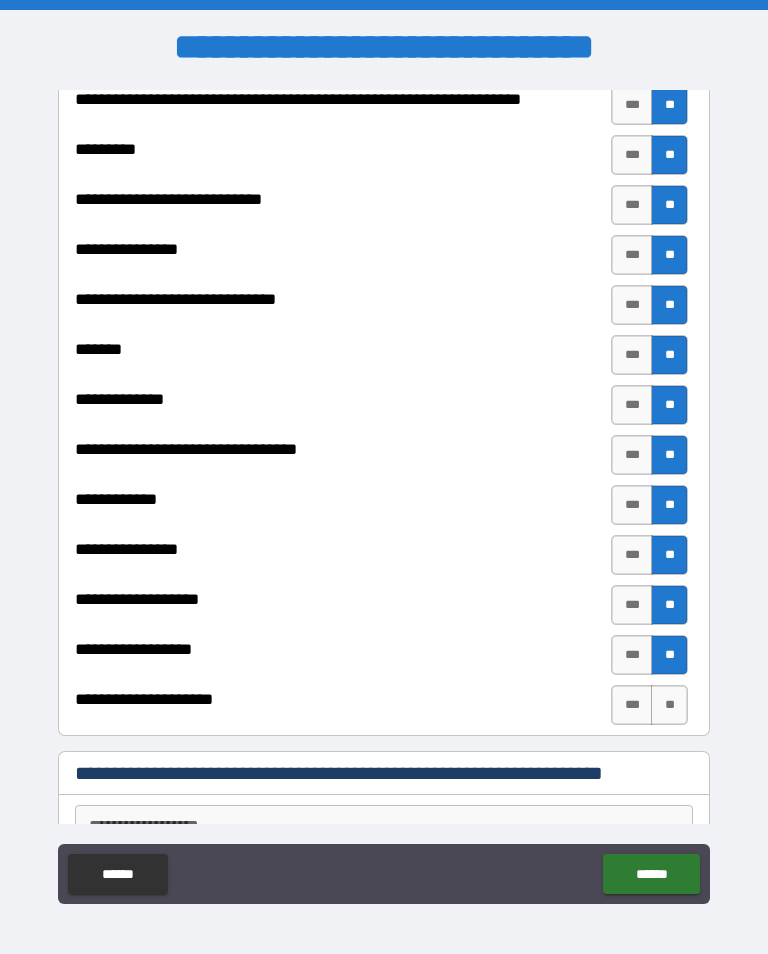 click on "**" at bounding box center [669, 705] 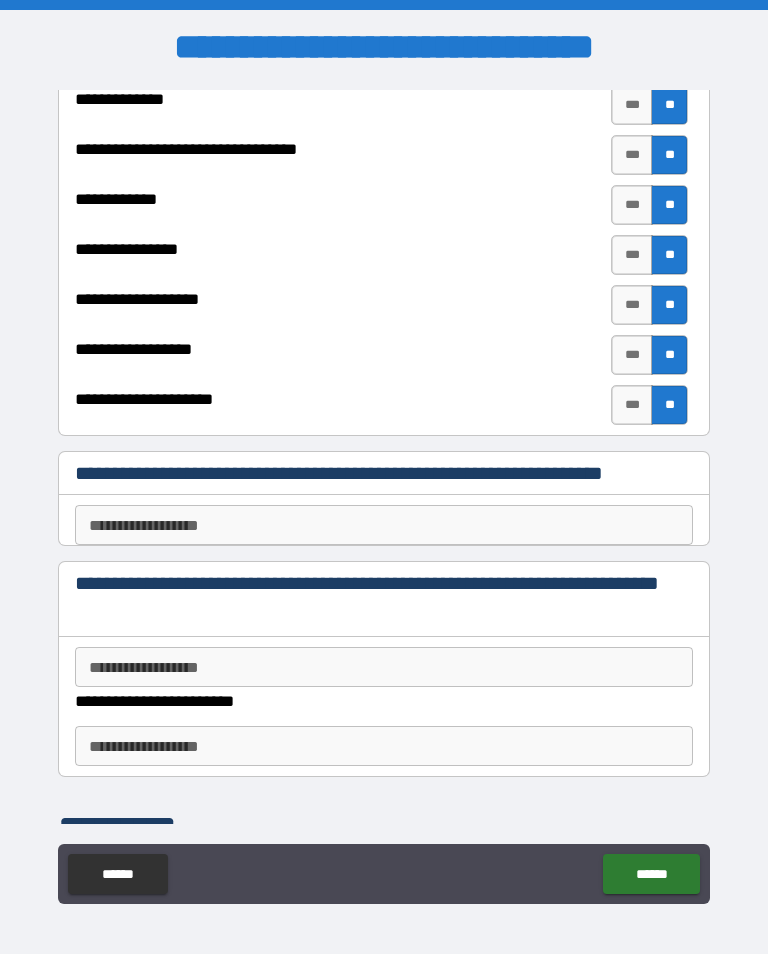scroll, scrollTop: 4626, scrollLeft: 0, axis: vertical 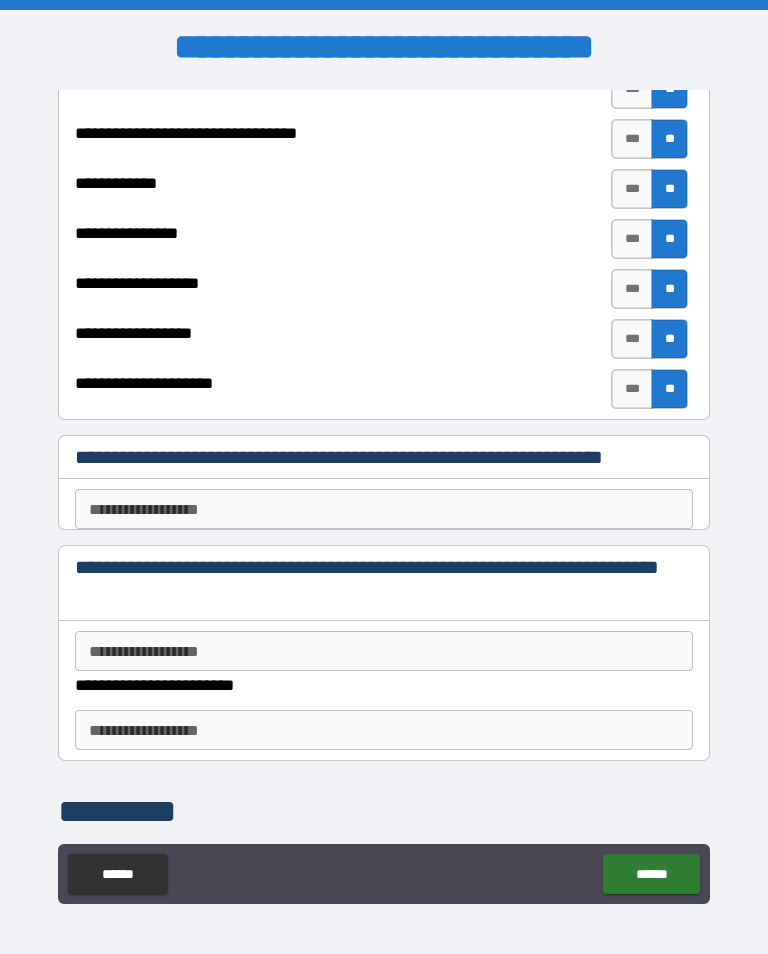 click on "**********" at bounding box center [384, 651] 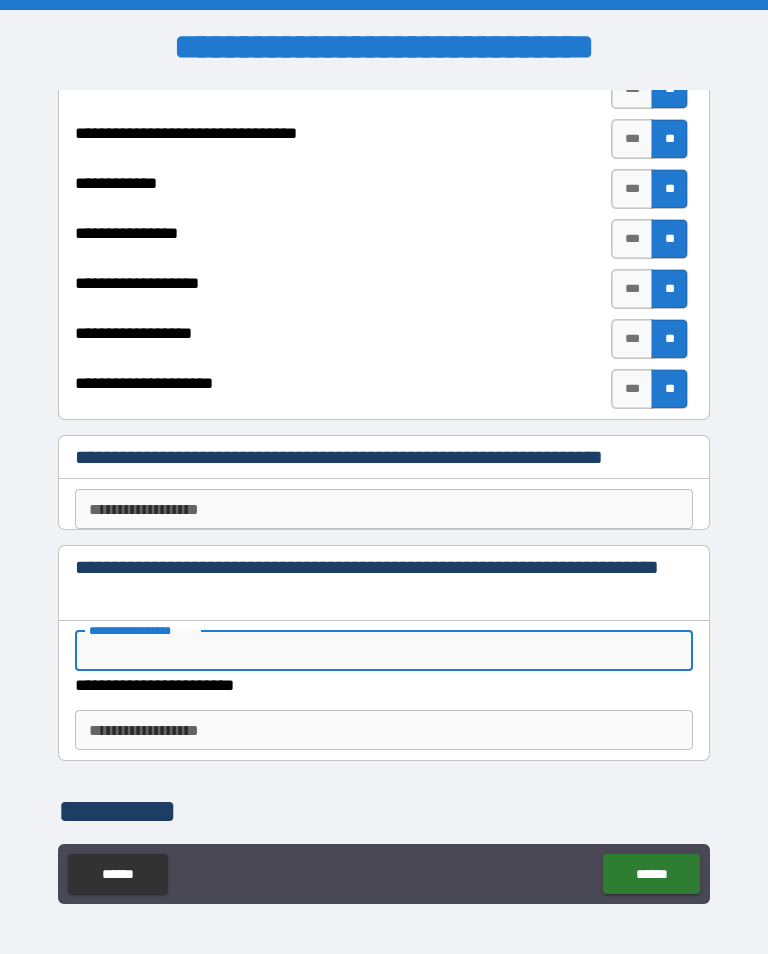 scroll, scrollTop: 330, scrollLeft: 0, axis: vertical 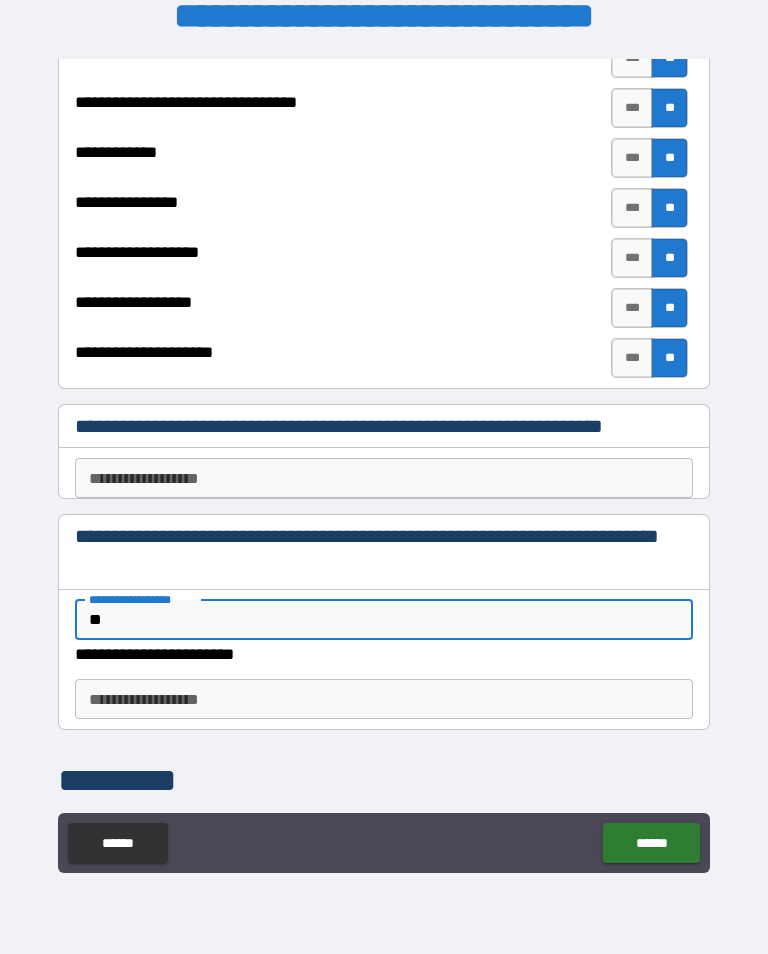 type on "**" 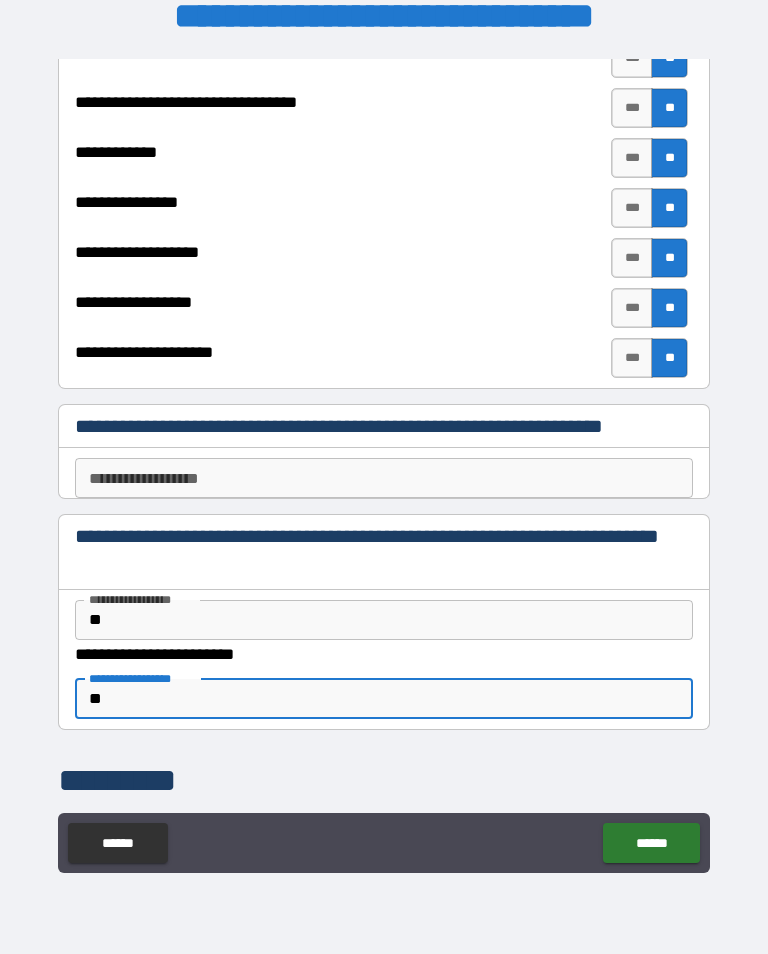 scroll, scrollTop: 344, scrollLeft: 0, axis: vertical 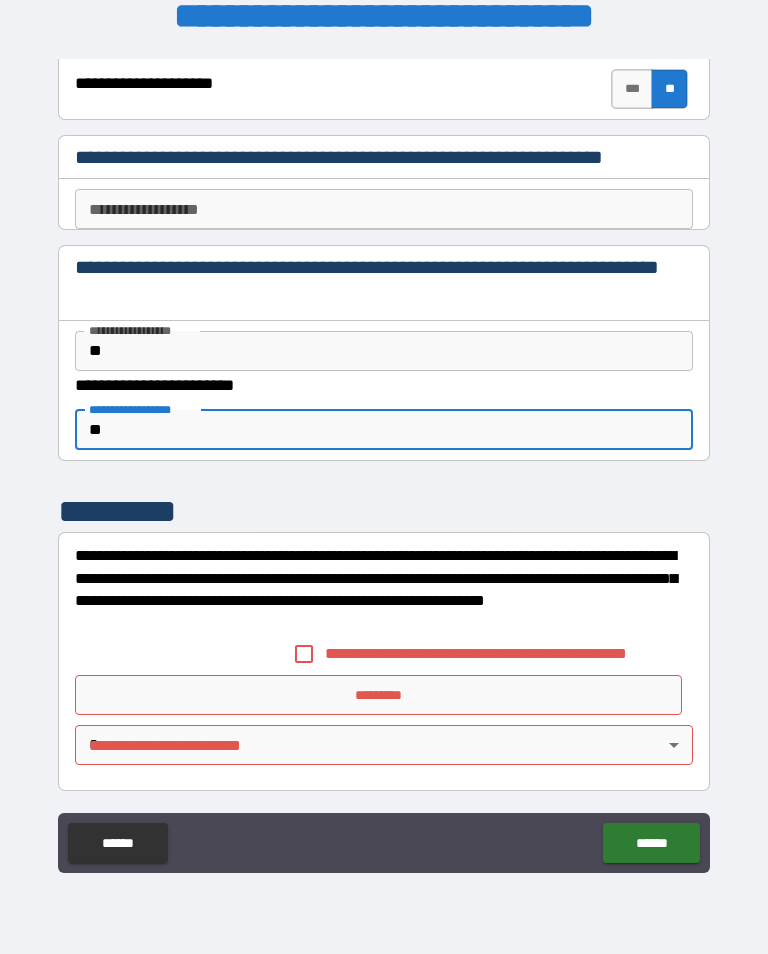 type on "**" 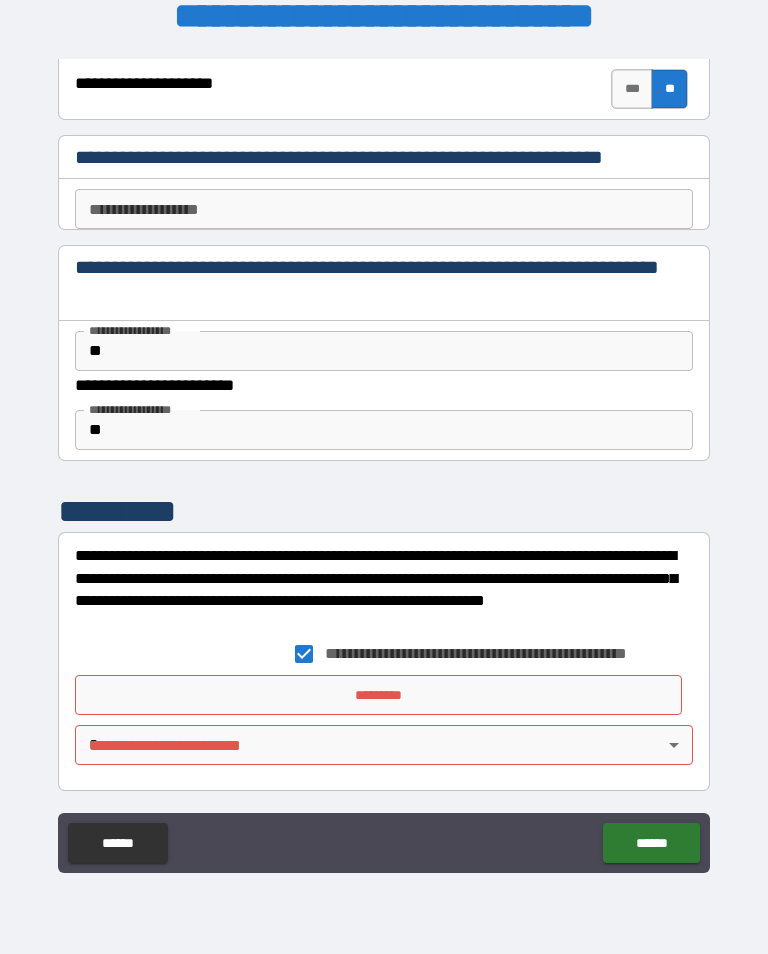 scroll, scrollTop: 4890, scrollLeft: 0, axis: vertical 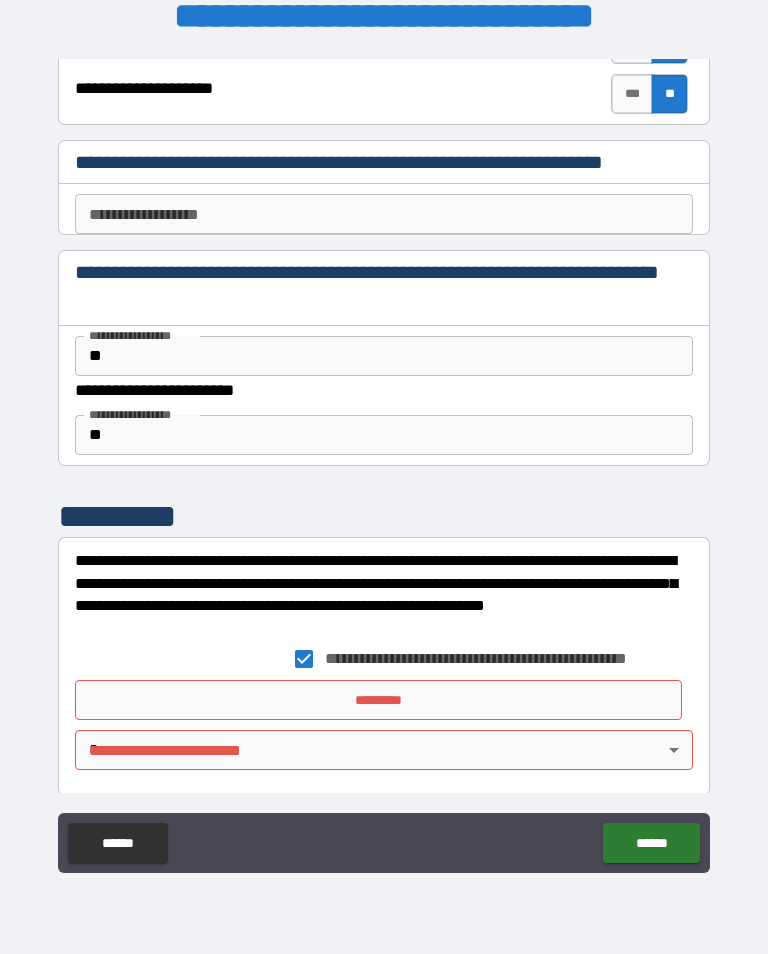 click on "*********" at bounding box center [378, 700] 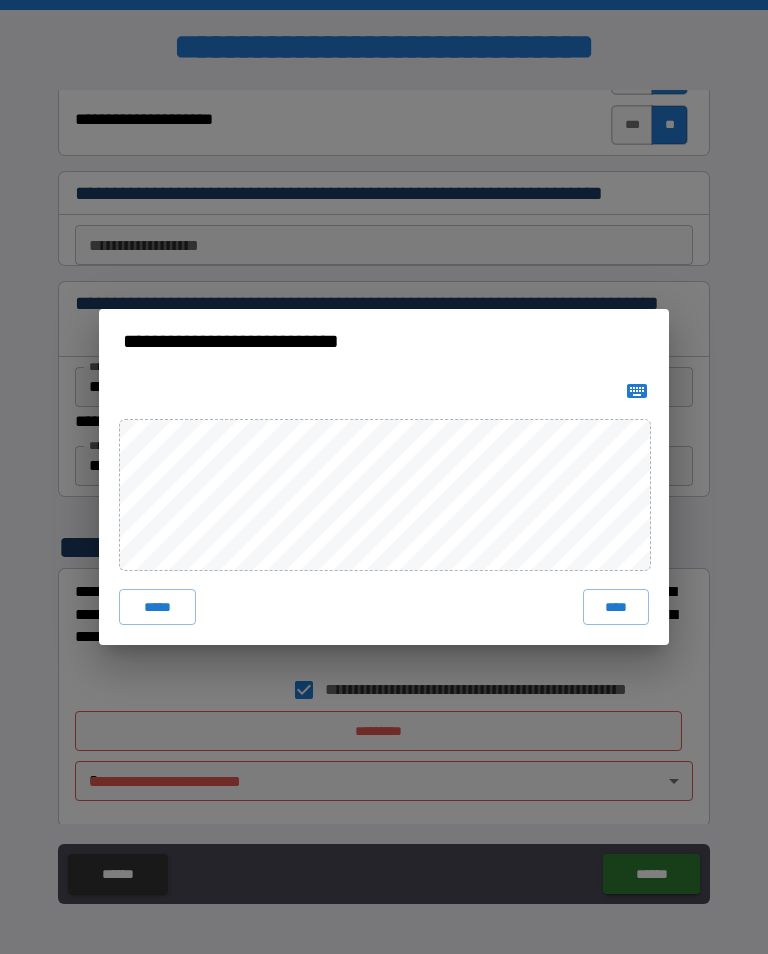 scroll, scrollTop: 0, scrollLeft: 0, axis: both 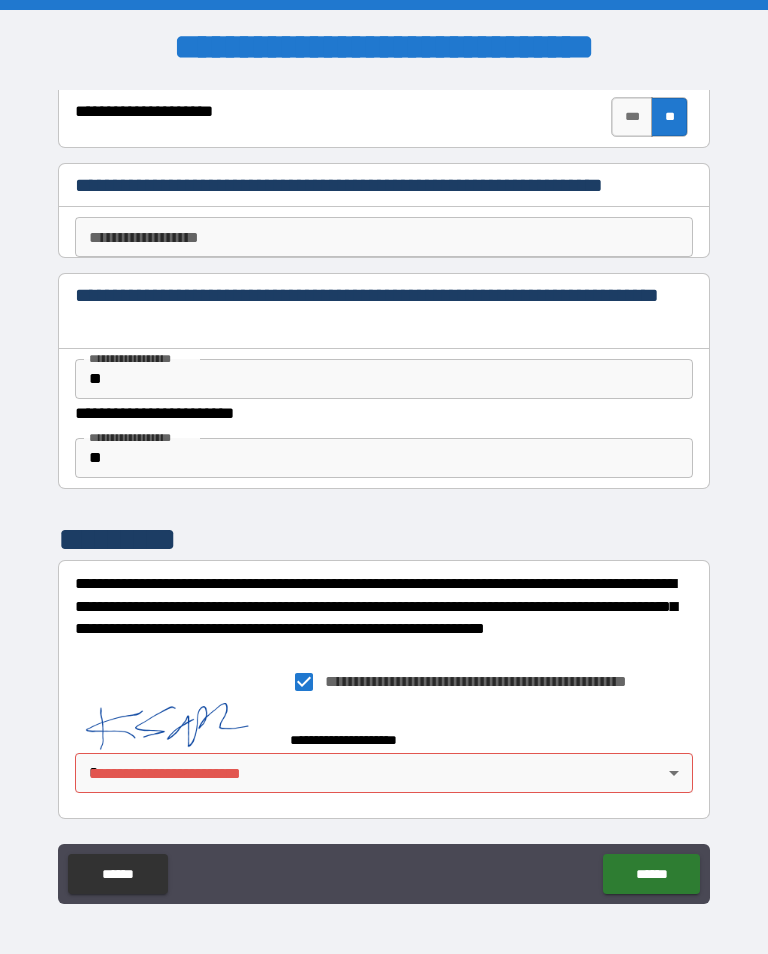 click on "**********" at bounding box center [384, 492] 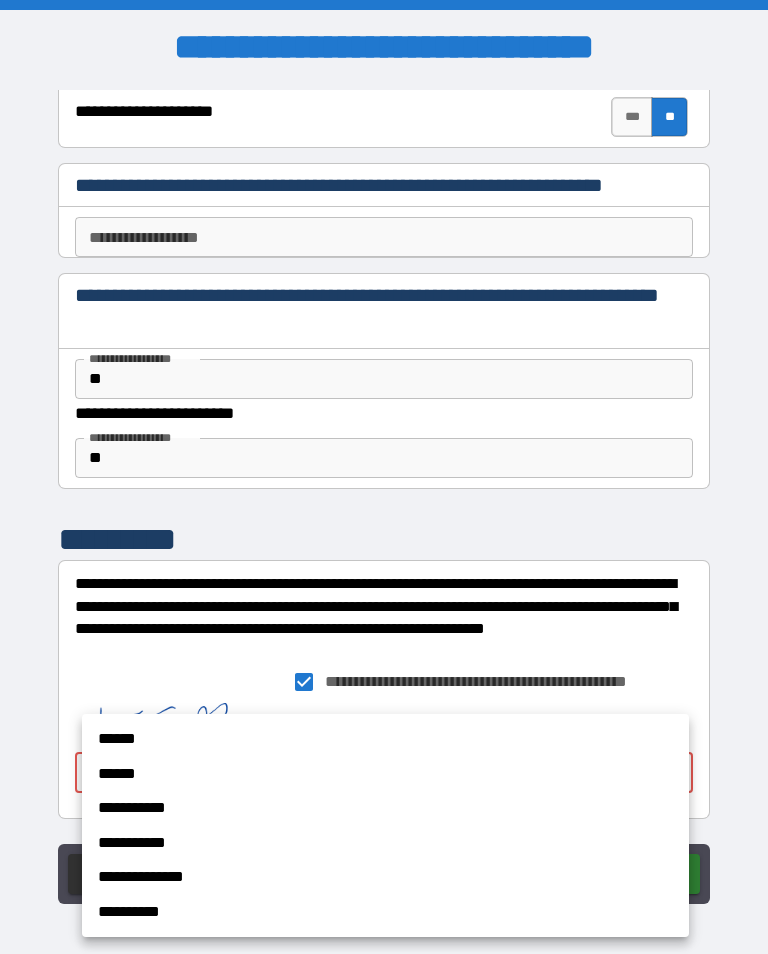 scroll, scrollTop: 4907, scrollLeft: 0, axis: vertical 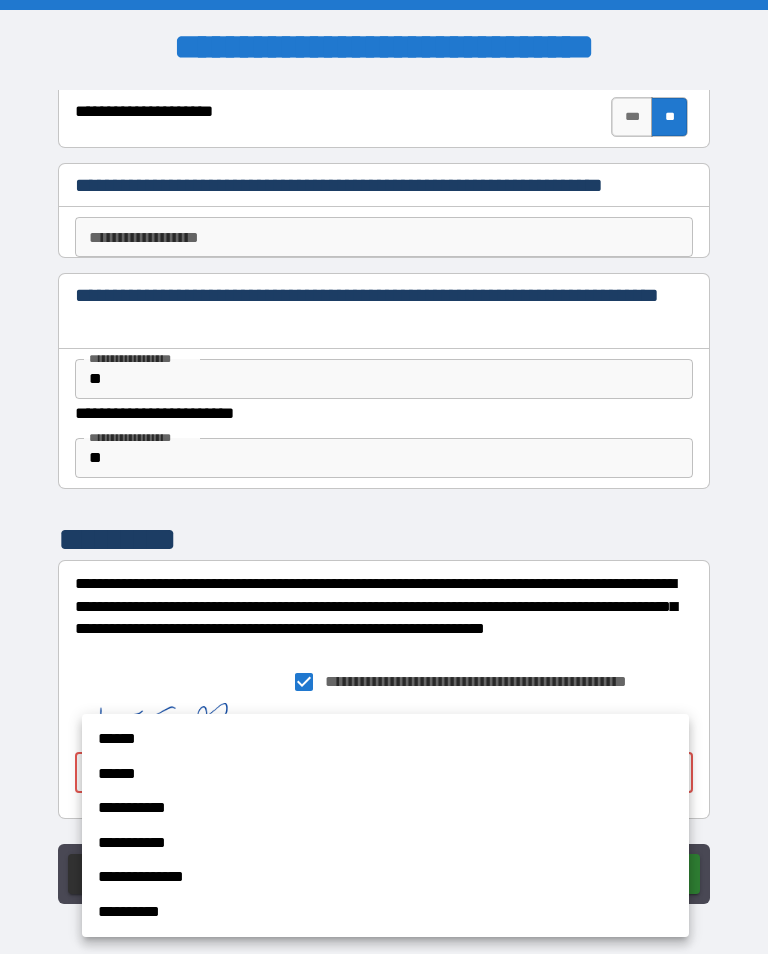click on "******" at bounding box center [378, 739] 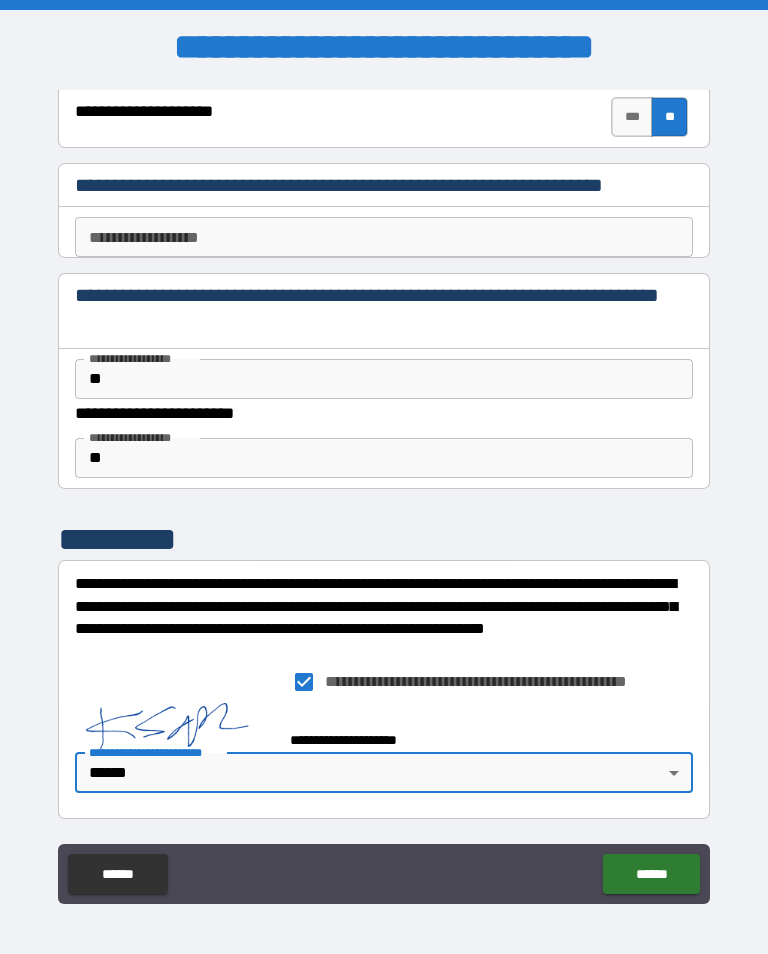 type on "******" 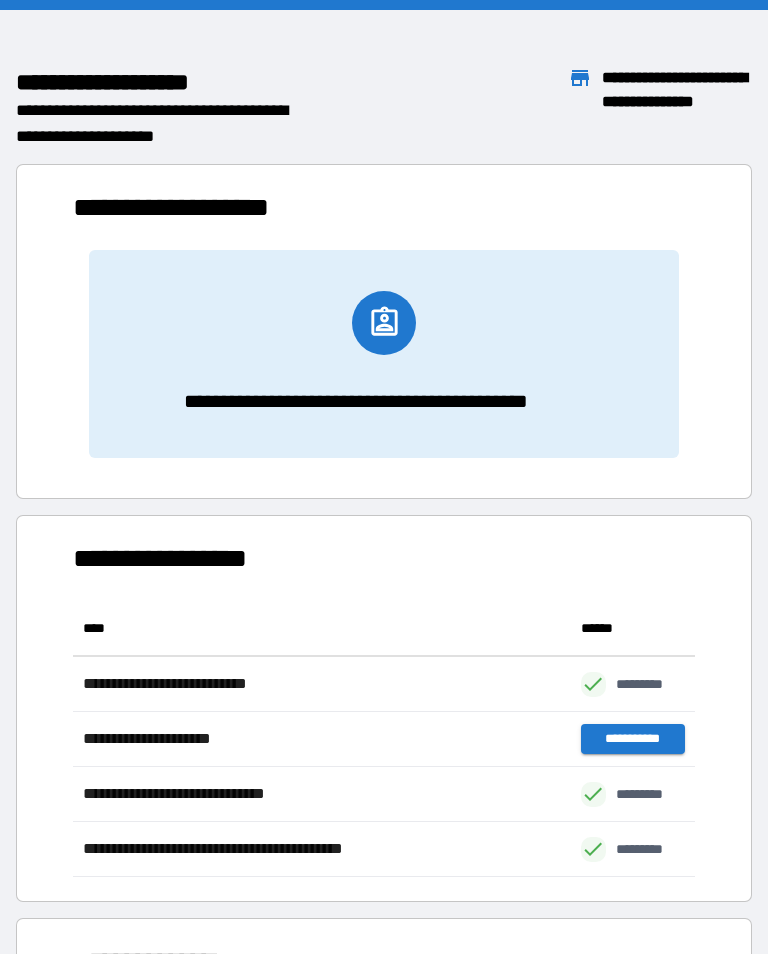 scroll, scrollTop: 1, scrollLeft: 1, axis: both 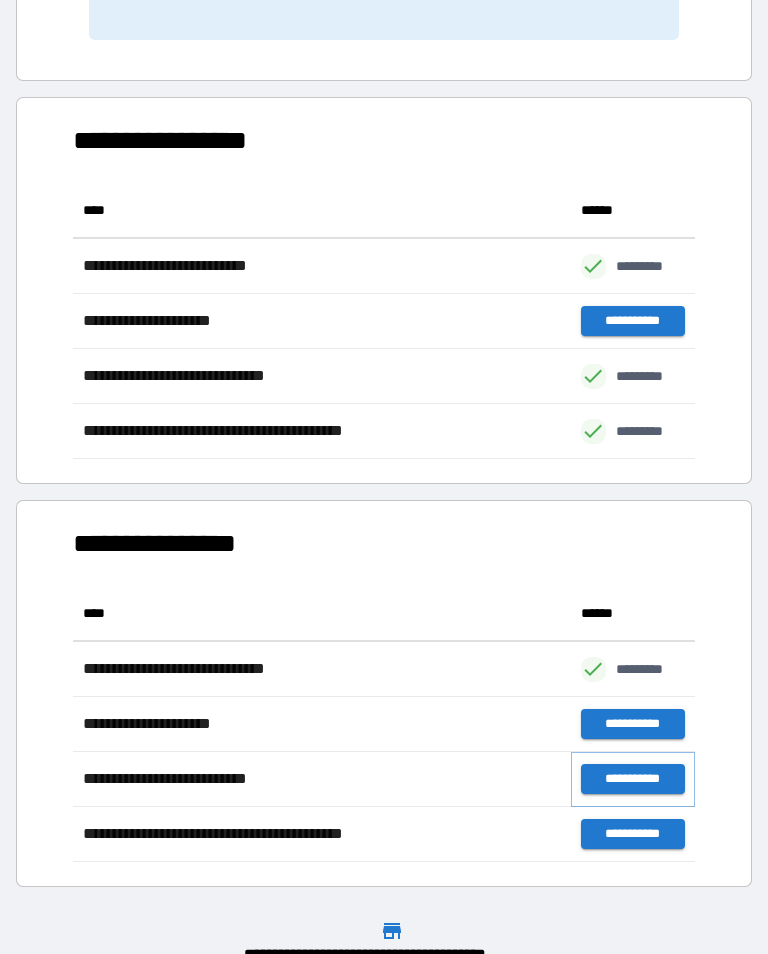 click on "**********" at bounding box center (633, 779) 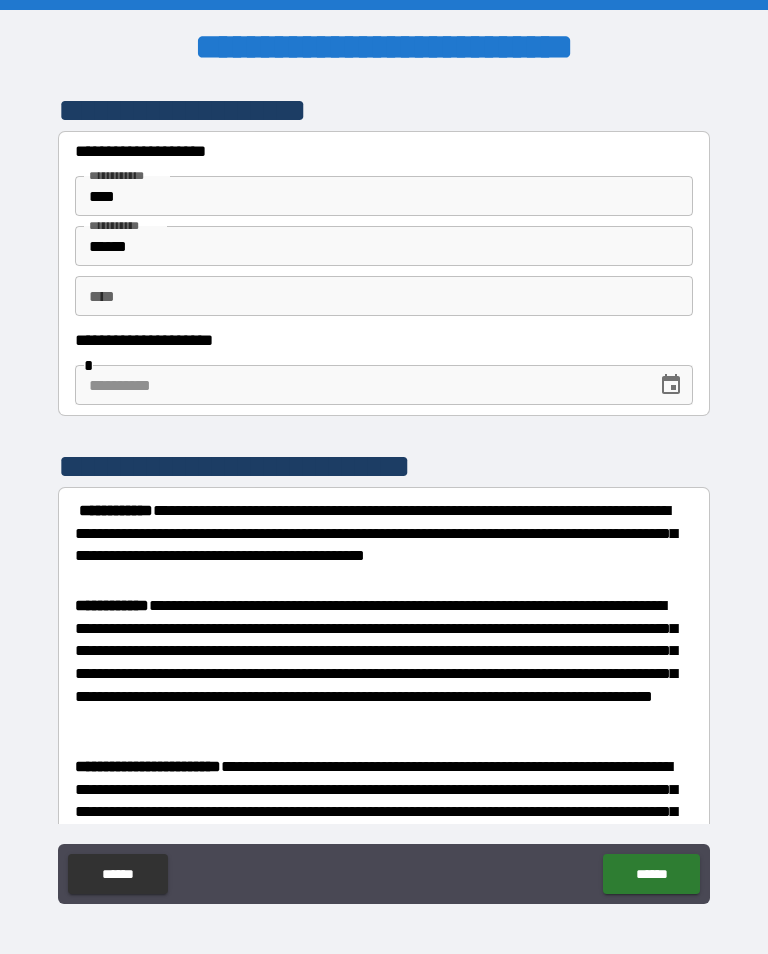 click on "**   *" at bounding box center (384, 296) 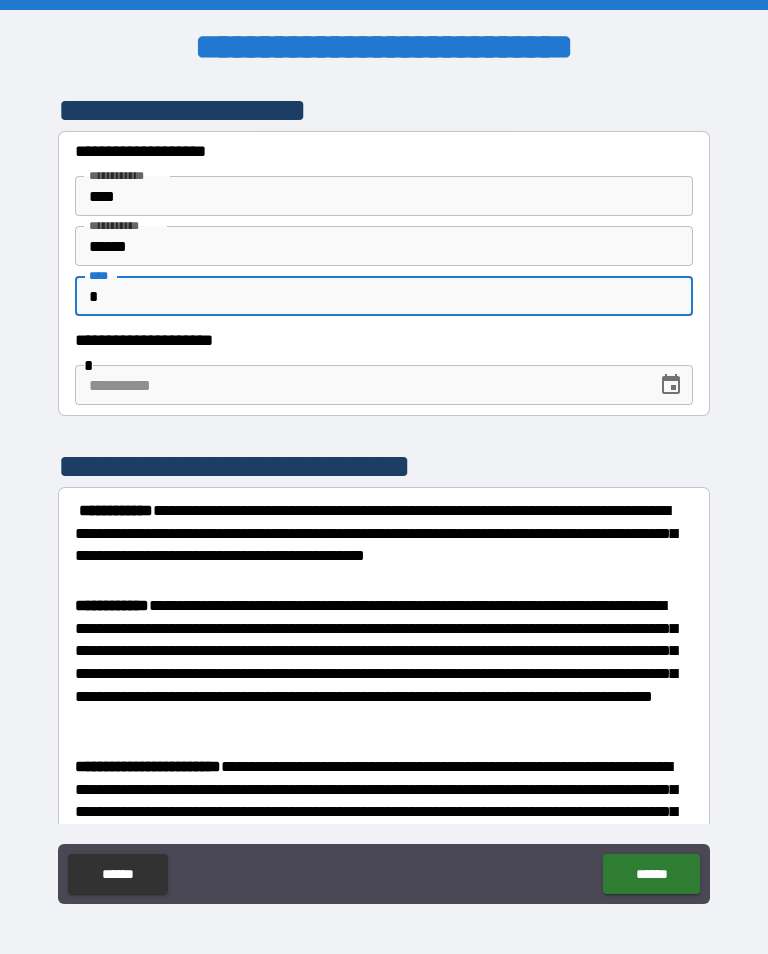 type on "*" 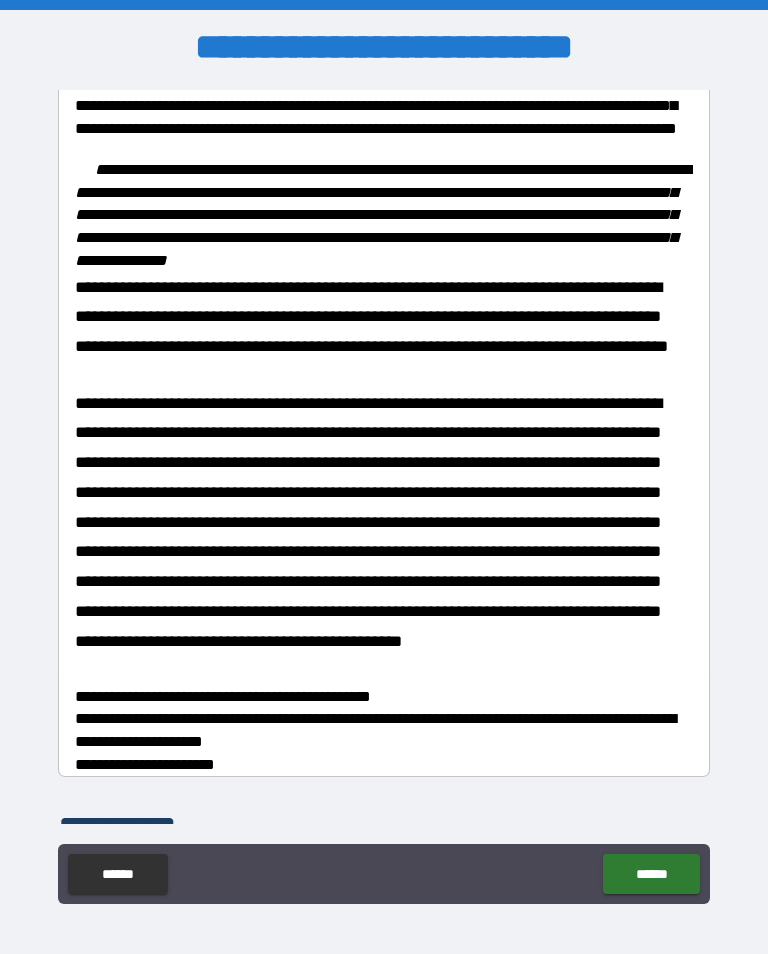 scroll, scrollTop: 2021, scrollLeft: 0, axis: vertical 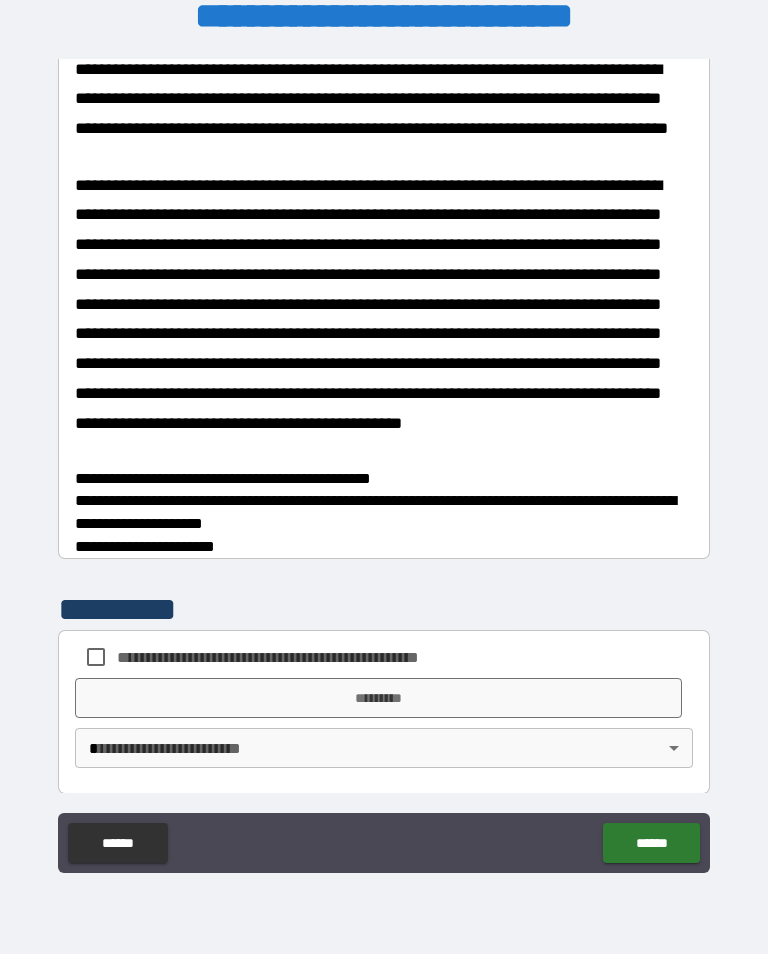 type on "**********" 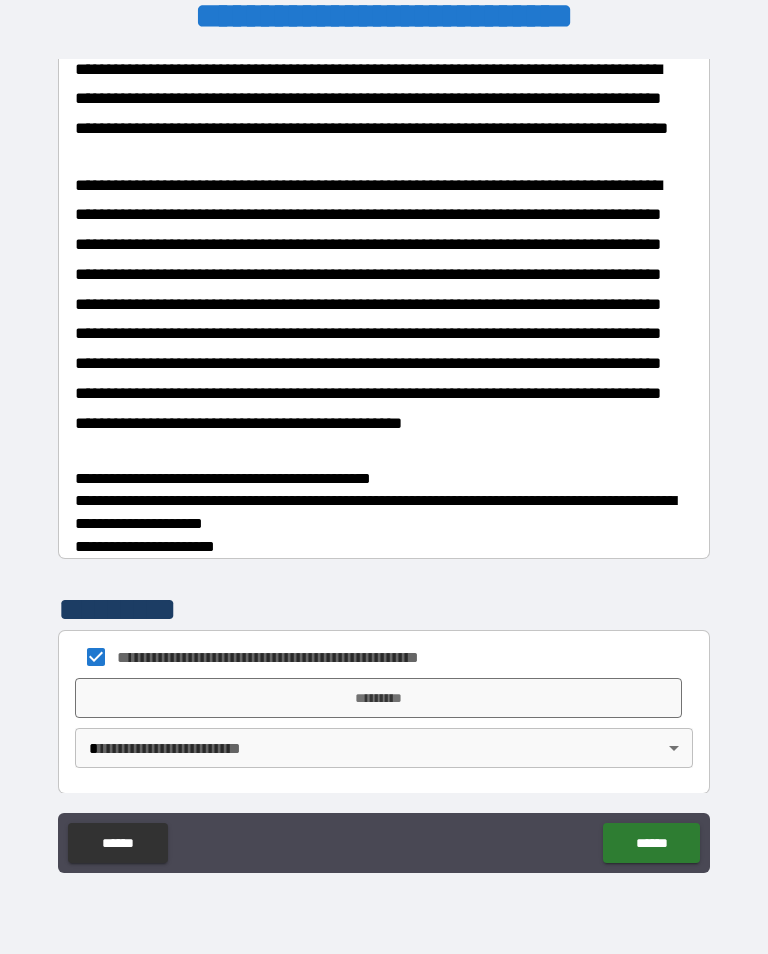 scroll, scrollTop: 2016, scrollLeft: 0, axis: vertical 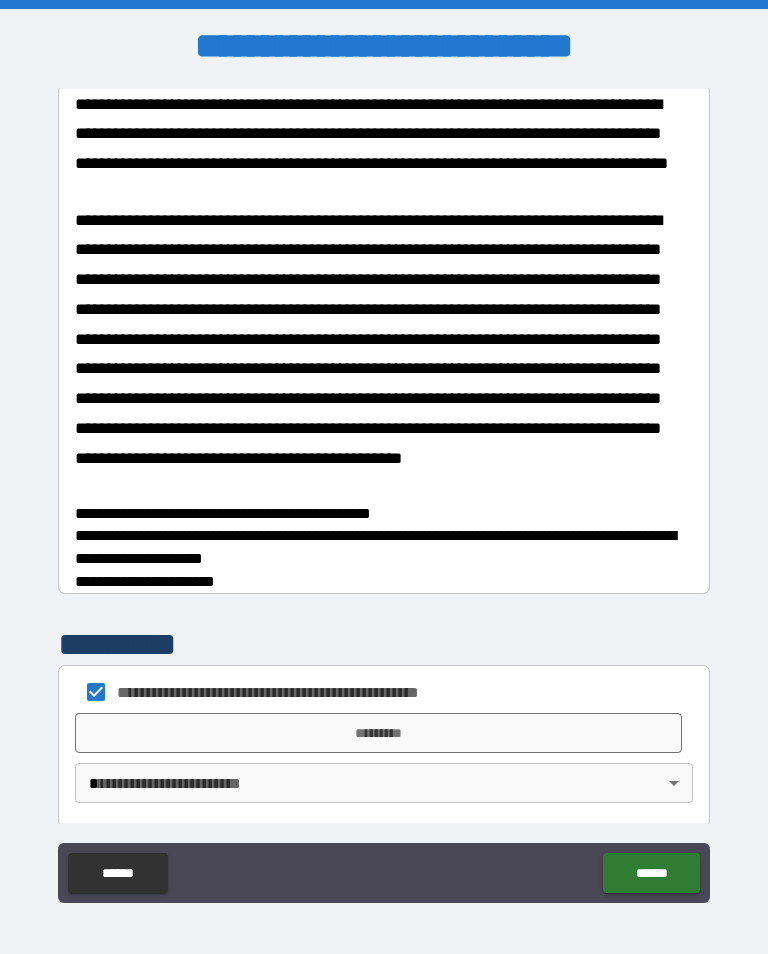 click on "*********" at bounding box center [378, 733] 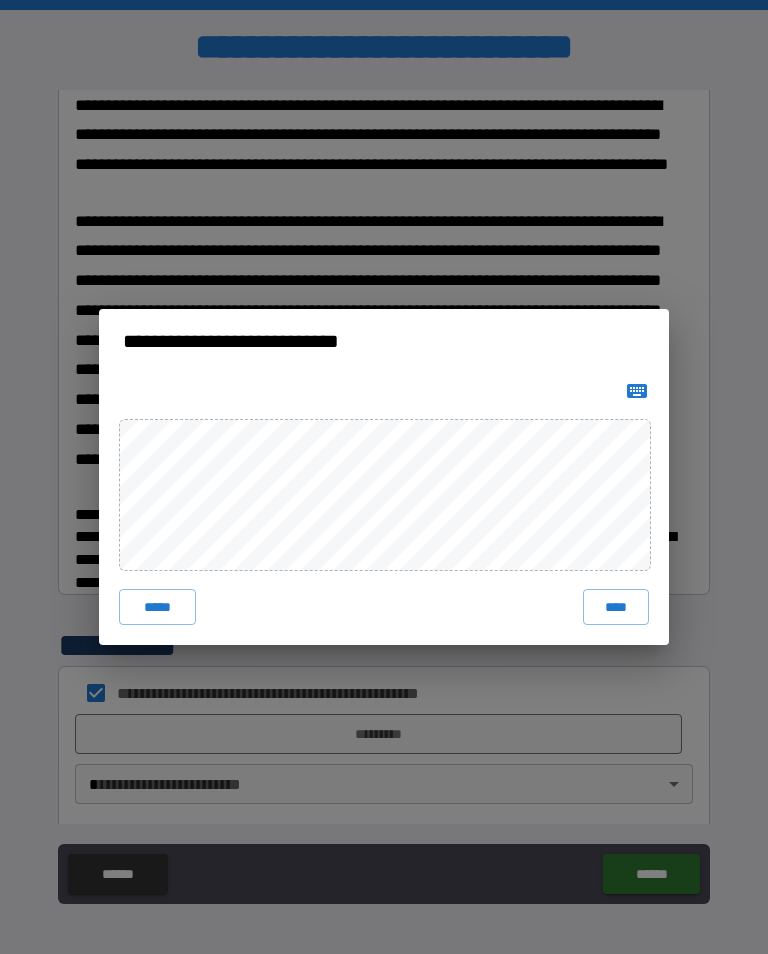 scroll, scrollTop: 0, scrollLeft: 0, axis: both 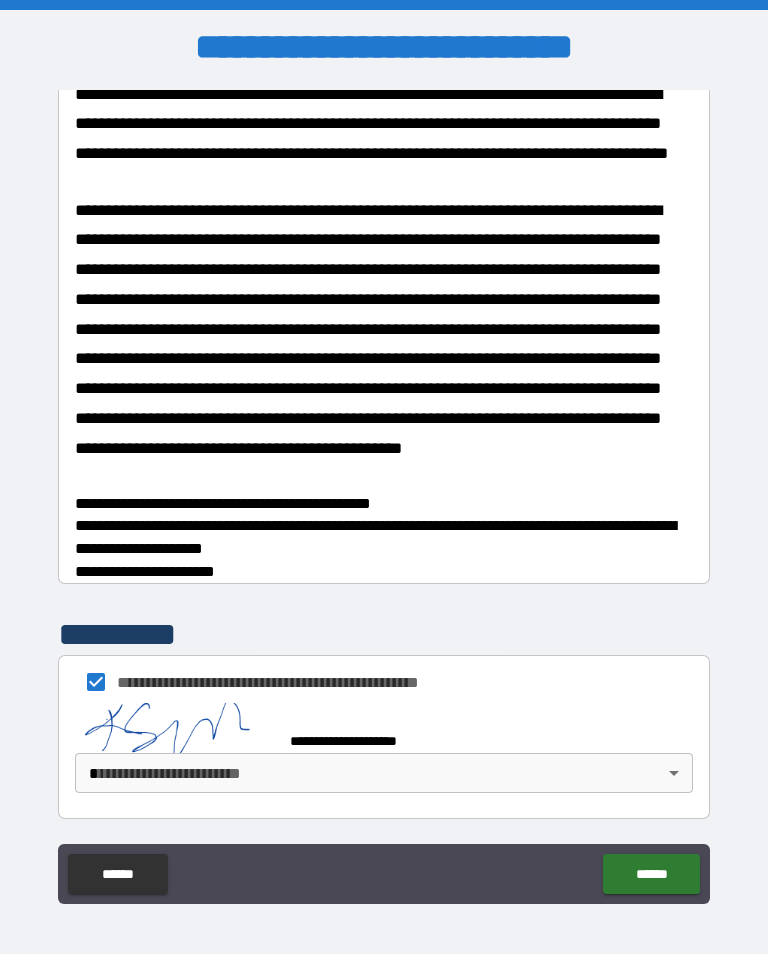 click on "**********" at bounding box center (384, 492) 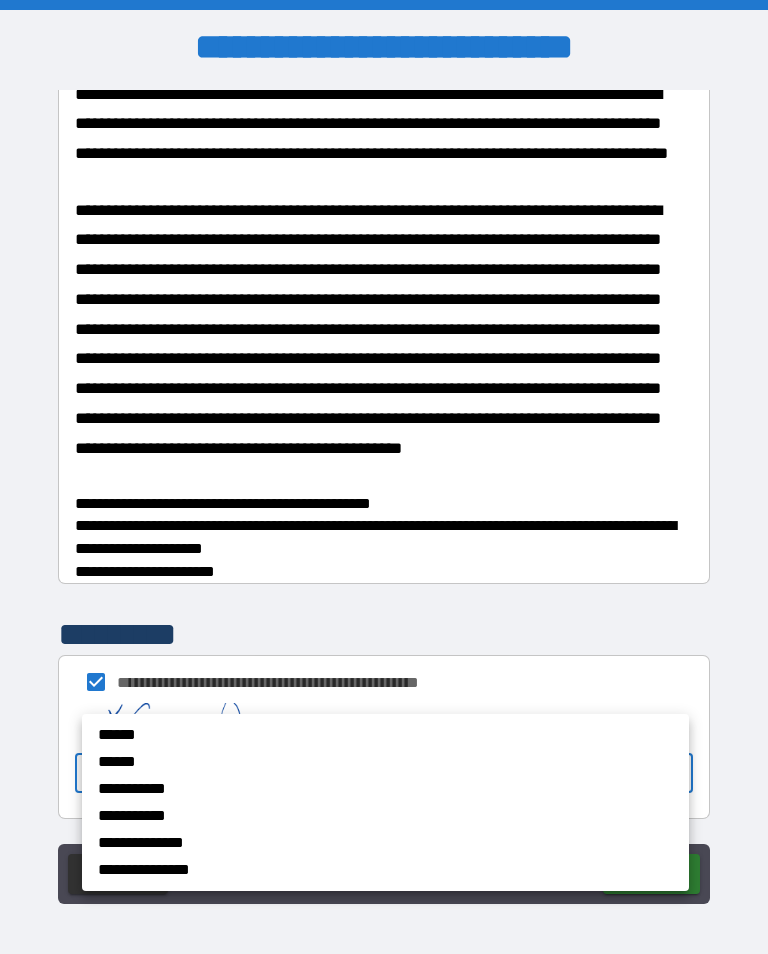 scroll, scrollTop: 2033, scrollLeft: 0, axis: vertical 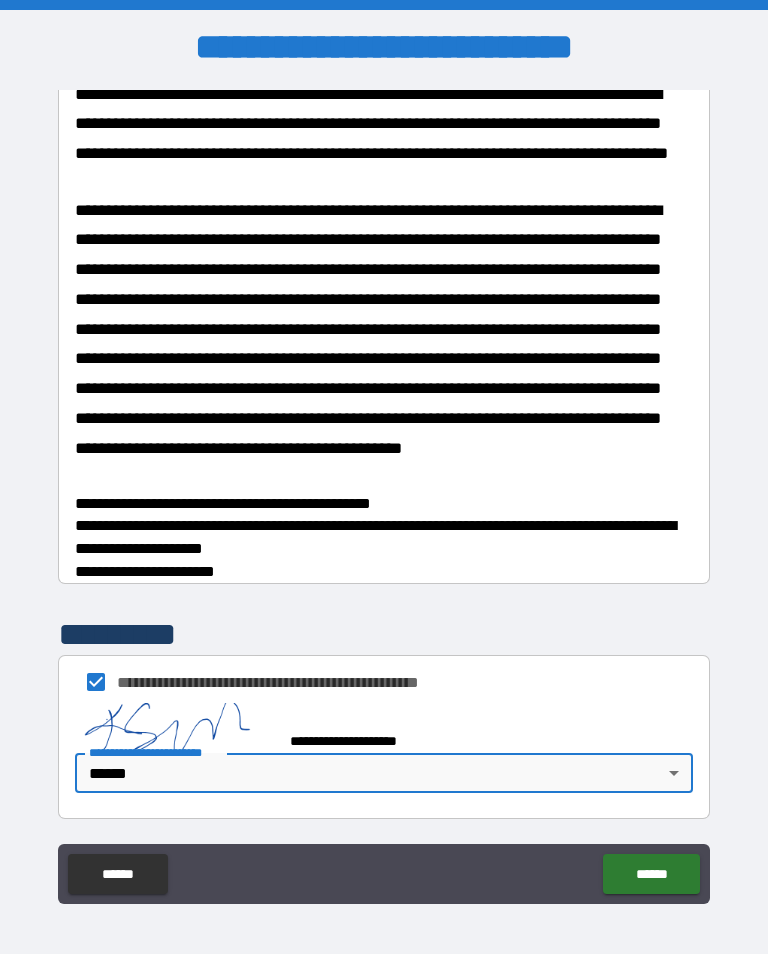 type on "******" 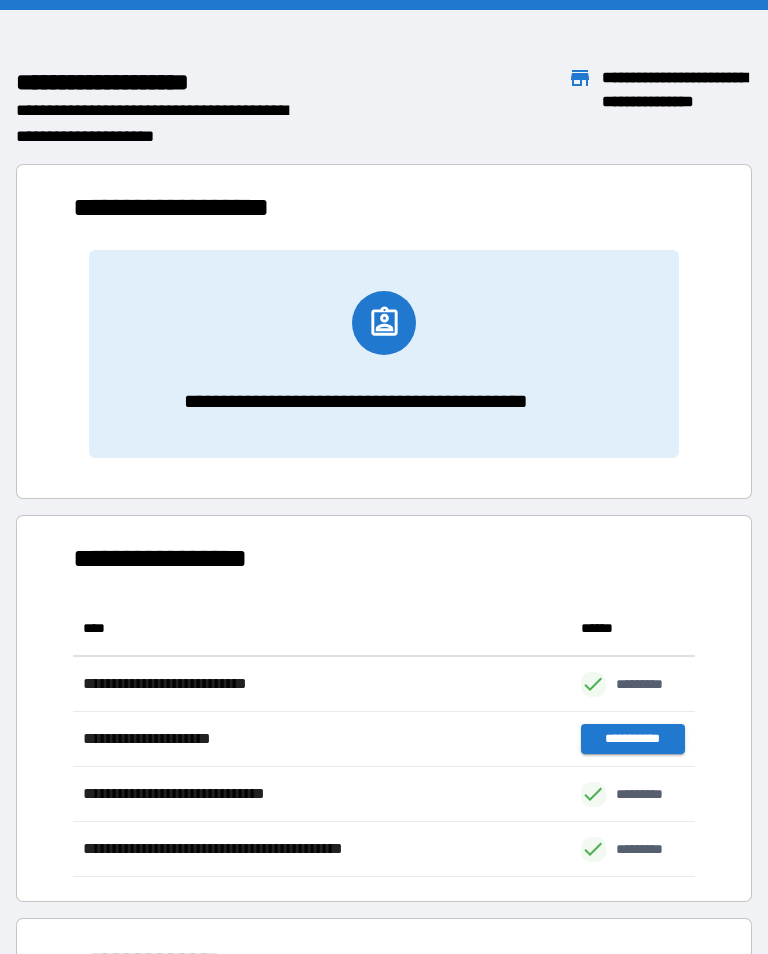 scroll, scrollTop: 1, scrollLeft: 1, axis: both 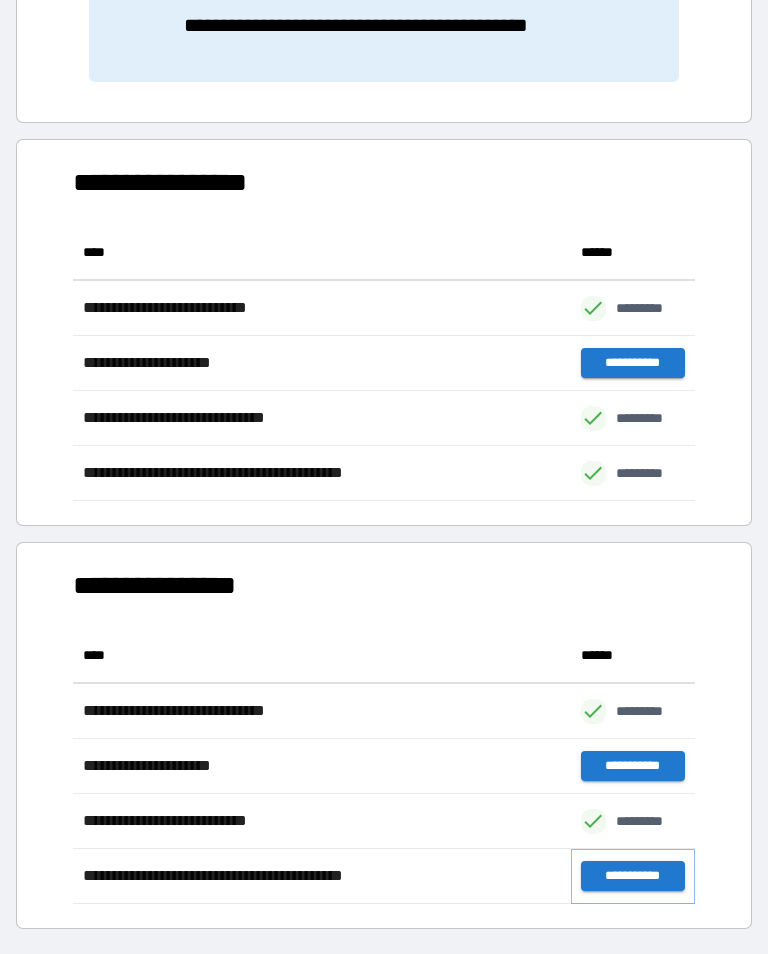 click on "**********" at bounding box center [633, 876] 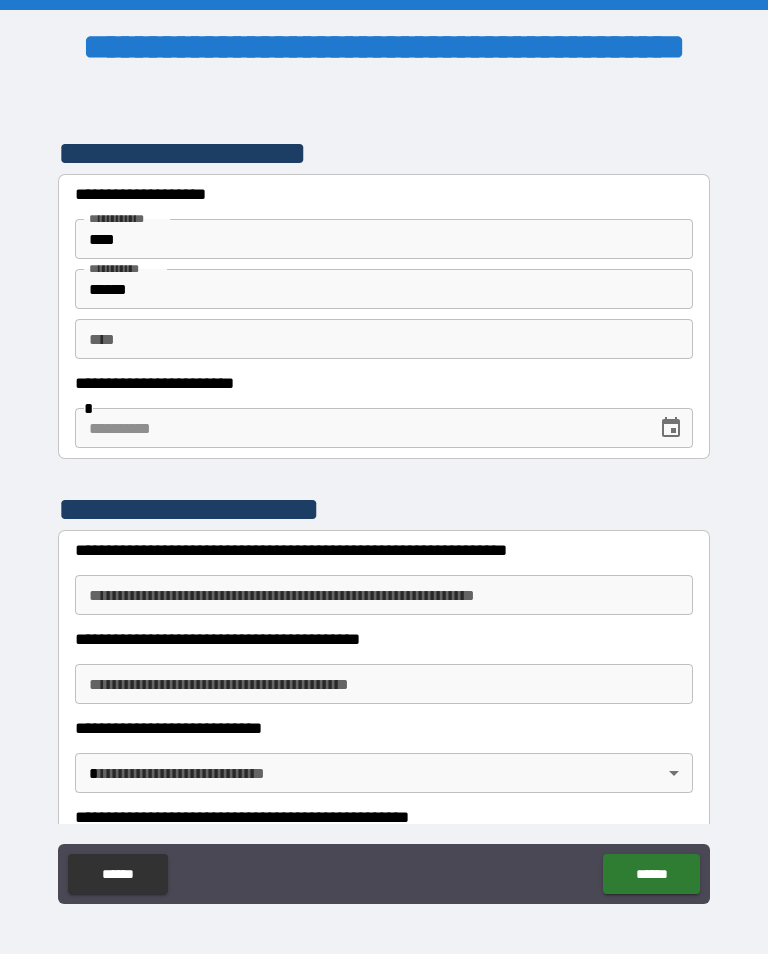 click at bounding box center [359, 428] 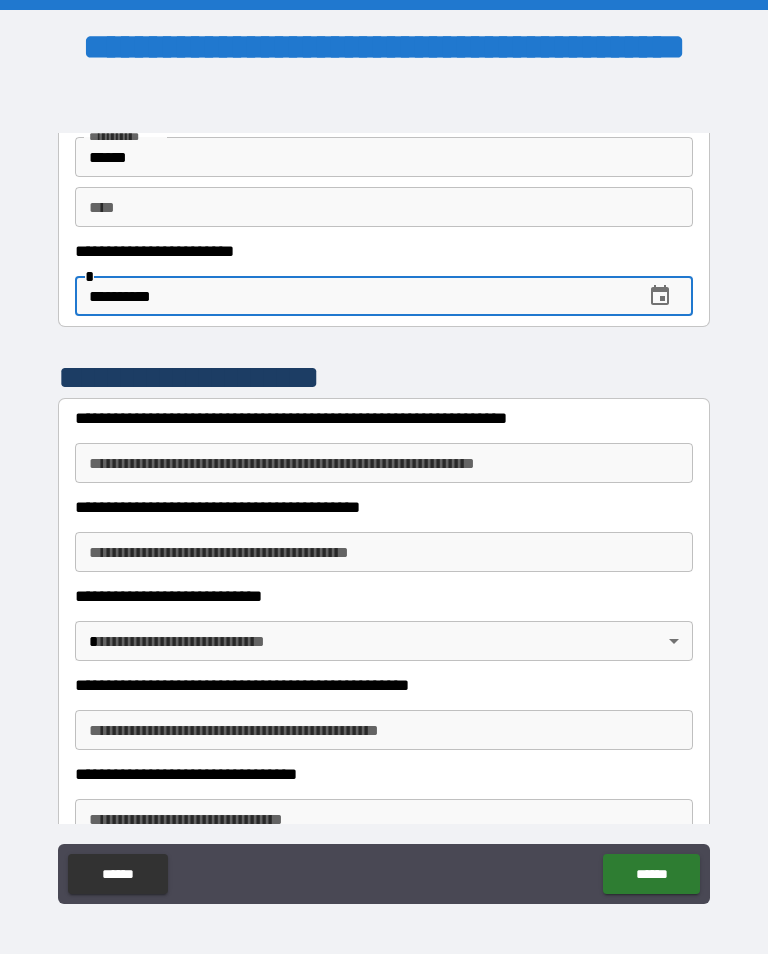 scroll, scrollTop: 219, scrollLeft: 0, axis: vertical 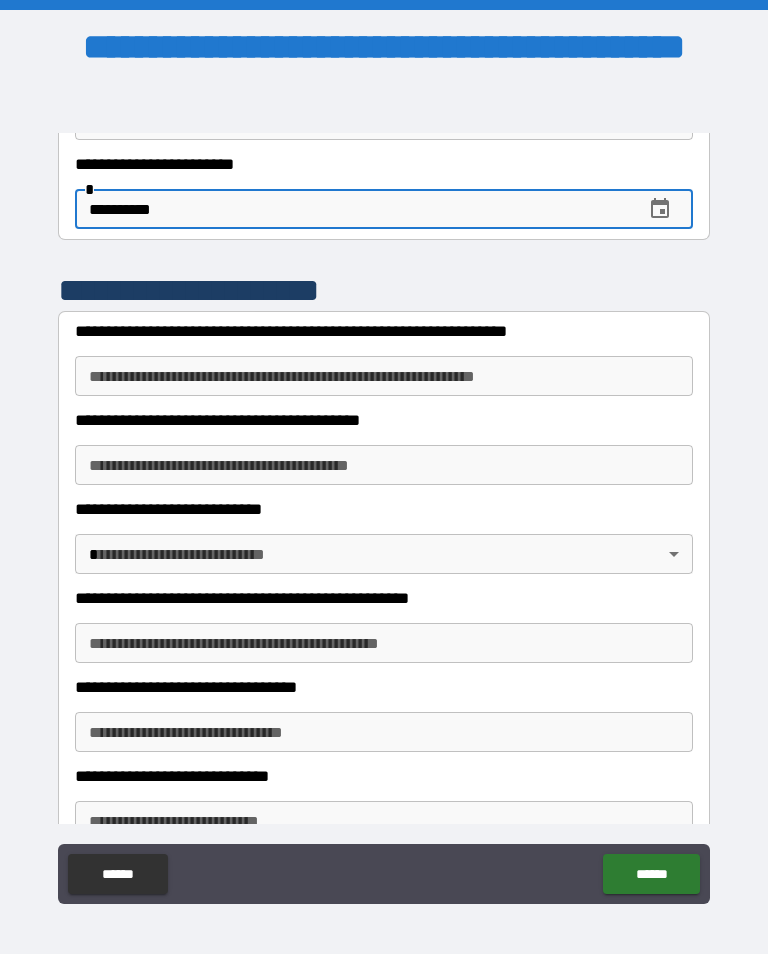 type on "**********" 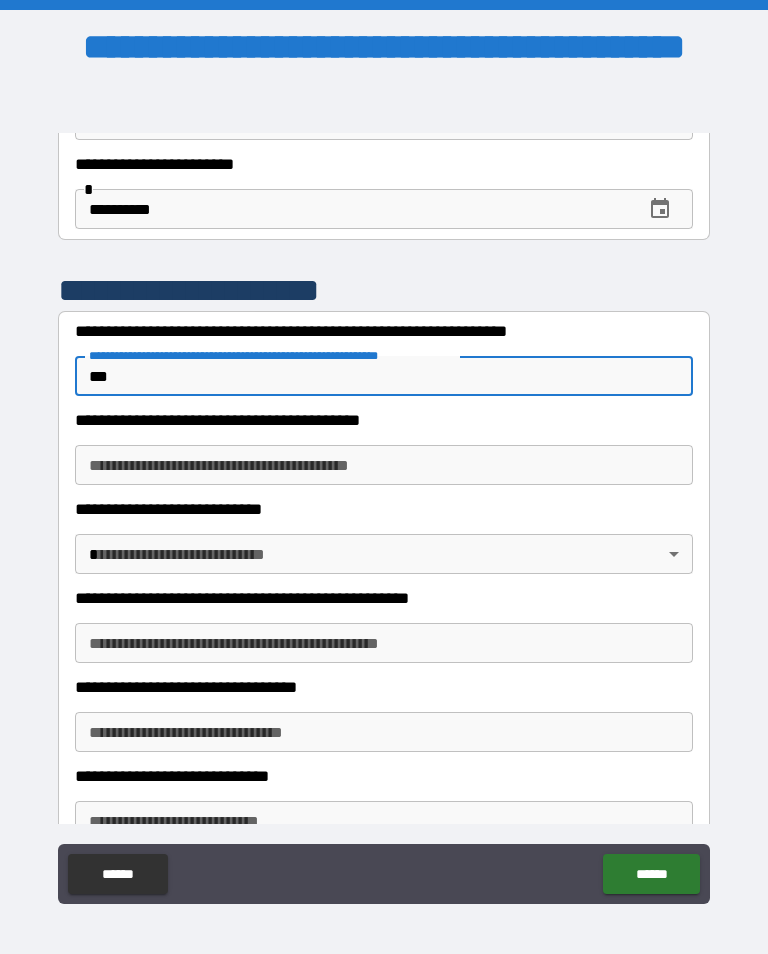 type on "***" 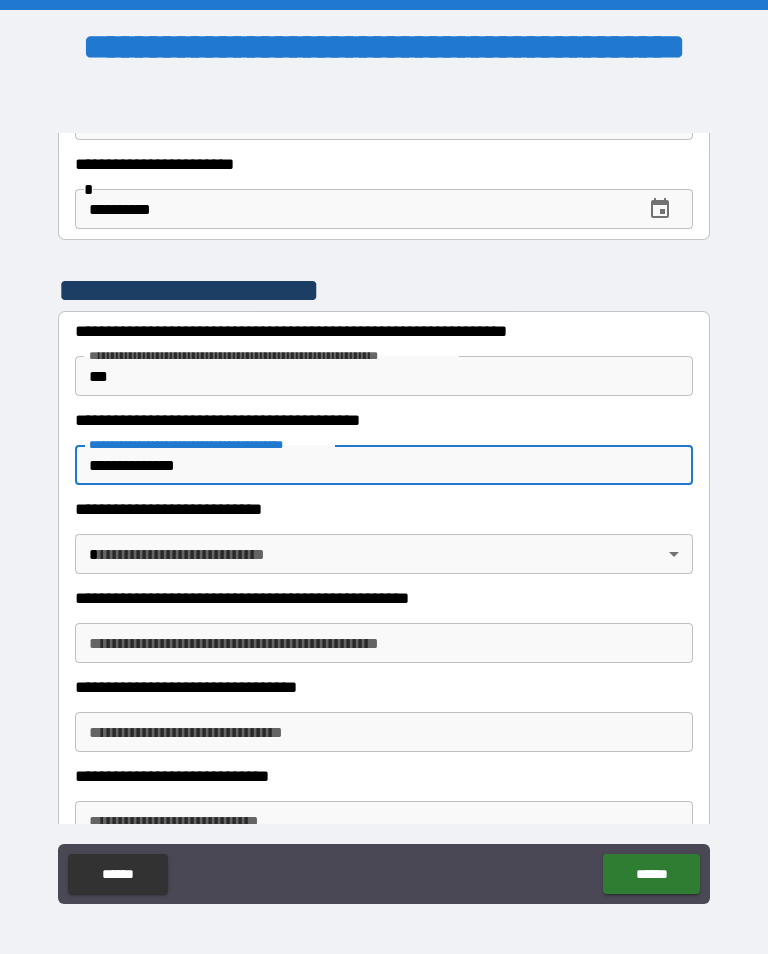 type on "**********" 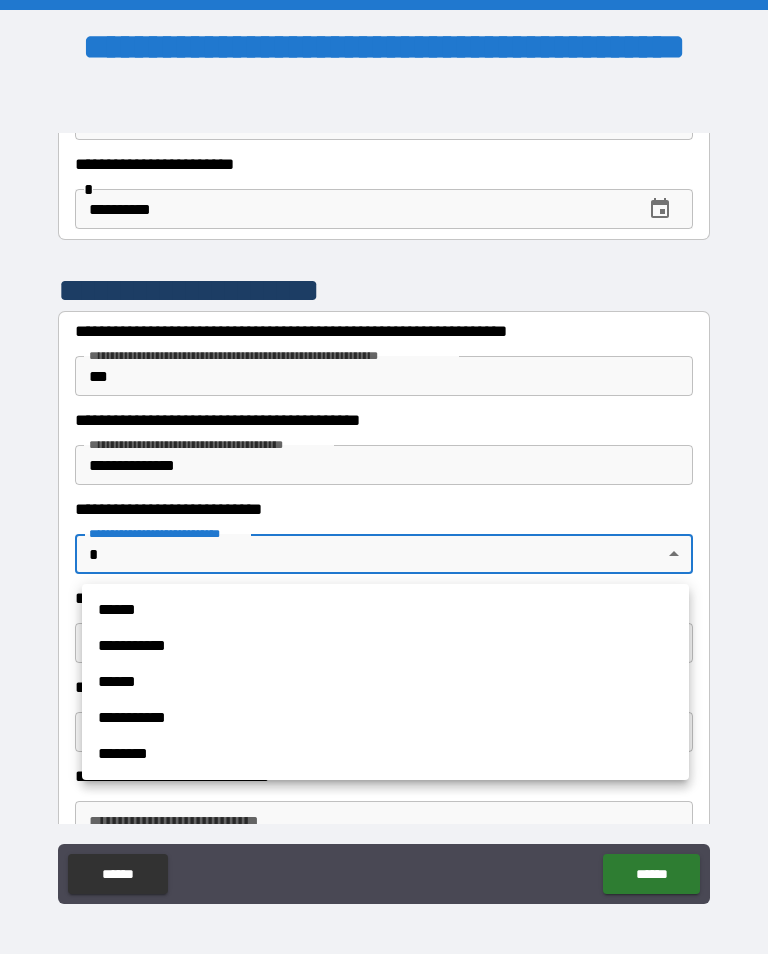 click on "******" at bounding box center (385, 682) 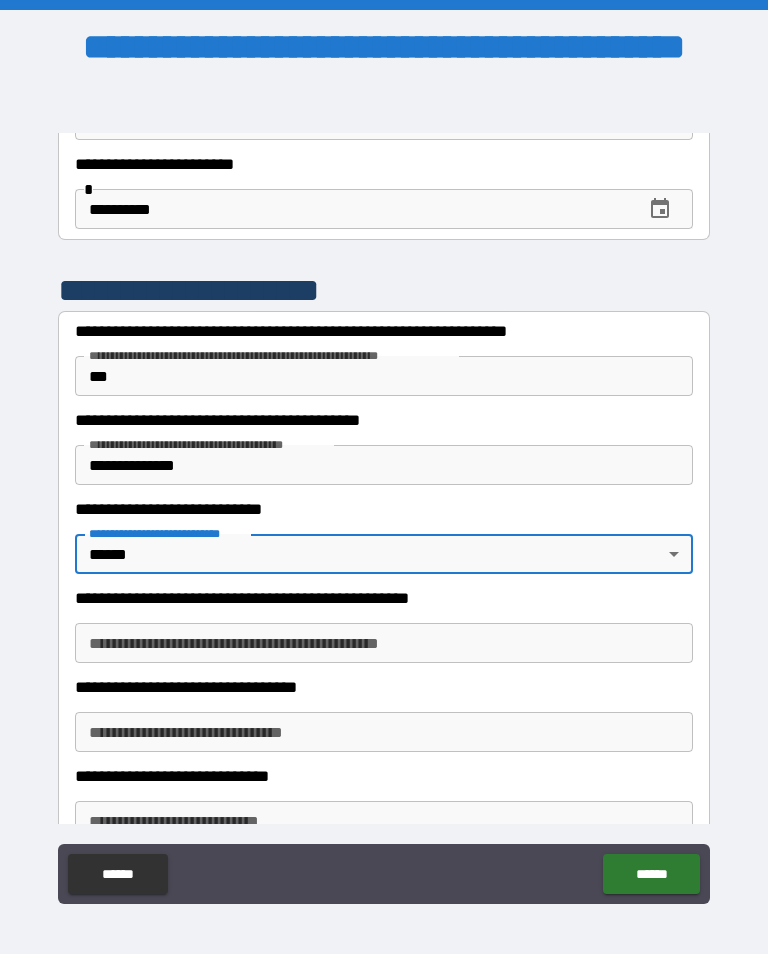 type on "******" 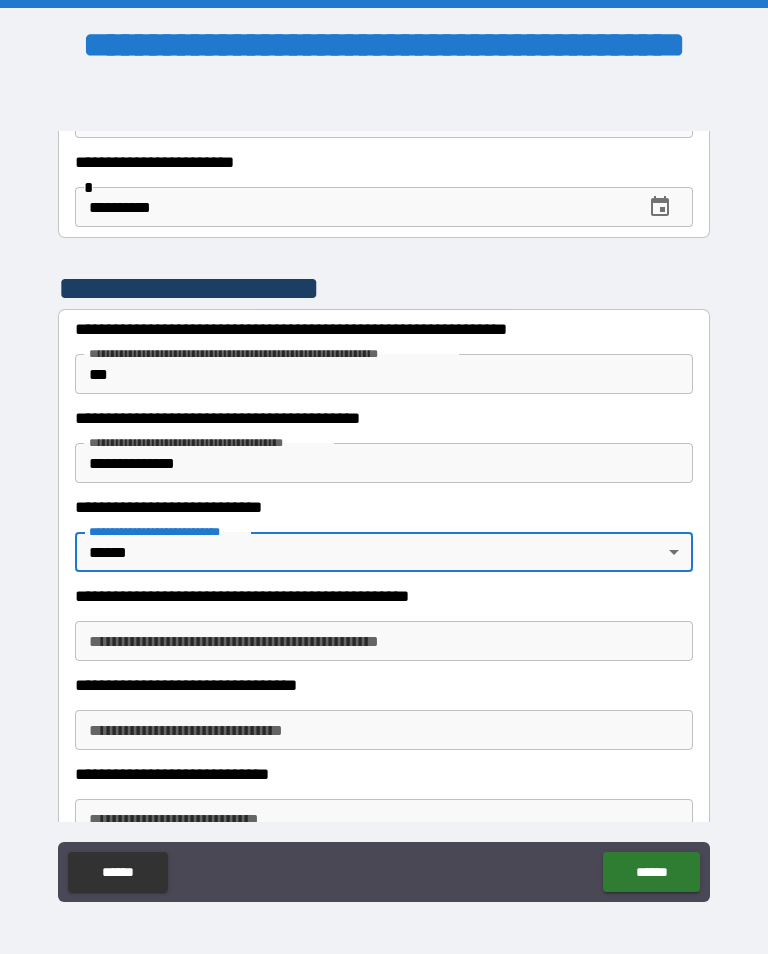 scroll, scrollTop: 1, scrollLeft: 0, axis: vertical 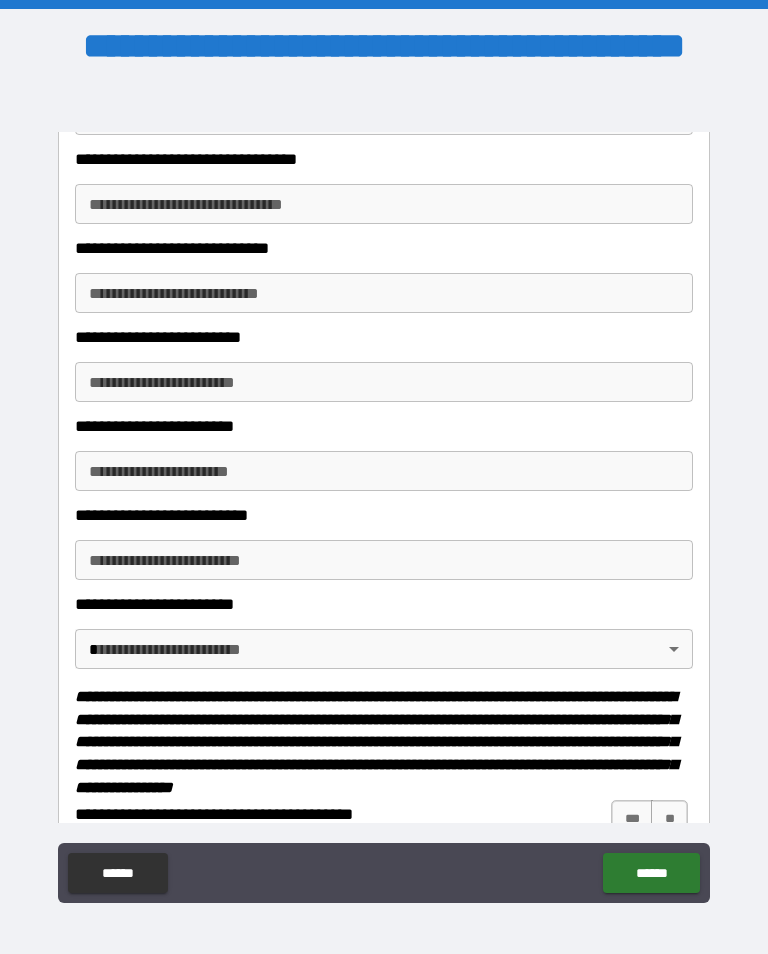 click on "**********" at bounding box center [384, 491] 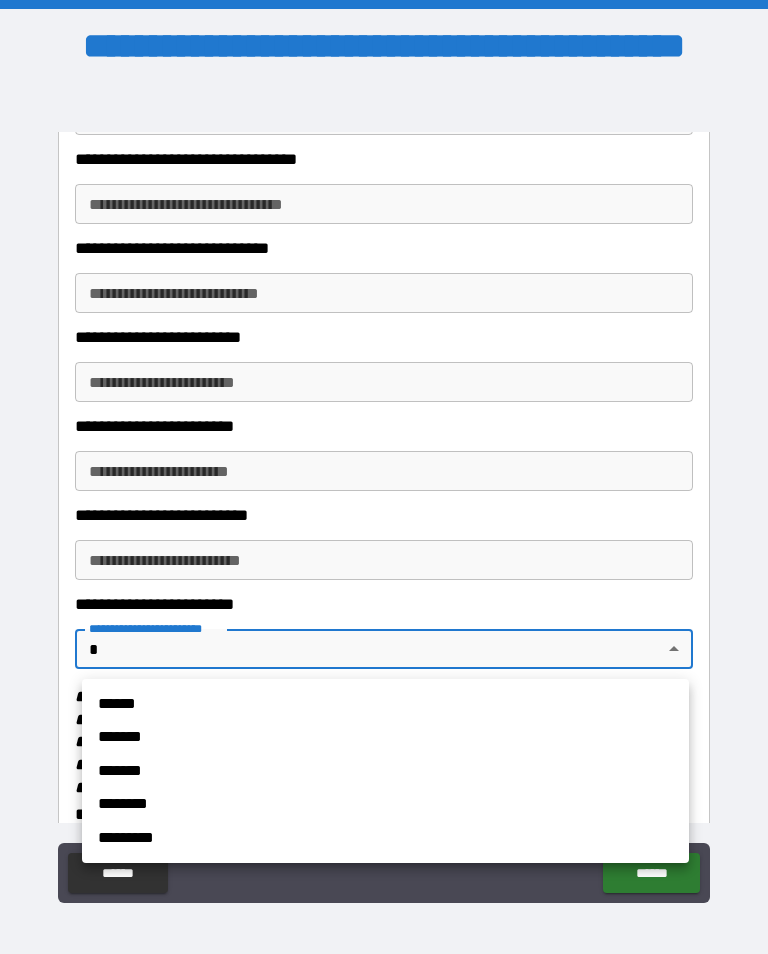click on "*******" at bounding box center (373, 738) 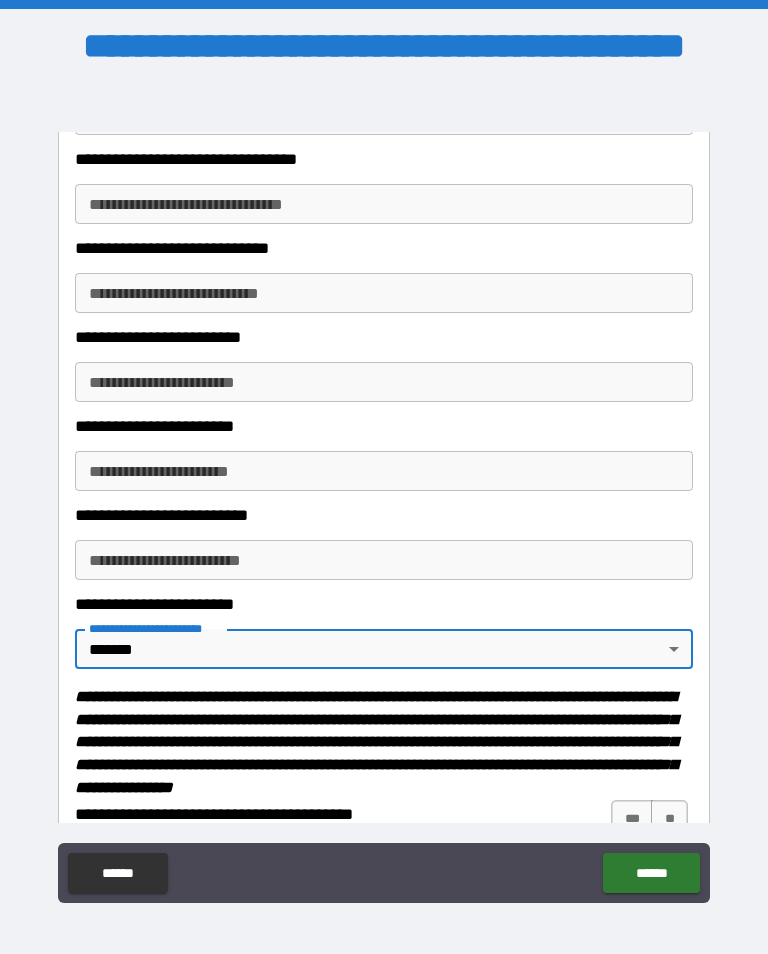 type on "*******" 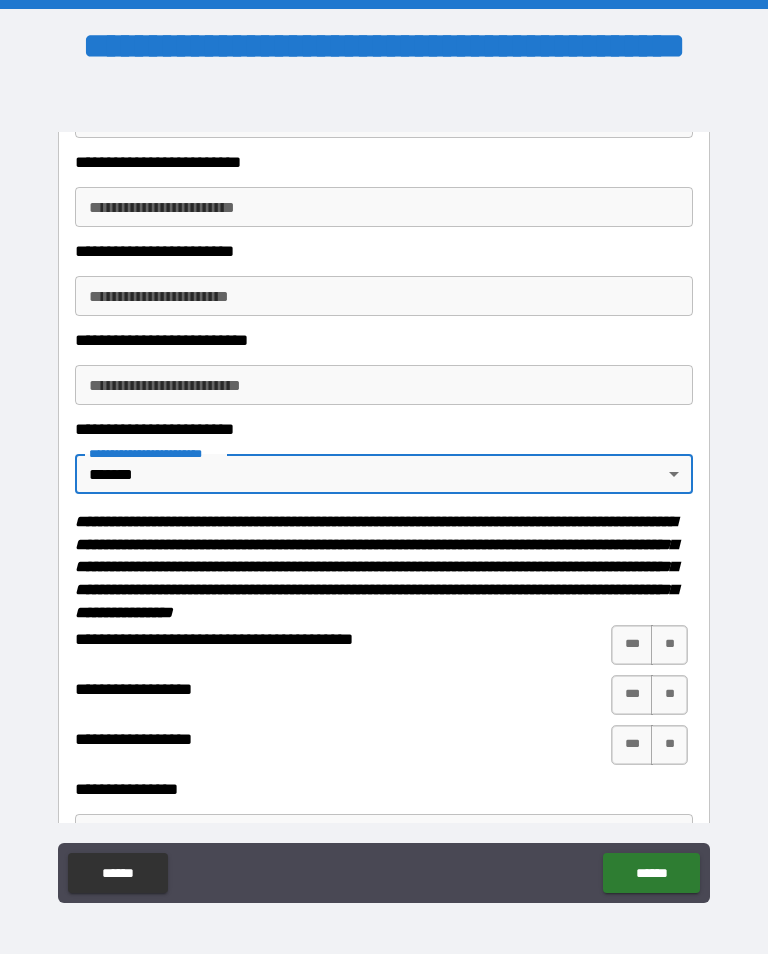 scroll, scrollTop: 944, scrollLeft: 0, axis: vertical 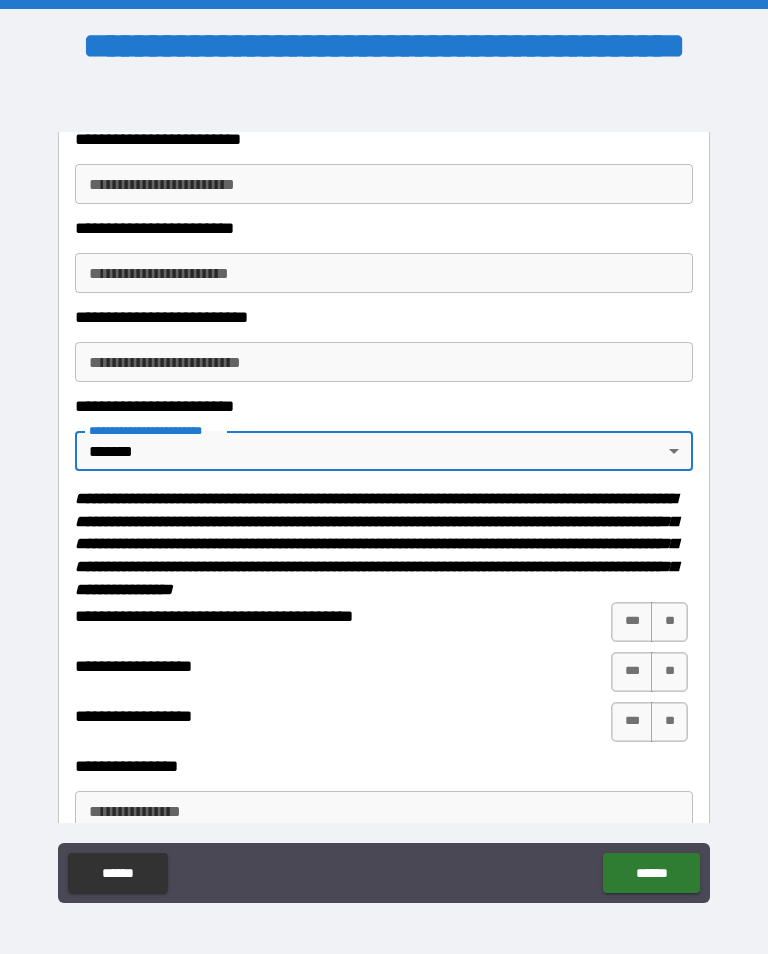click on "***" at bounding box center (632, 622) 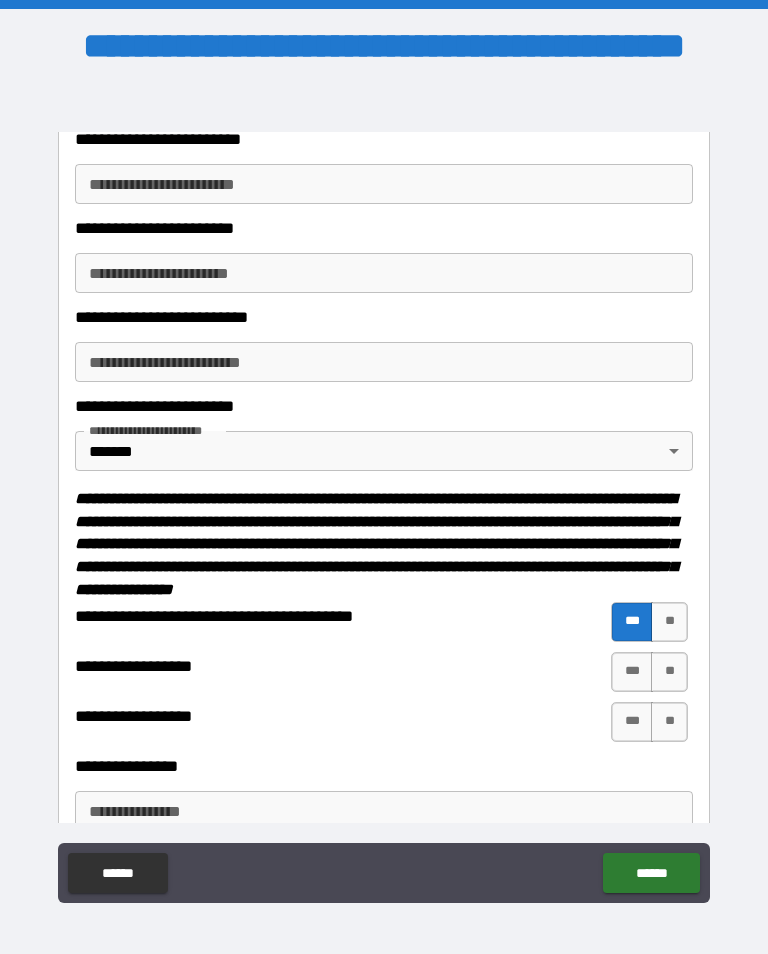 click on "**" at bounding box center (669, 672) 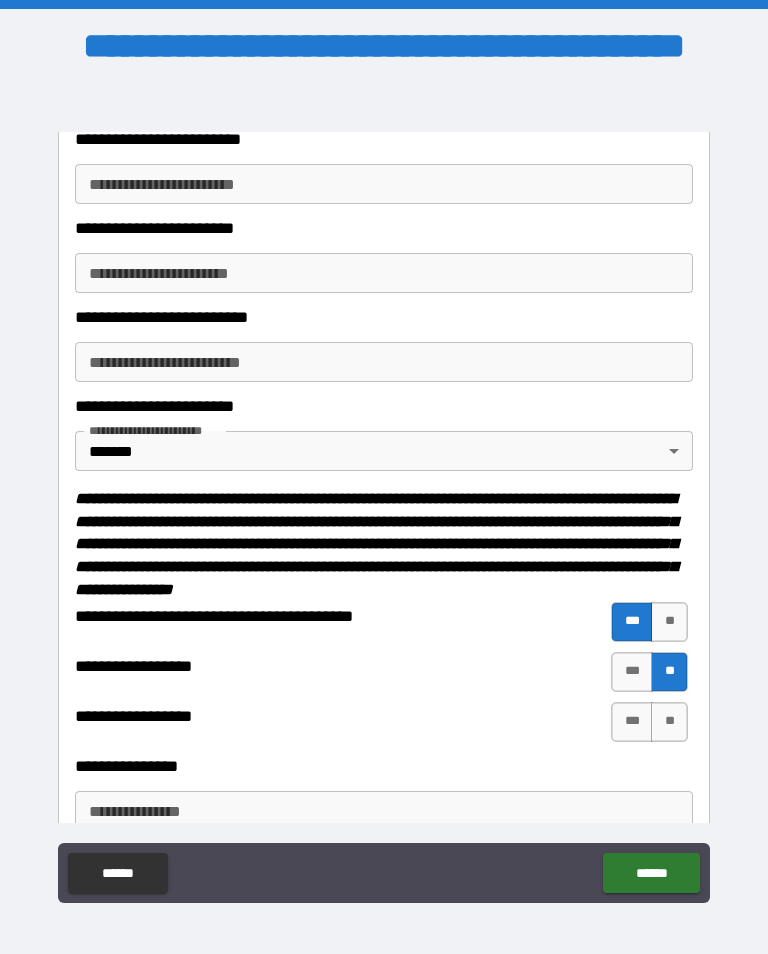 click on "**" at bounding box center [669, 722] 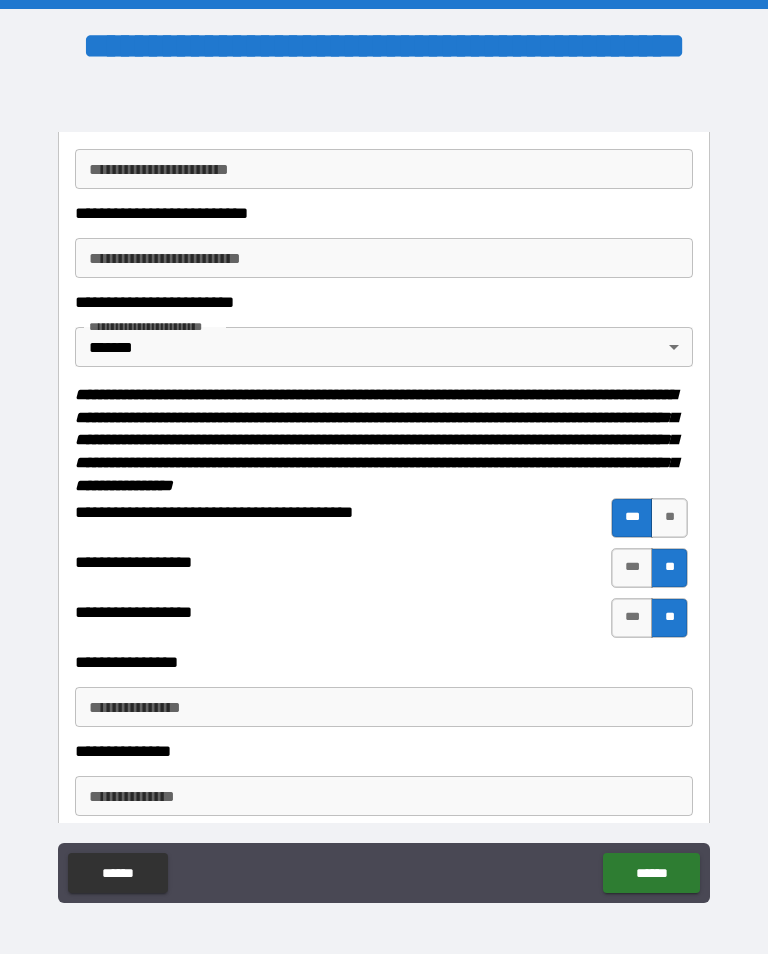 scroll, scrollTop: 1048, scrollLeft: 0, axis: vertical 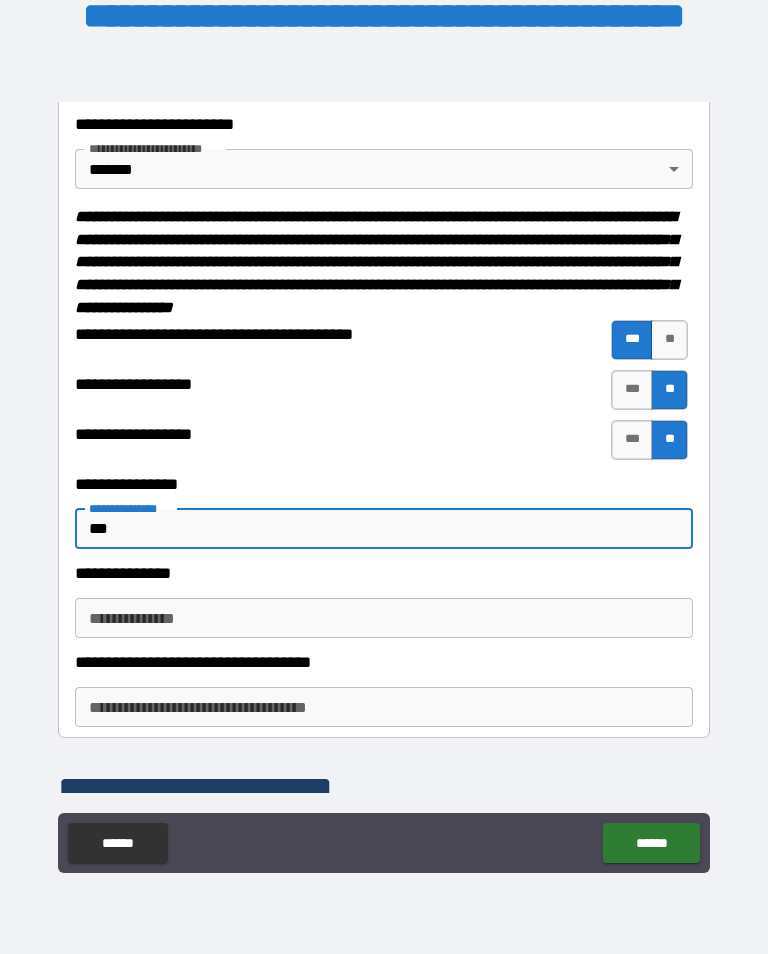 type on "***" 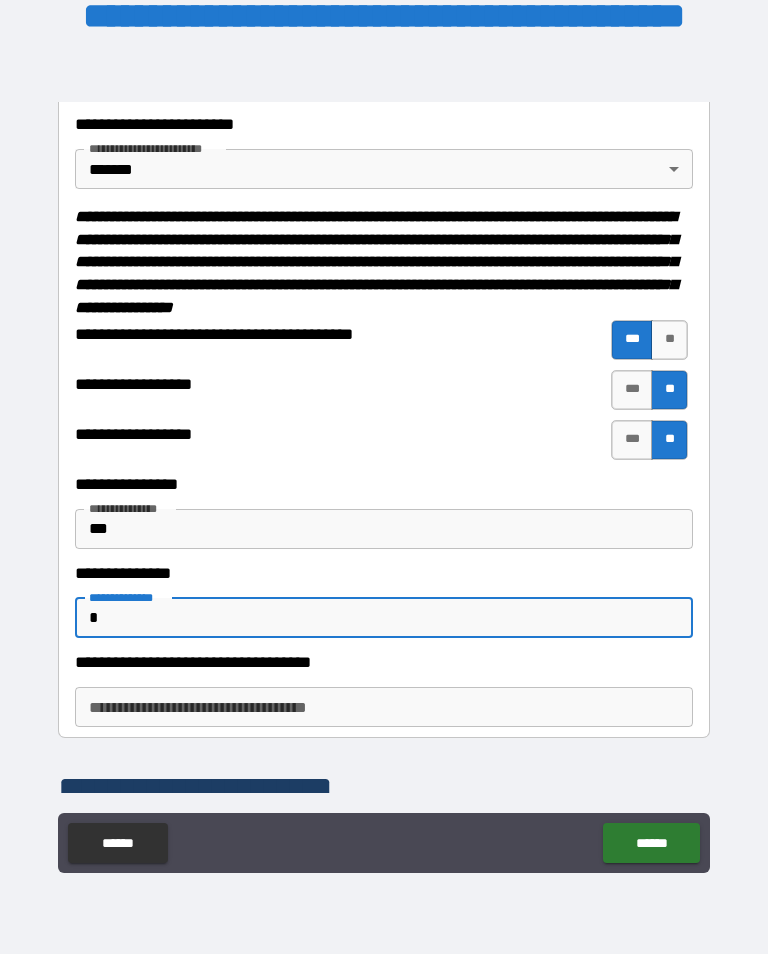 type on "*" 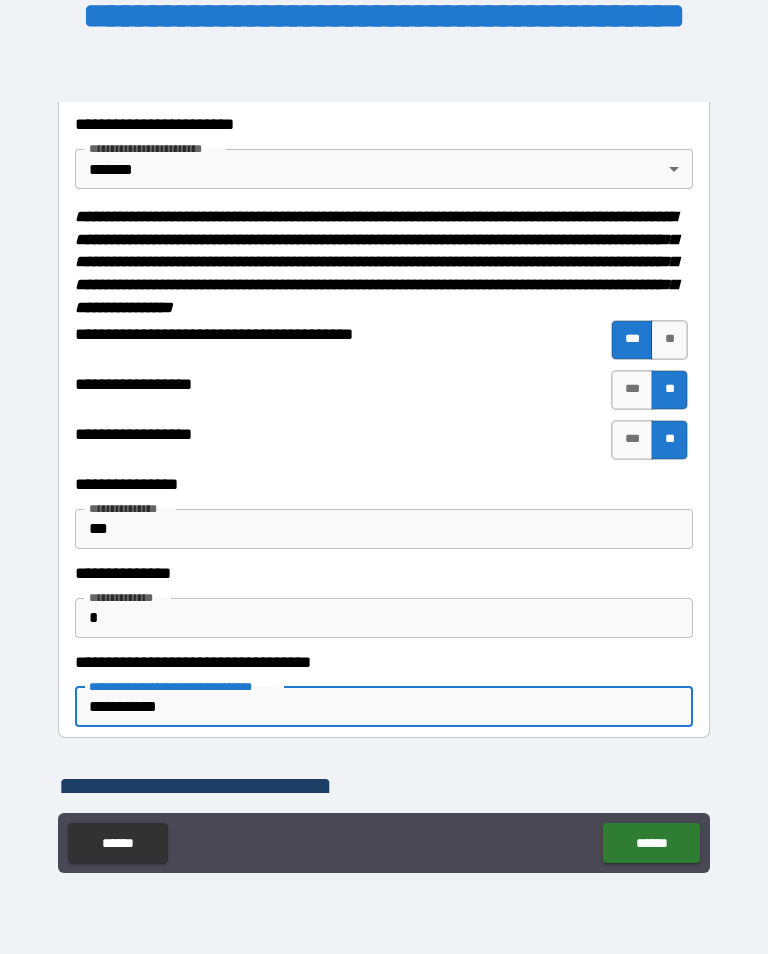 type on "**********" 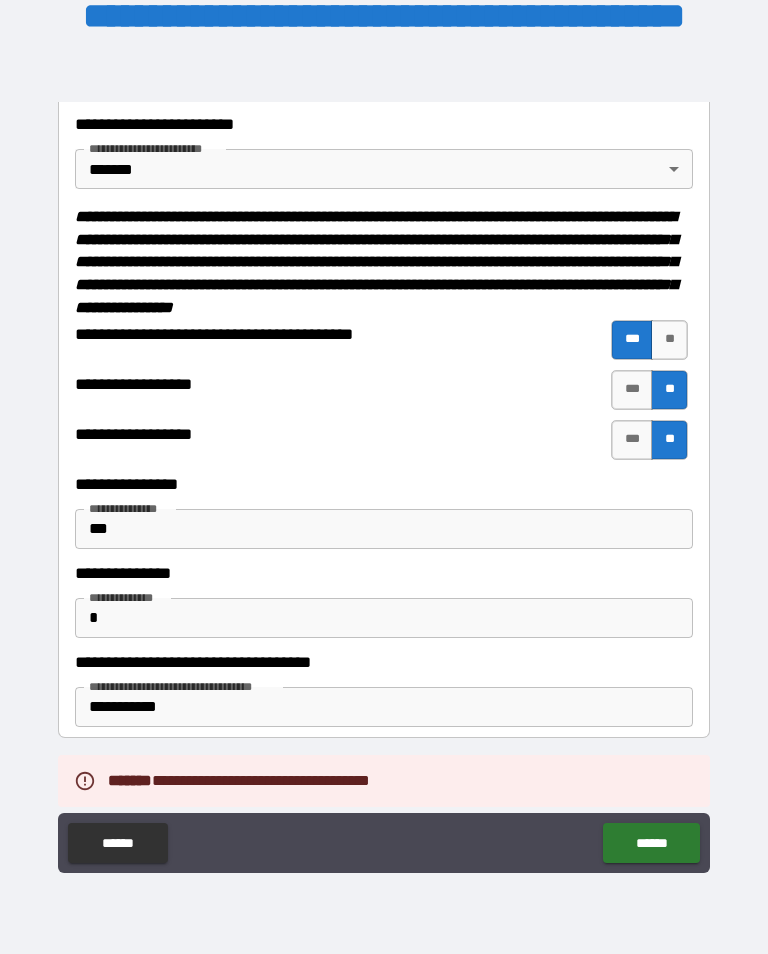 scroll, scrollTop: 1, scrollLeft: 0, axis: vertical 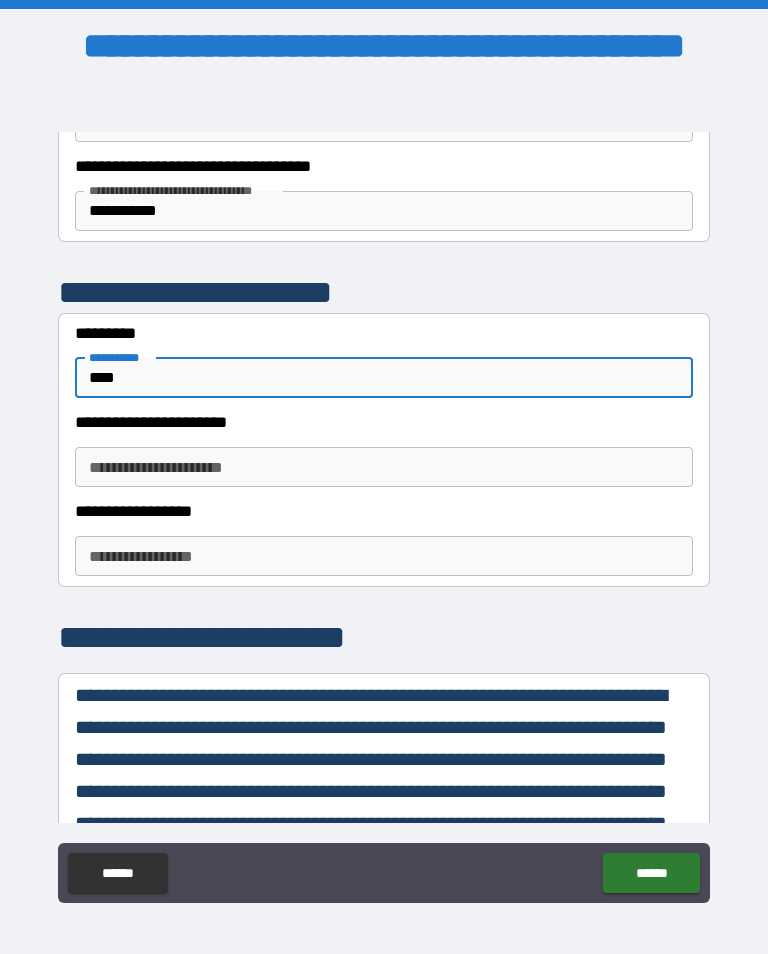 type on "****" 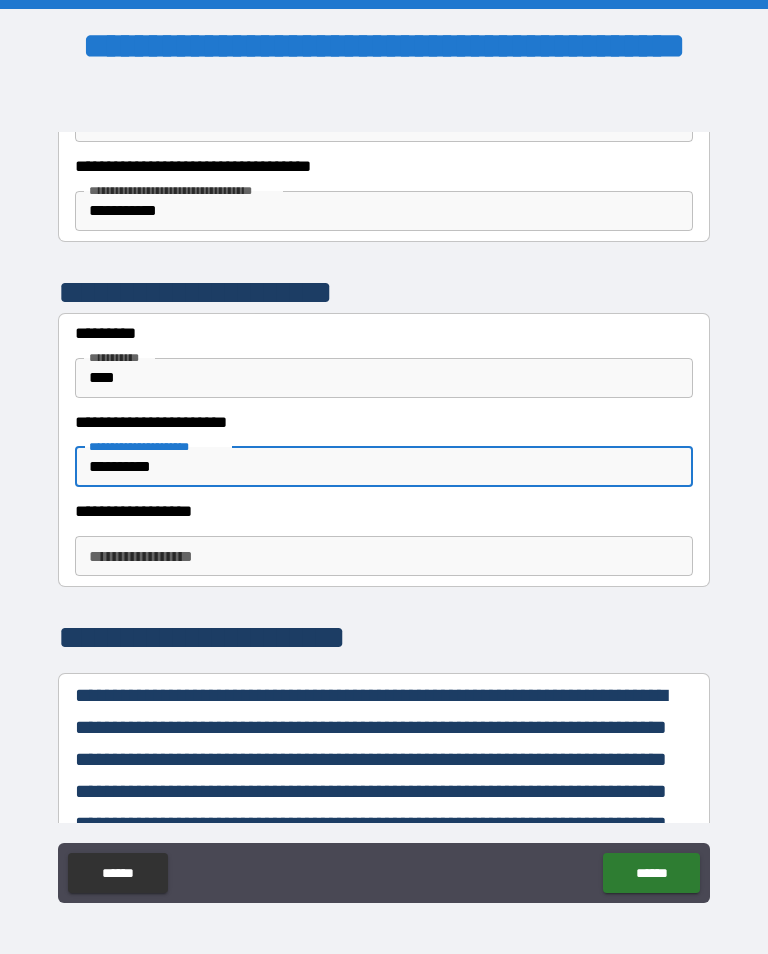 type on "**********" 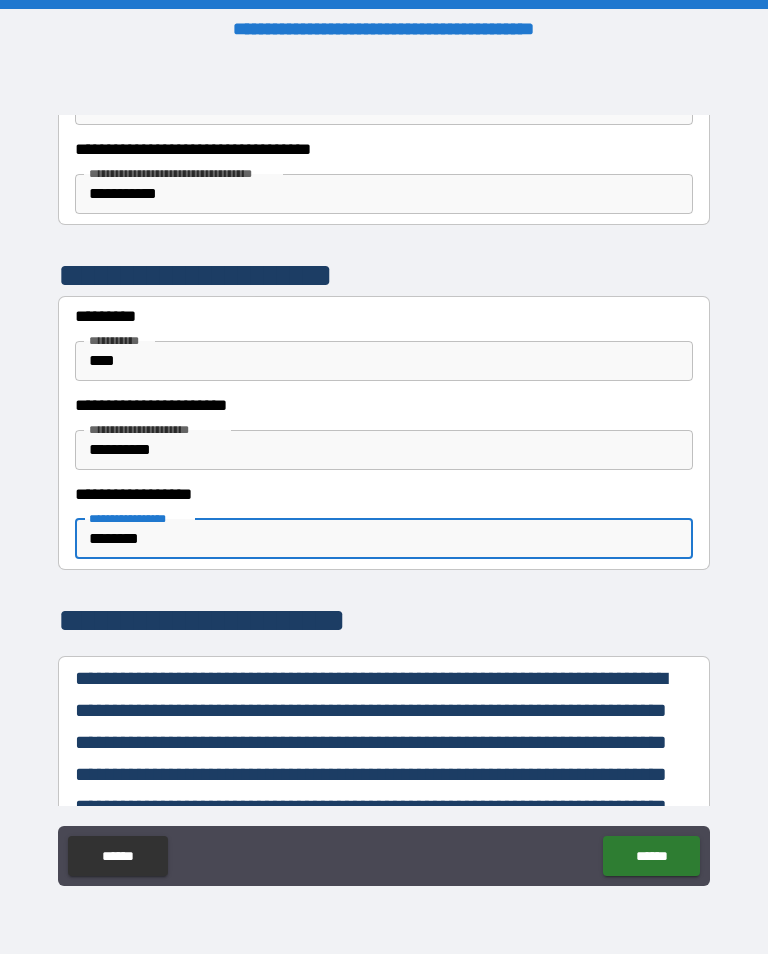 scroll, scrollTop: 0, scrollLeft: 0, axis: both 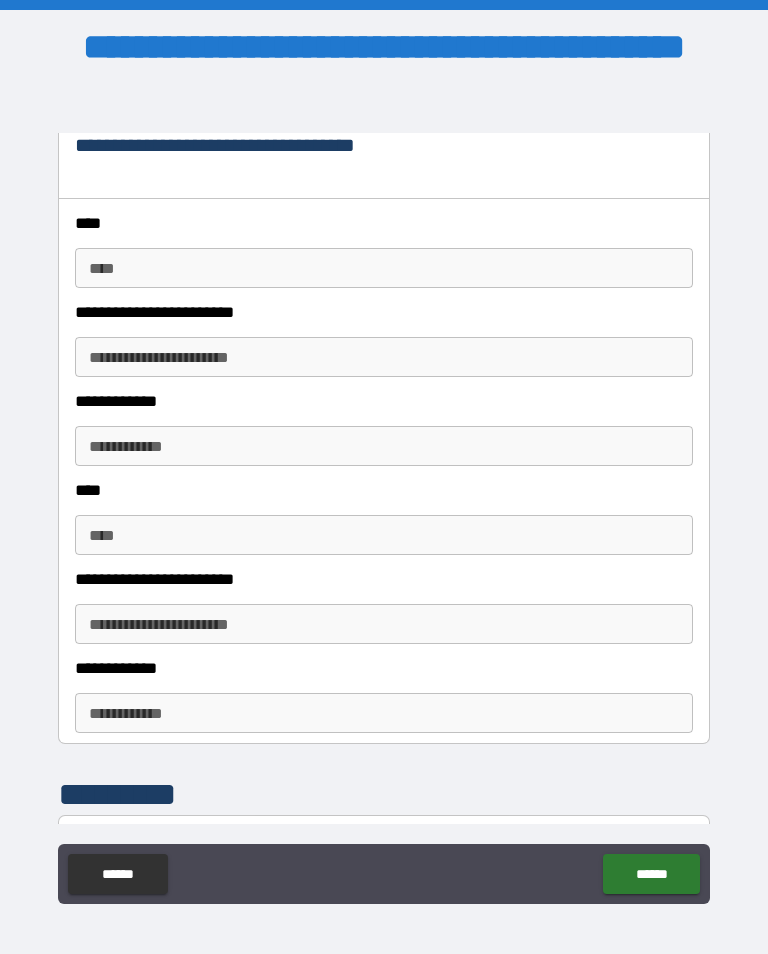 type on "********" 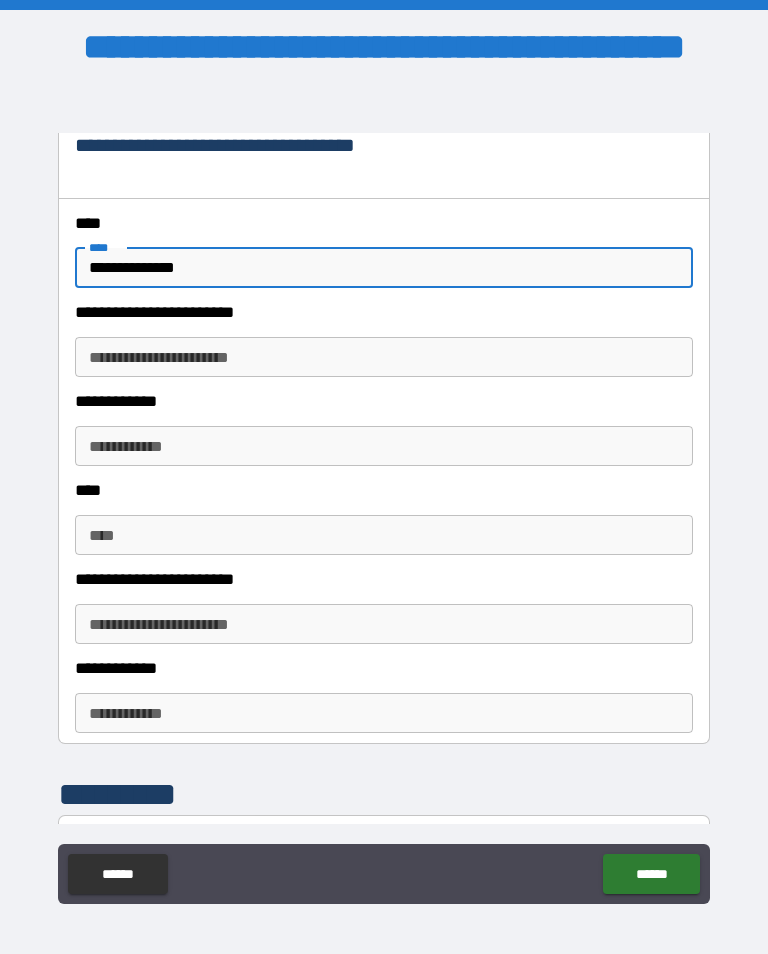 type on "**********" 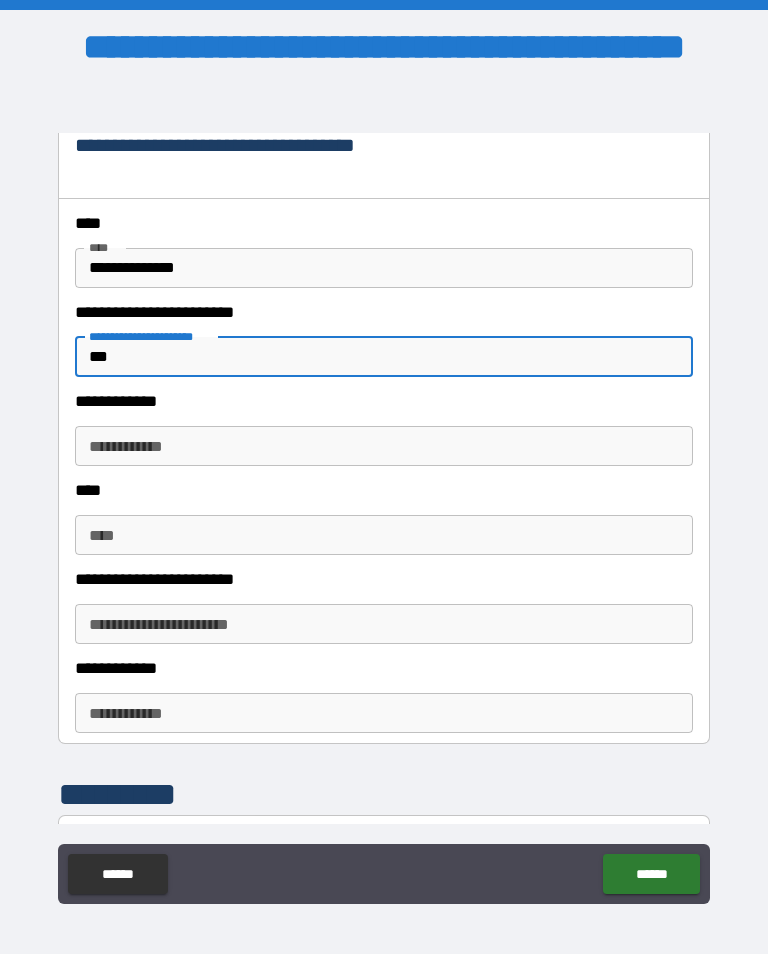 type on "***" 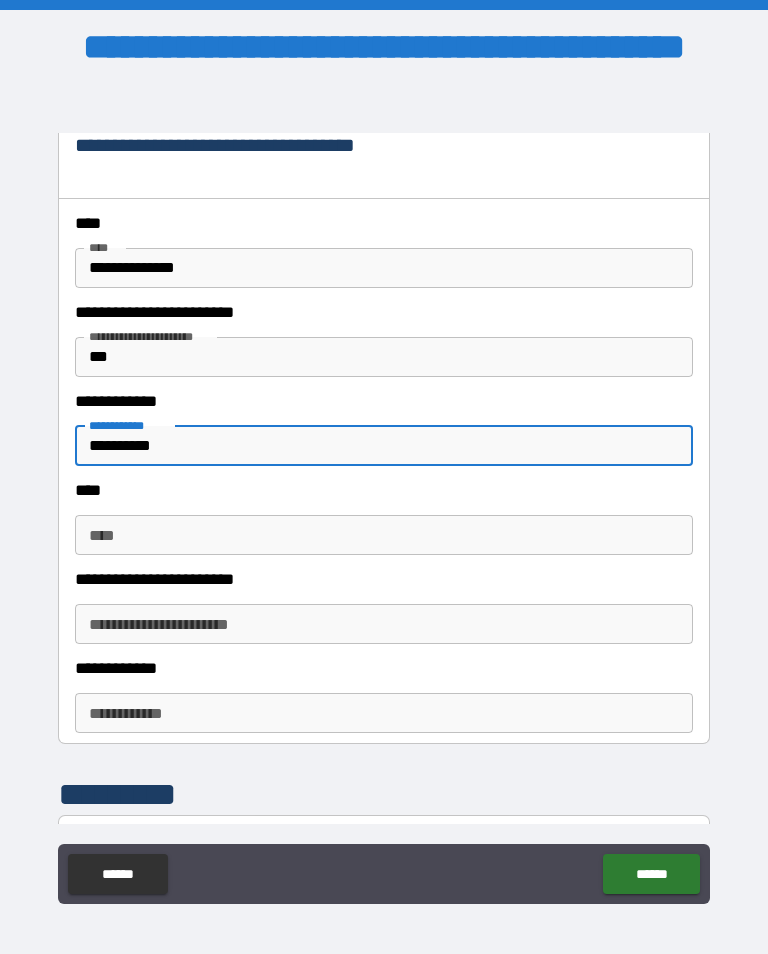 type on "**********" 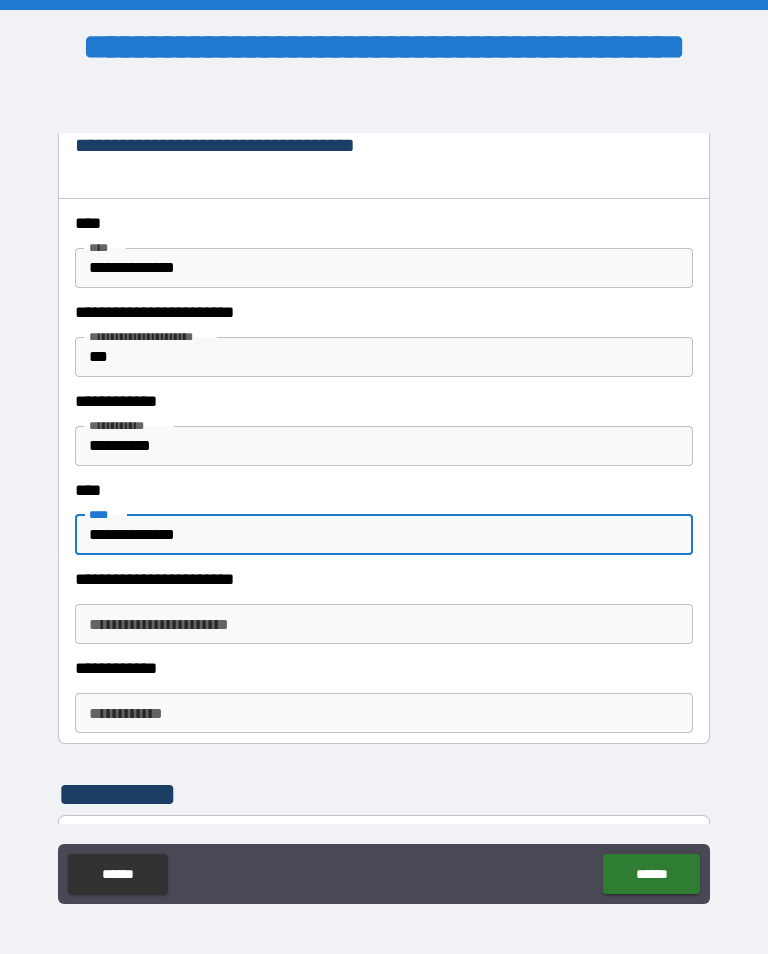 type on "**********" 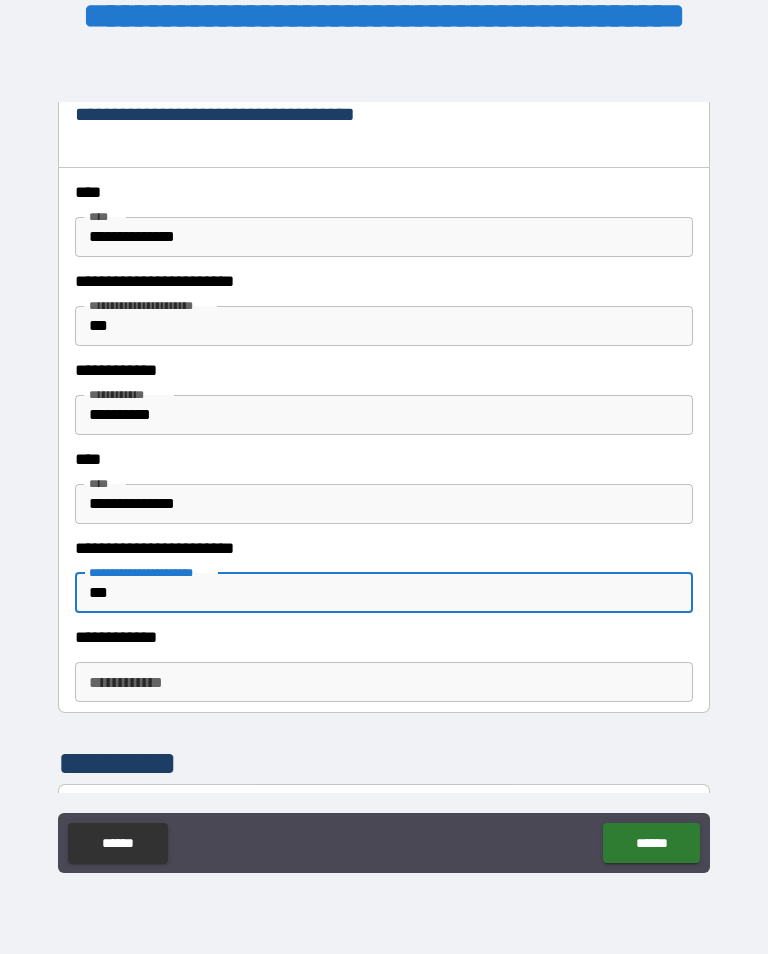 scroll, scrollTop: 242, scrollLeft: 0, axis: vertical 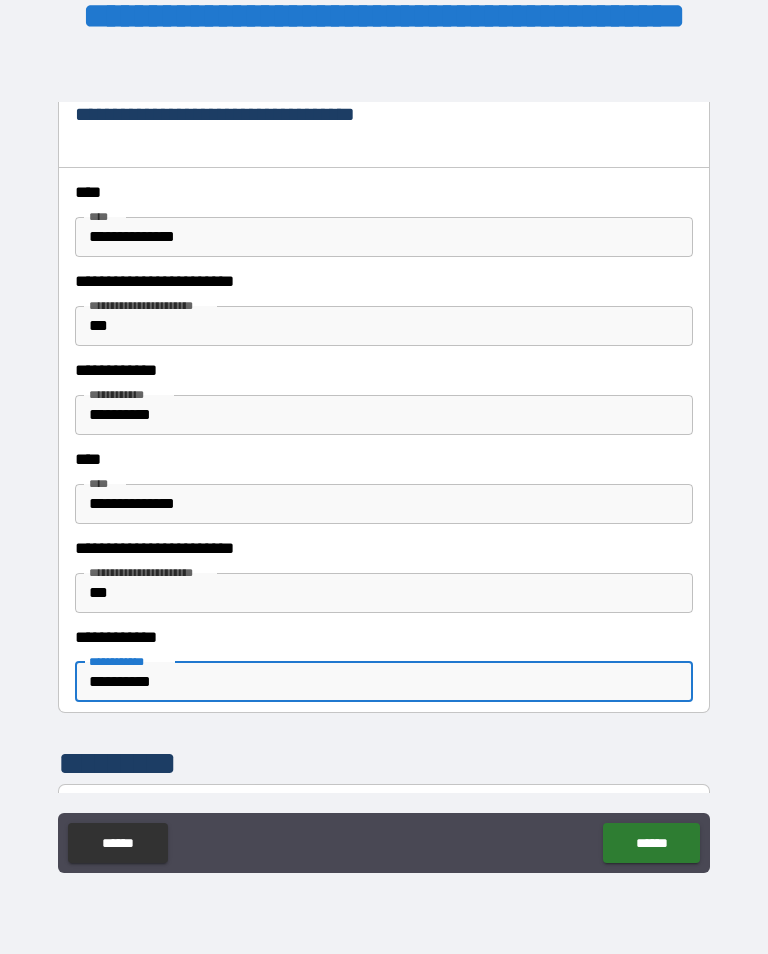 type on "**********" 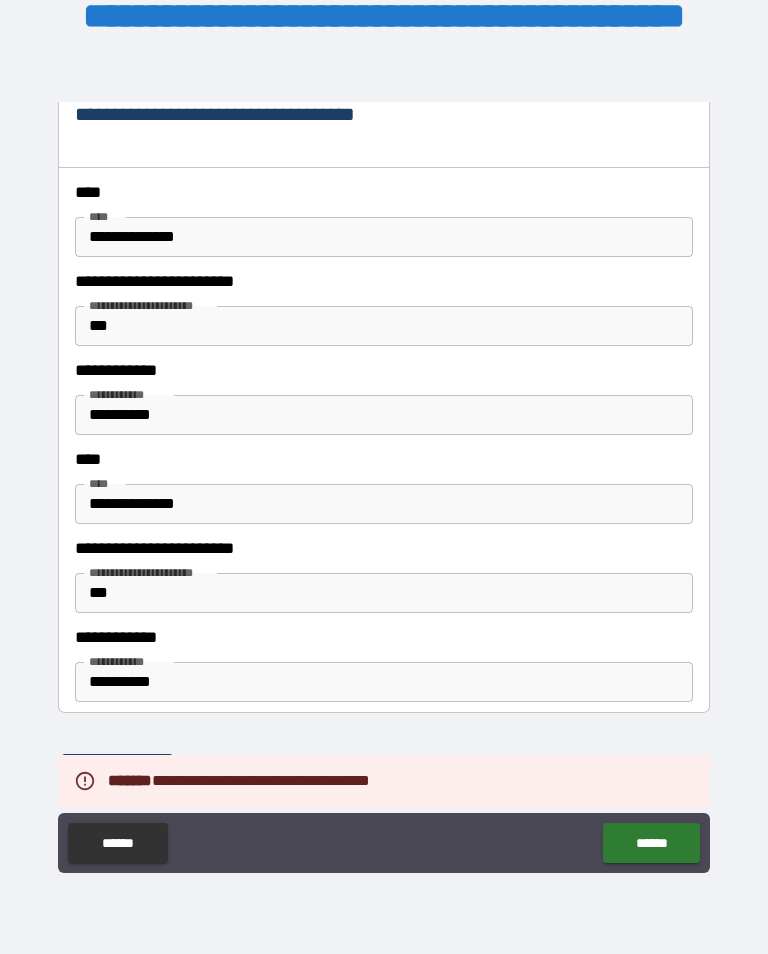scroll, scrollTop: 1, scrollLeft: 0, axis: vertical 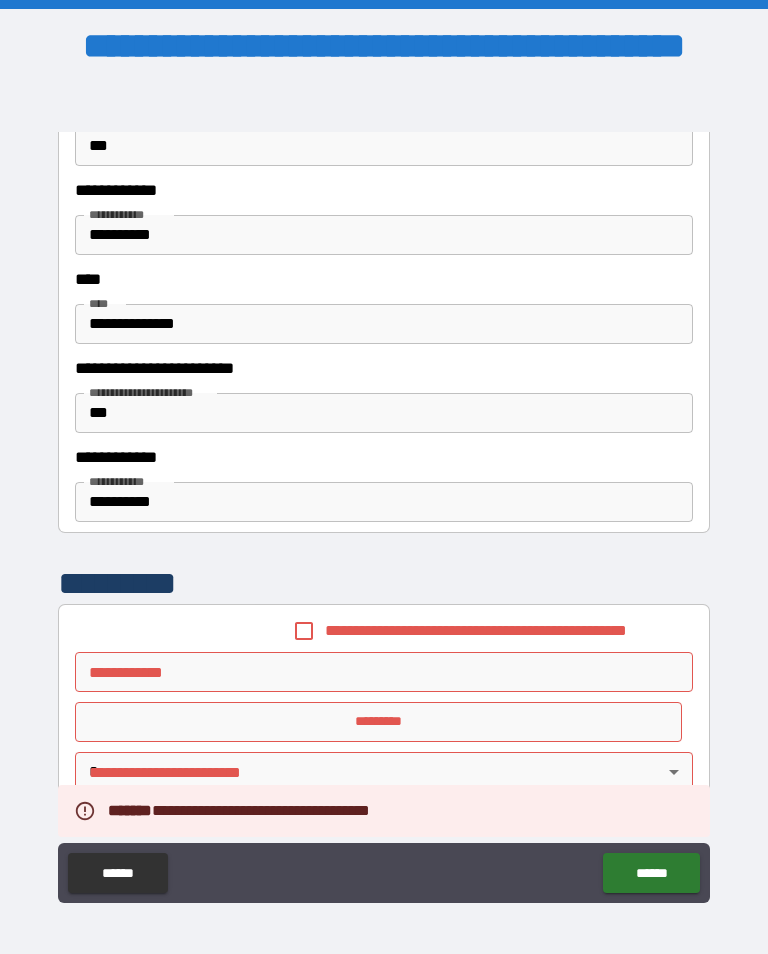 click on "**********" at bounding box center (384, 628) 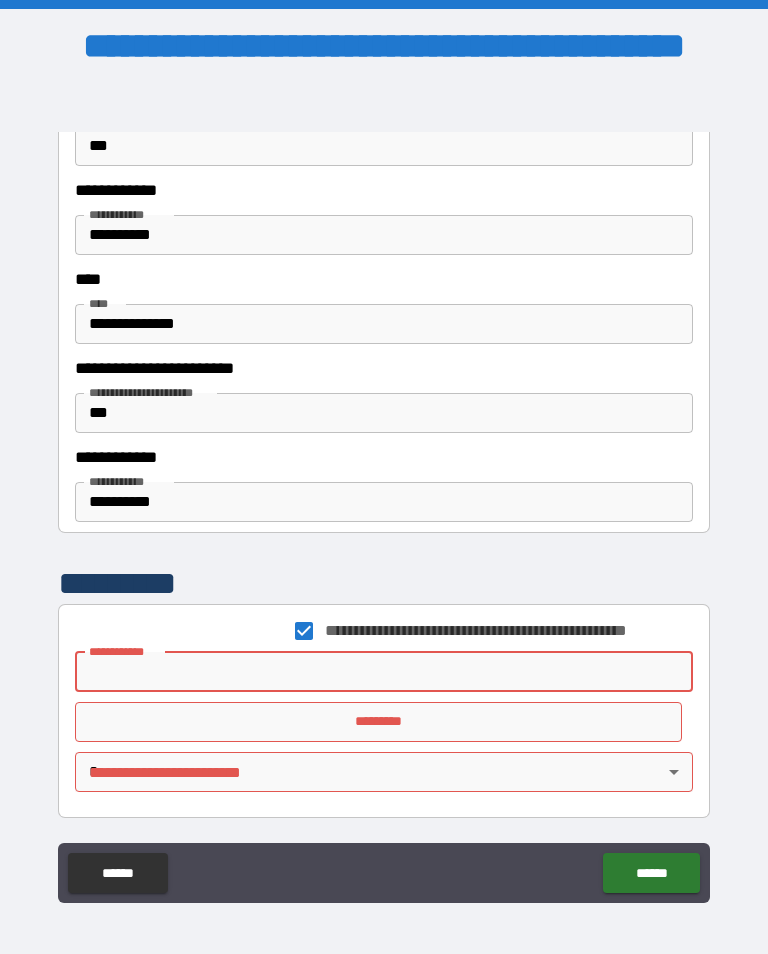 scroll, scrollTop: 314, scrollLeft: 0, axis: vertical 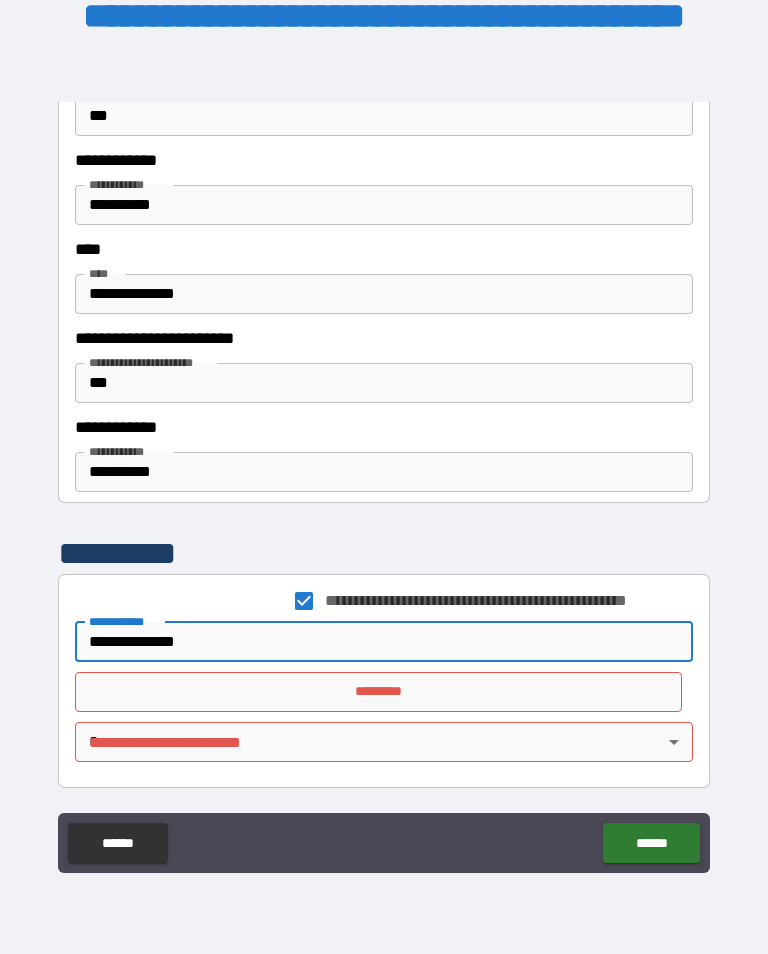 type on "**********" 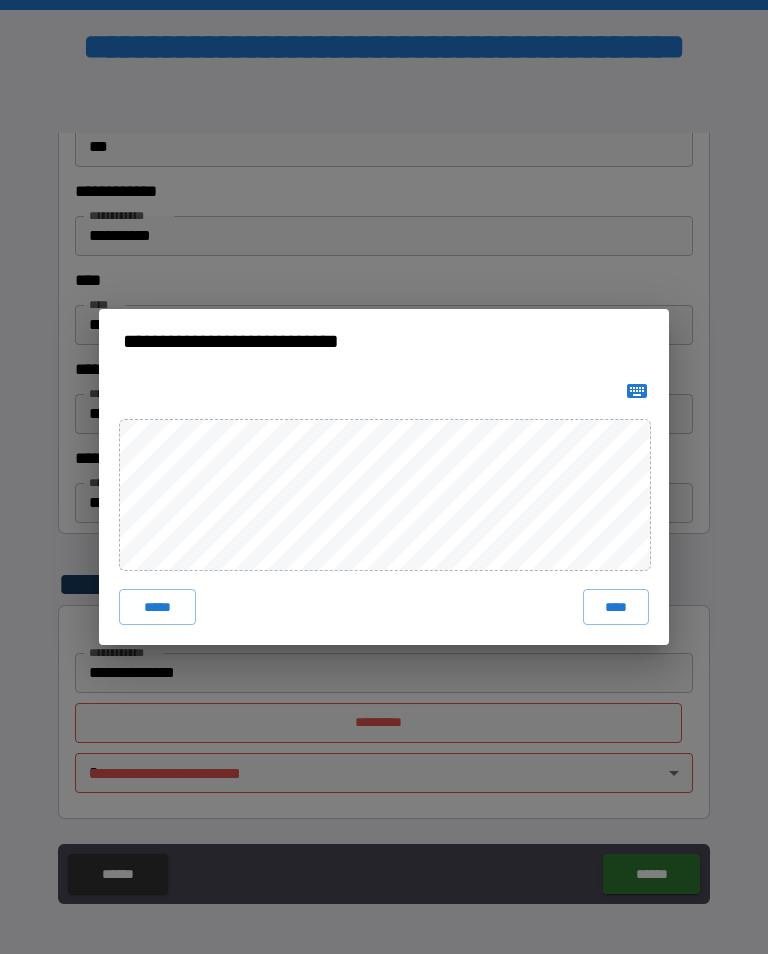 scroll, scrollTop: 0, scrollLeft: 0, axis: both 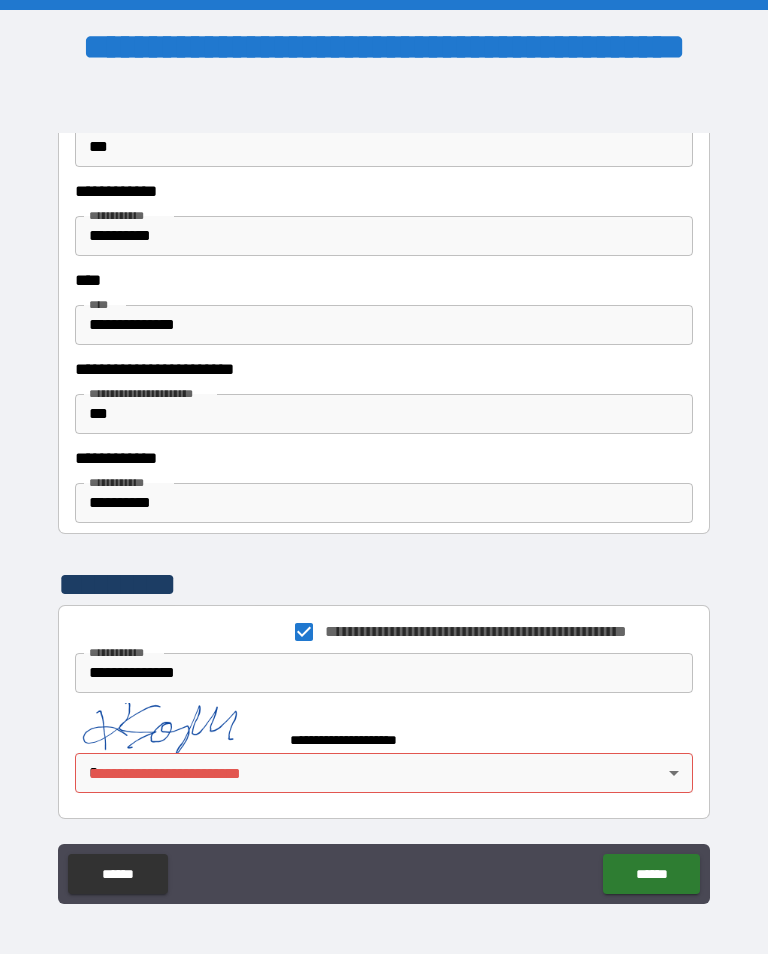 click on "**********" at bounding box center [384, 492] 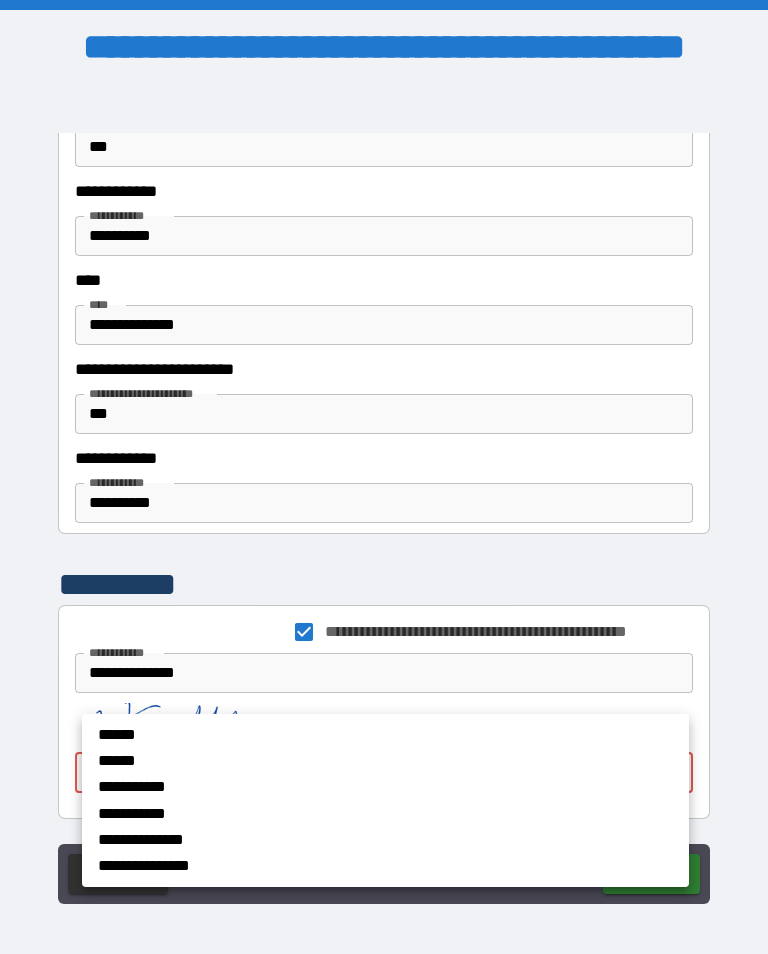 click on "******" at bounding box center [337, 735] 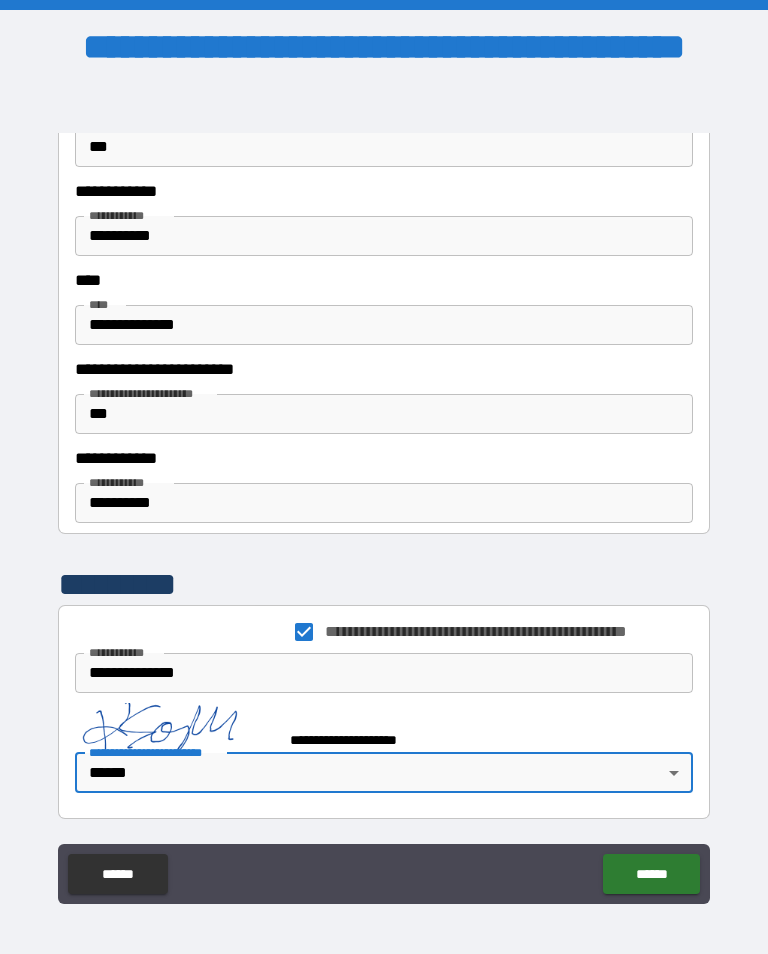 type on "******" 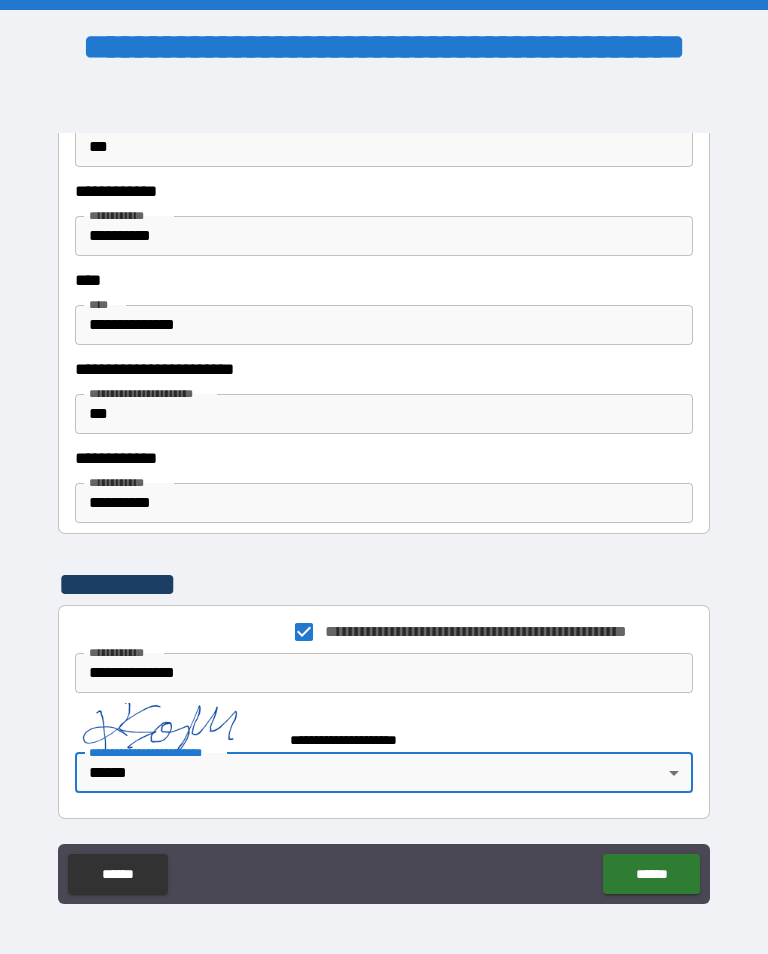 click on "******" at bounding box center (651, 874) 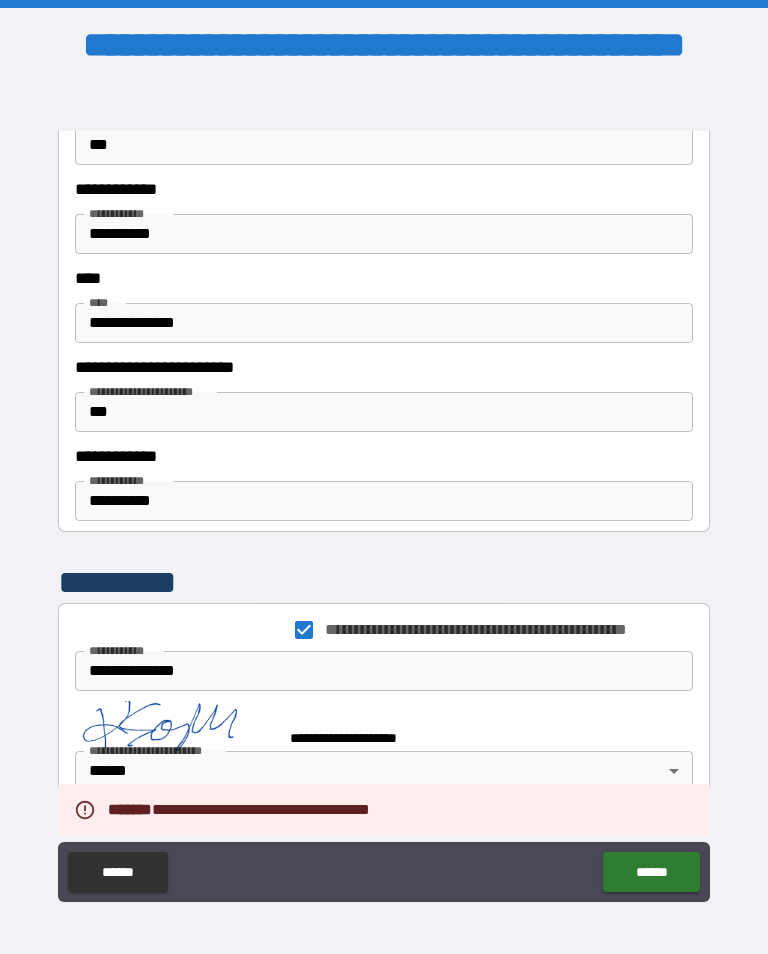 scroll, scrollTop: 1, scrollLeft: 0, axis: vertical 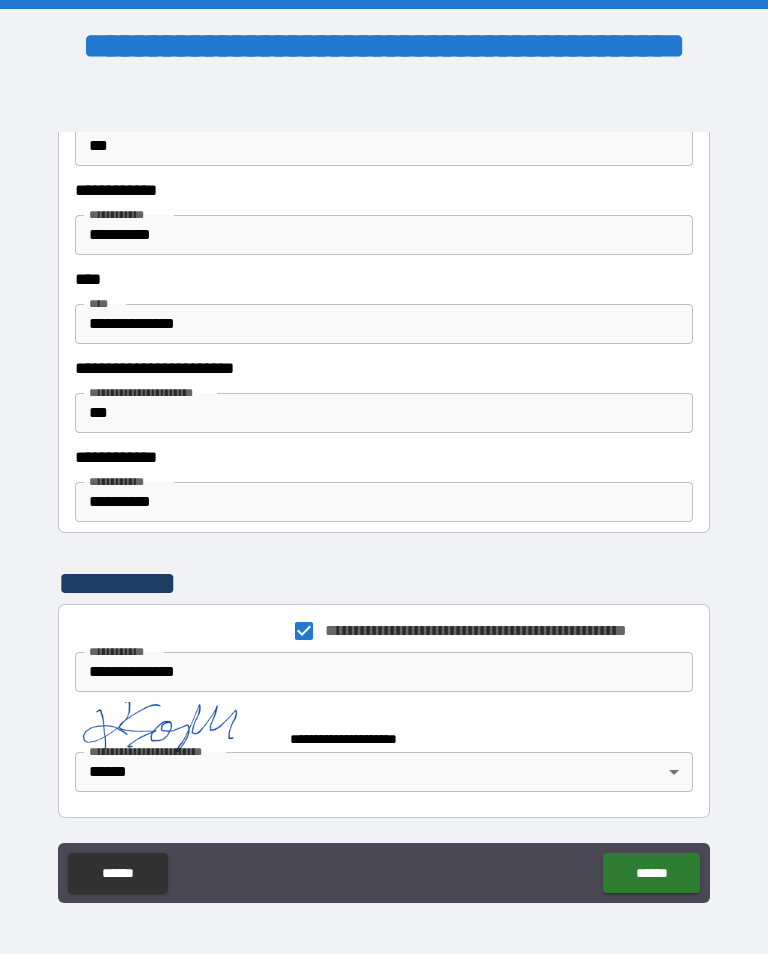 click on "**********" at bounding box center [378, 502] 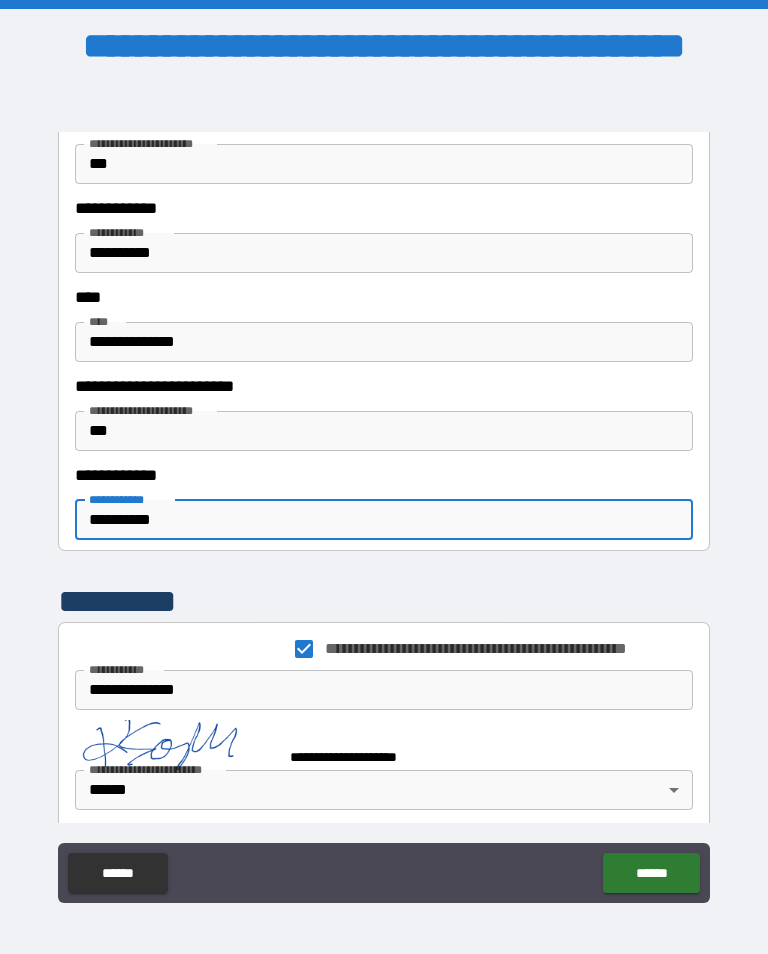 scroll, scrollTop: 2678, scrollLeft: 0, axis: vertical 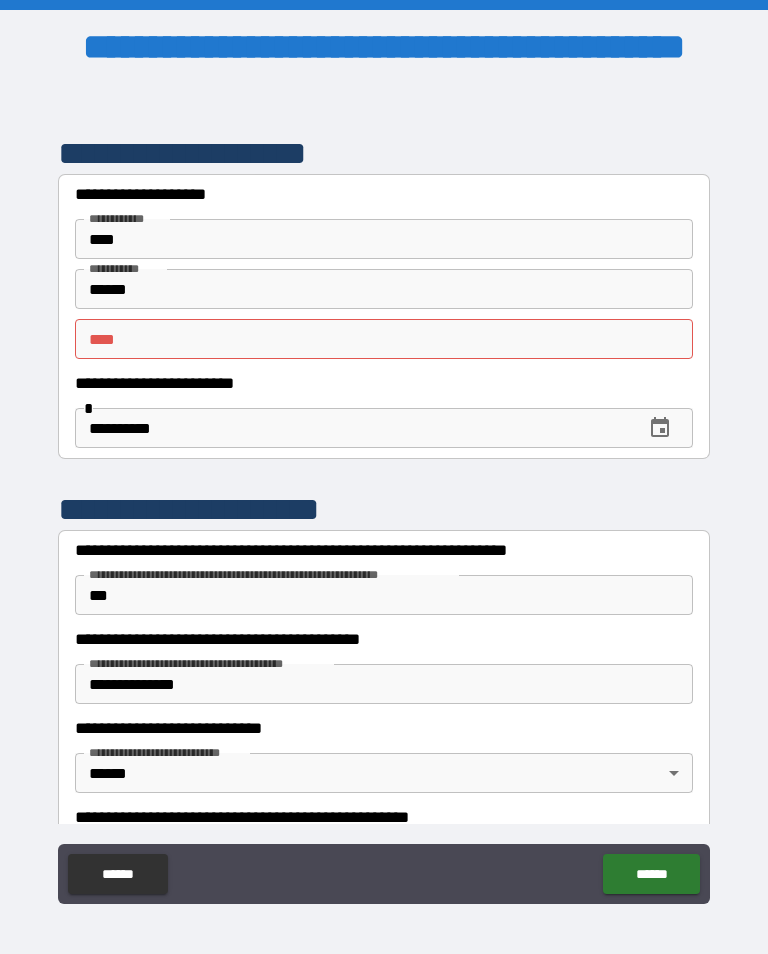 click on "**   *" at bounding box center (378, 339) 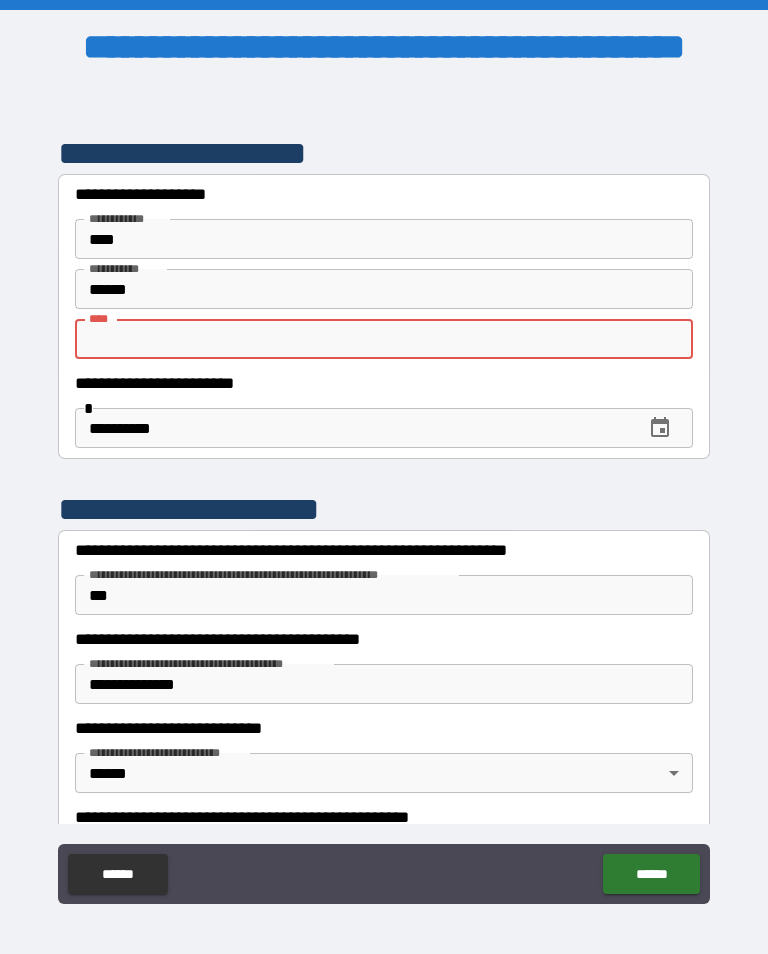type on "*" 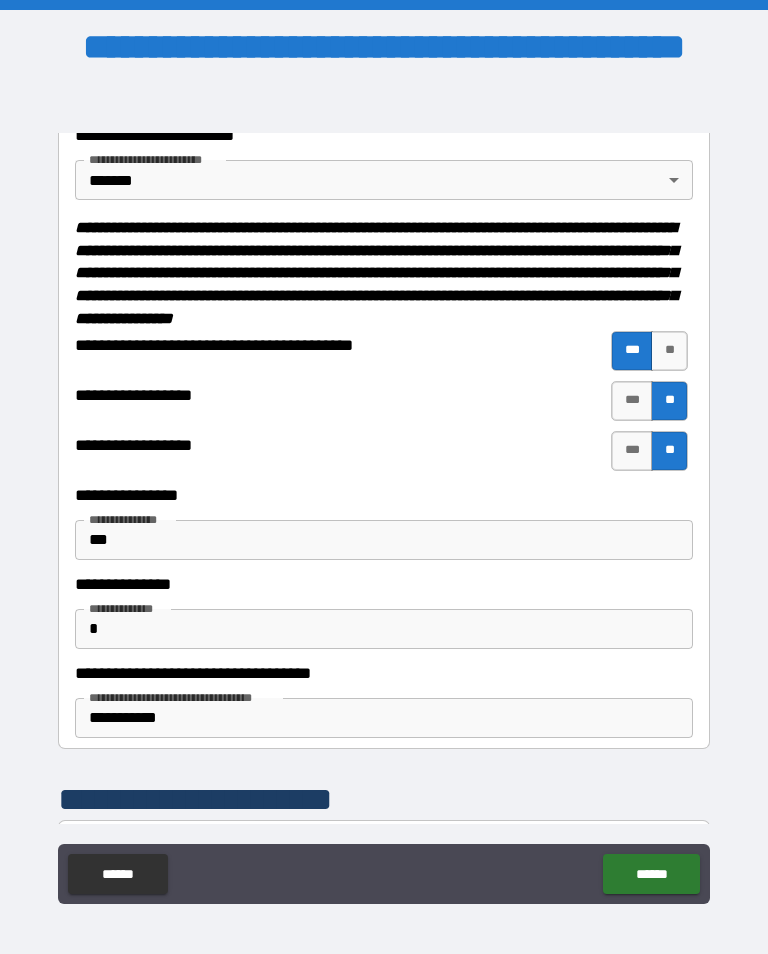 scroll, scrollTop: 1324, scrollLeft: 0, axis: vertical 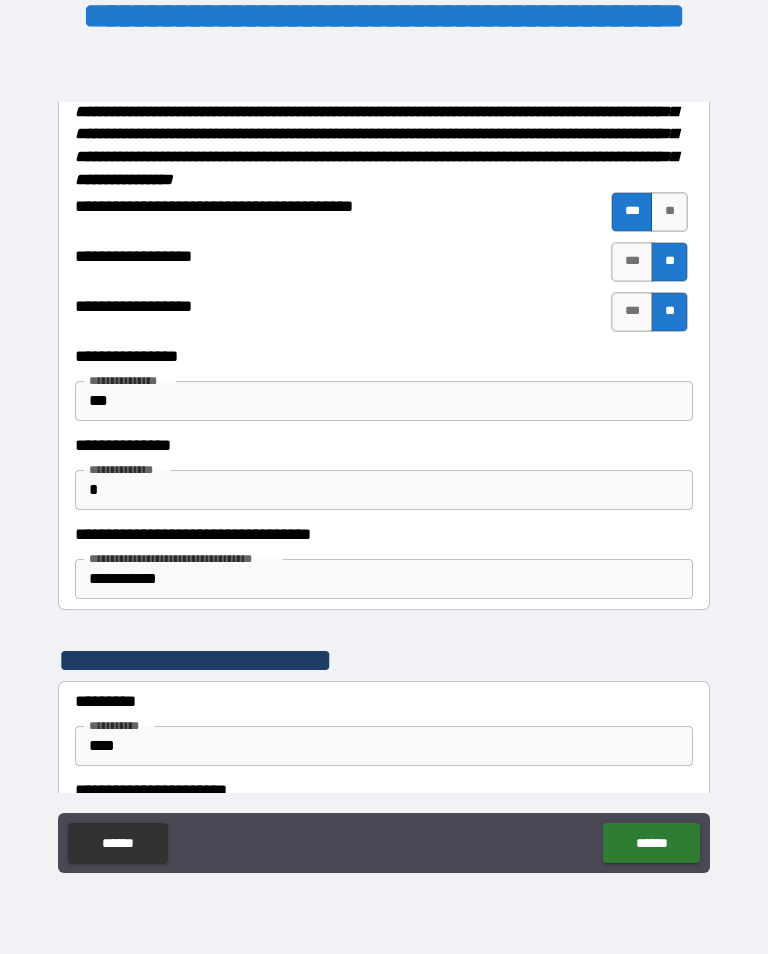 click on "******" at bounding box center [651, 843] 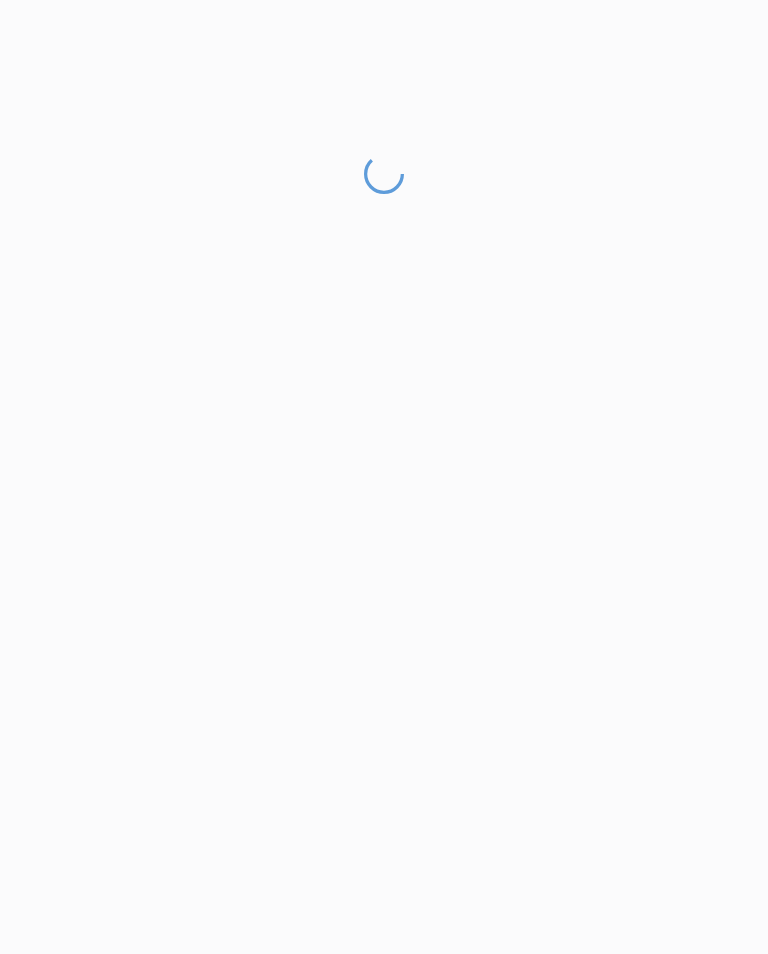 scroll, scrollTop: 1, scrollLeft: 0, axis: vertical 